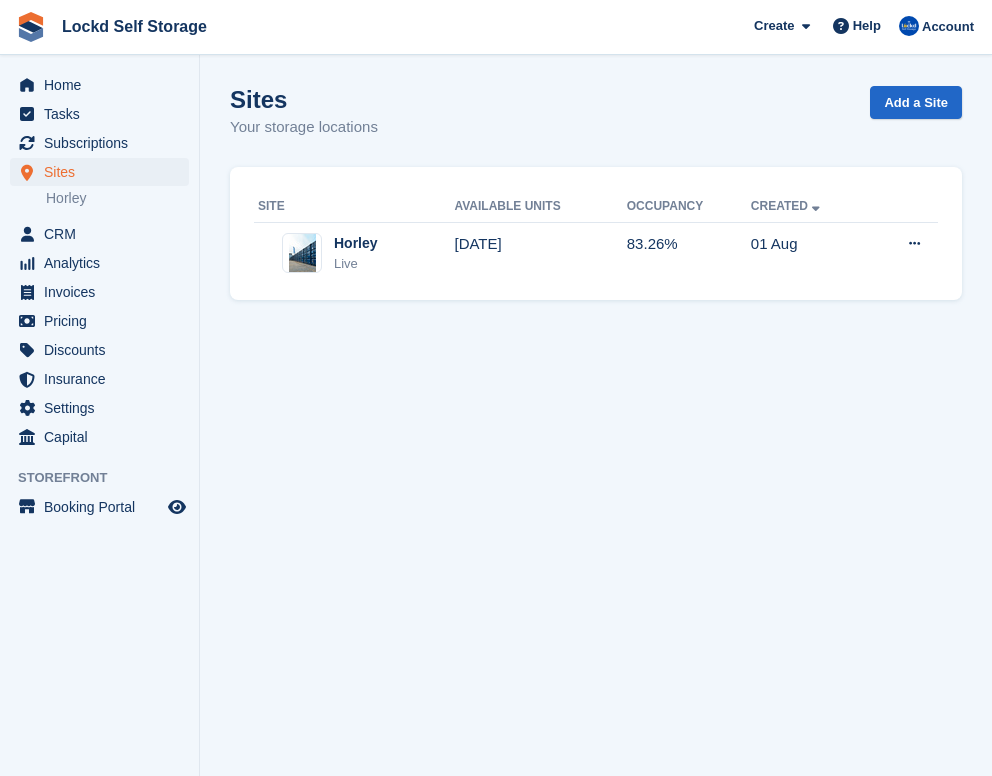 scroll, scrollTop: 0, scrollLeft: 0, axis: both 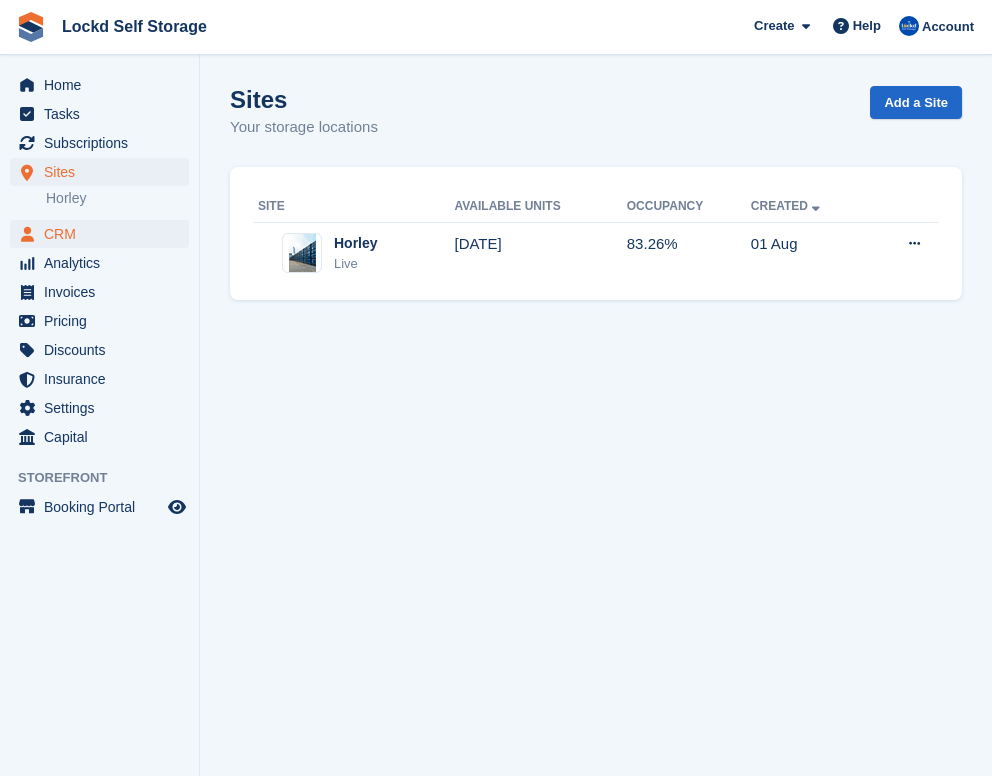 click on "CRM" at bounding box center [104, 234] 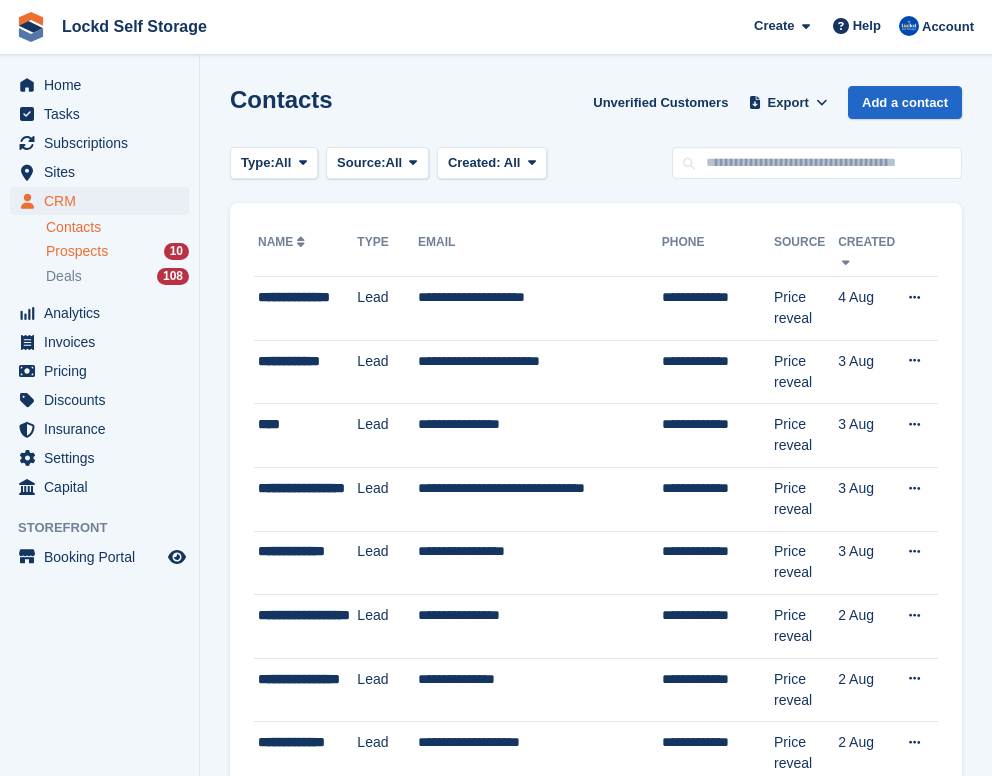 click on "Prospects" at bounding box center [77, 251] 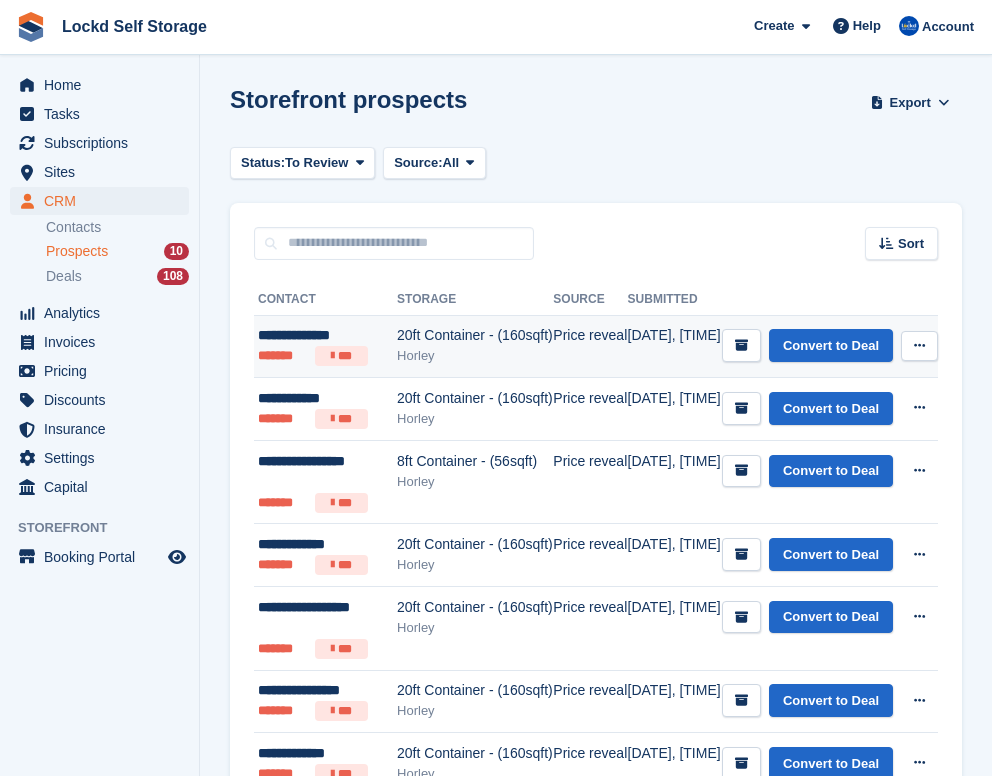 click on "20ft Container - (160sqft)" at bounding box center (475, 335) 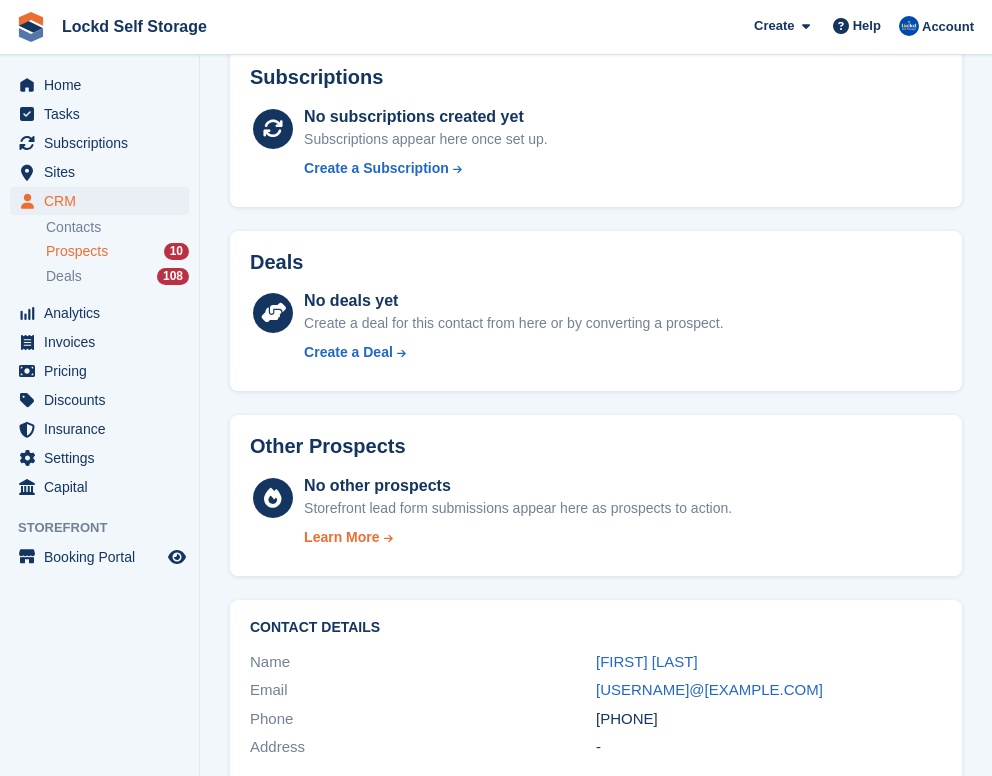 scroll, scrollTop: 279, scrollLeft: 0, axis: vertical 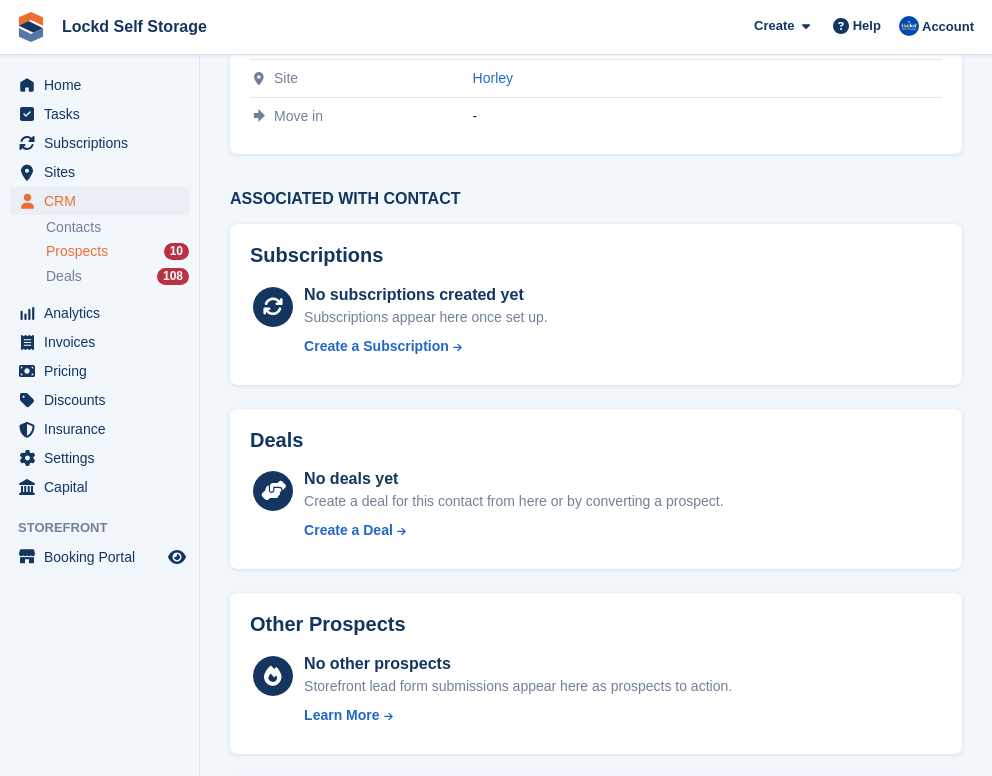 click on "Prospects
10" at bounding box center [117, 251] 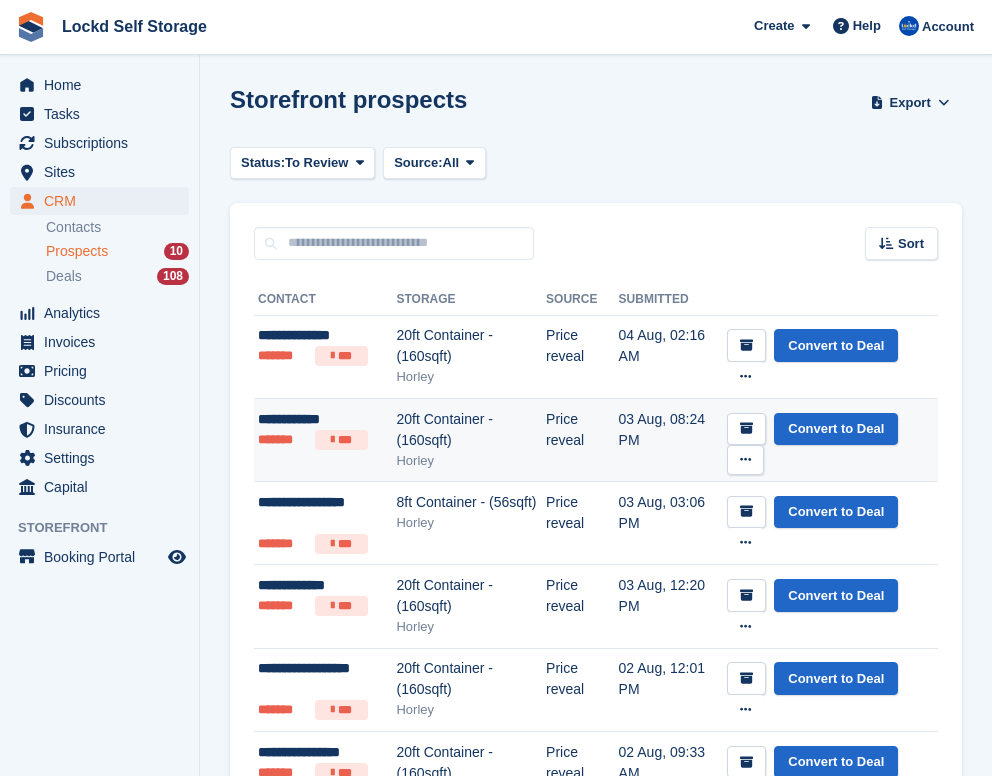 click on "20ft Container - (160sqft)" at bounding box center (471, 430) 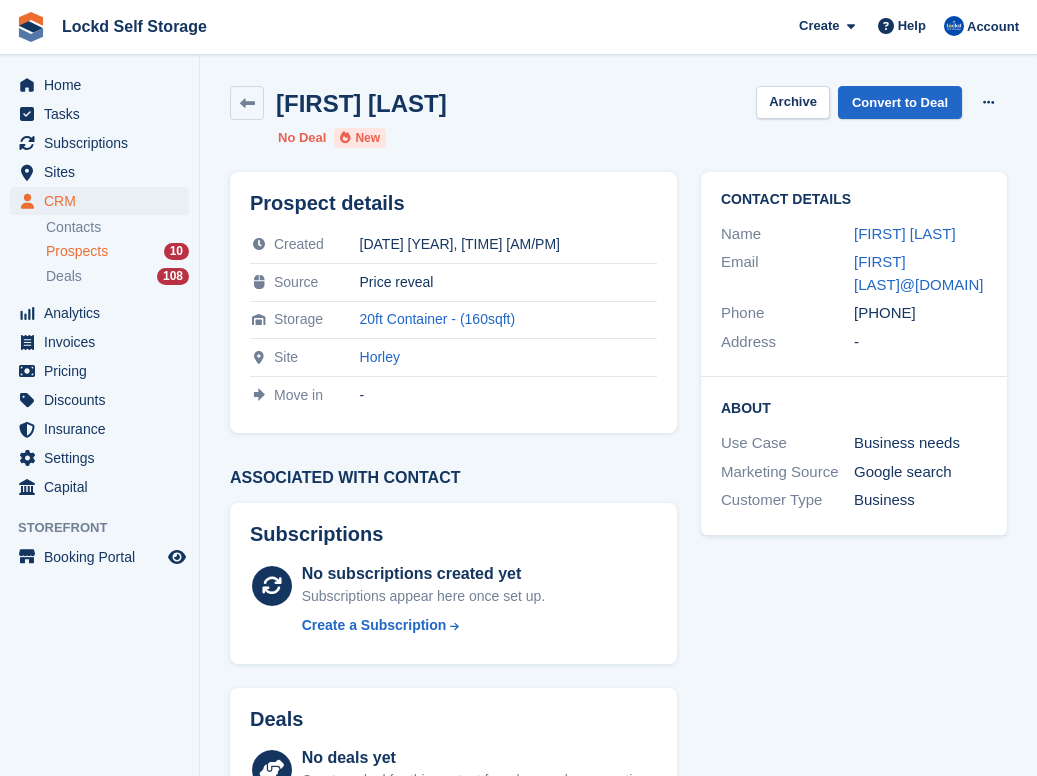 scroll, scrollTop: 0, scrollLeft: 0, axis: both 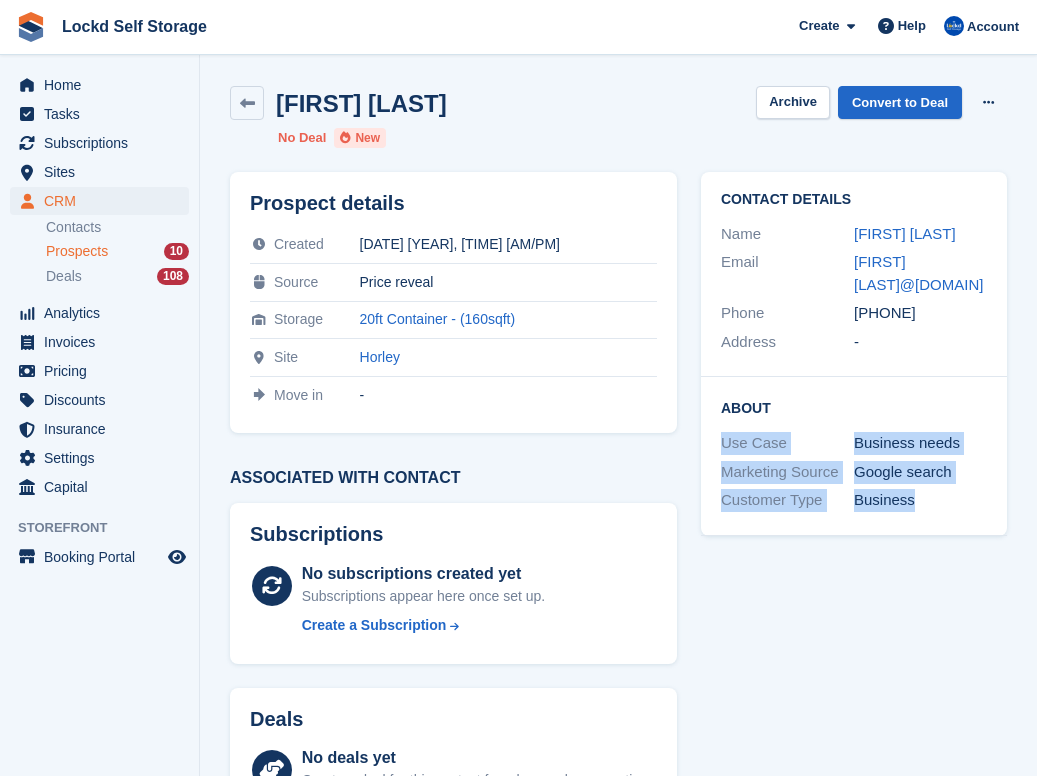 drag, startPoint x: 948, startPoint y: 493, endPoint x: 702, endPoint y: 440, distance: 251.64459 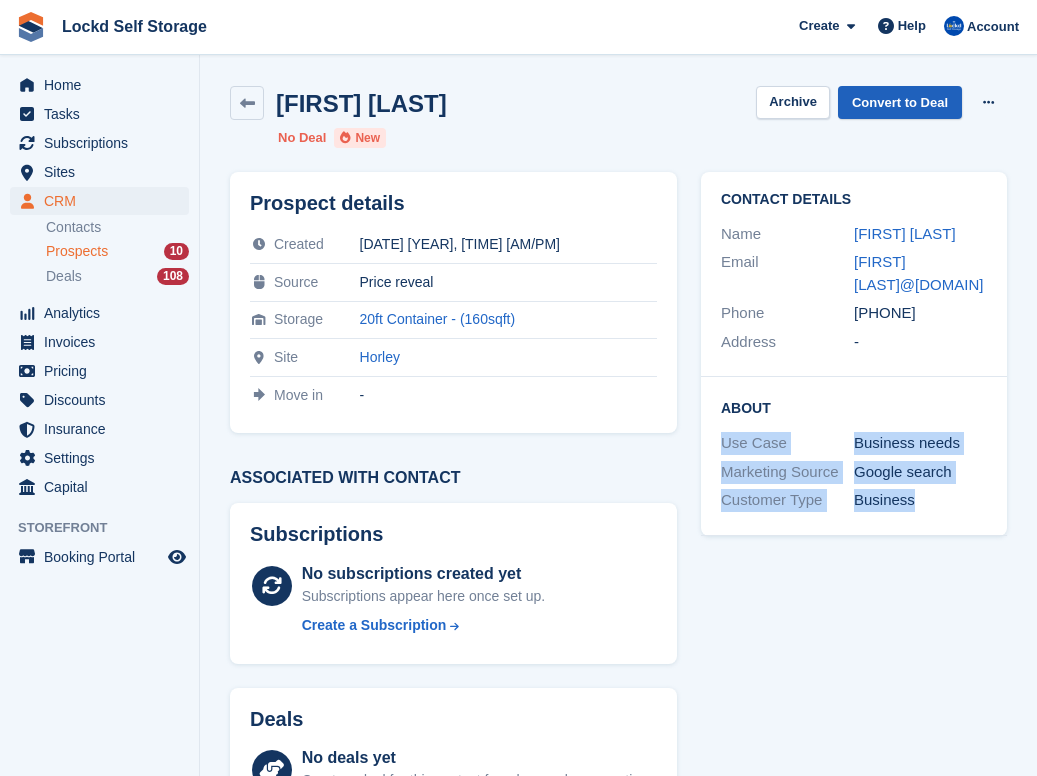 click on "Convert to Deal" at bounding box center (900, 102) 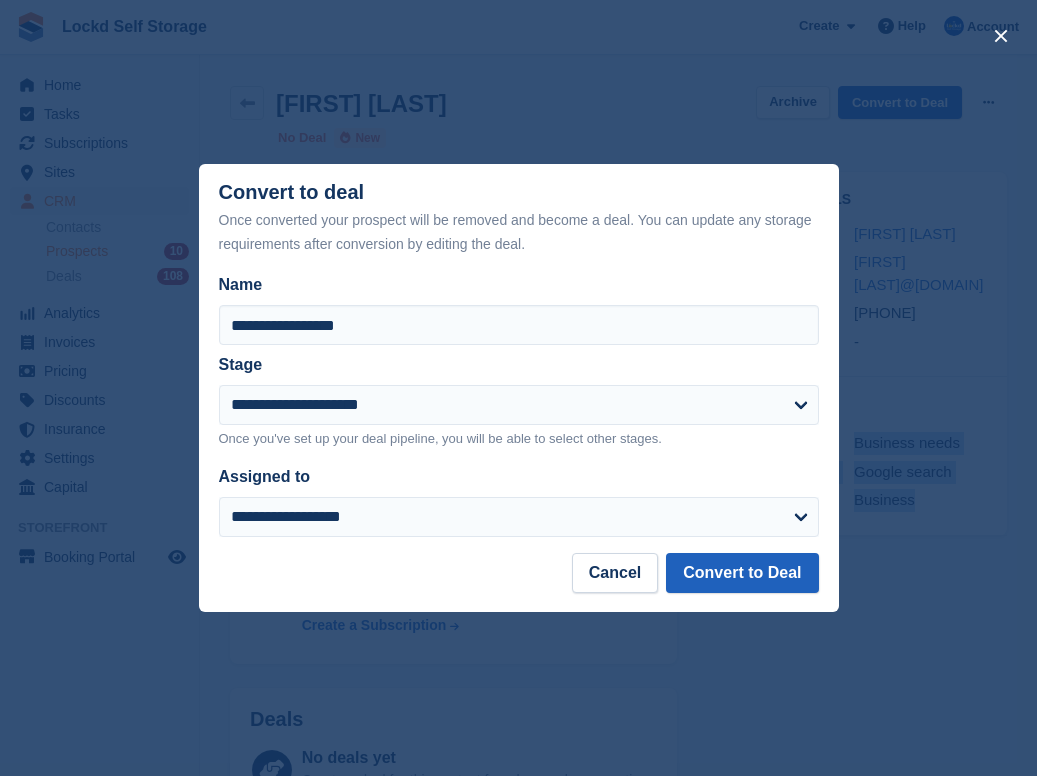 click on "Convert to Deal" at bounding box center [742, 573] 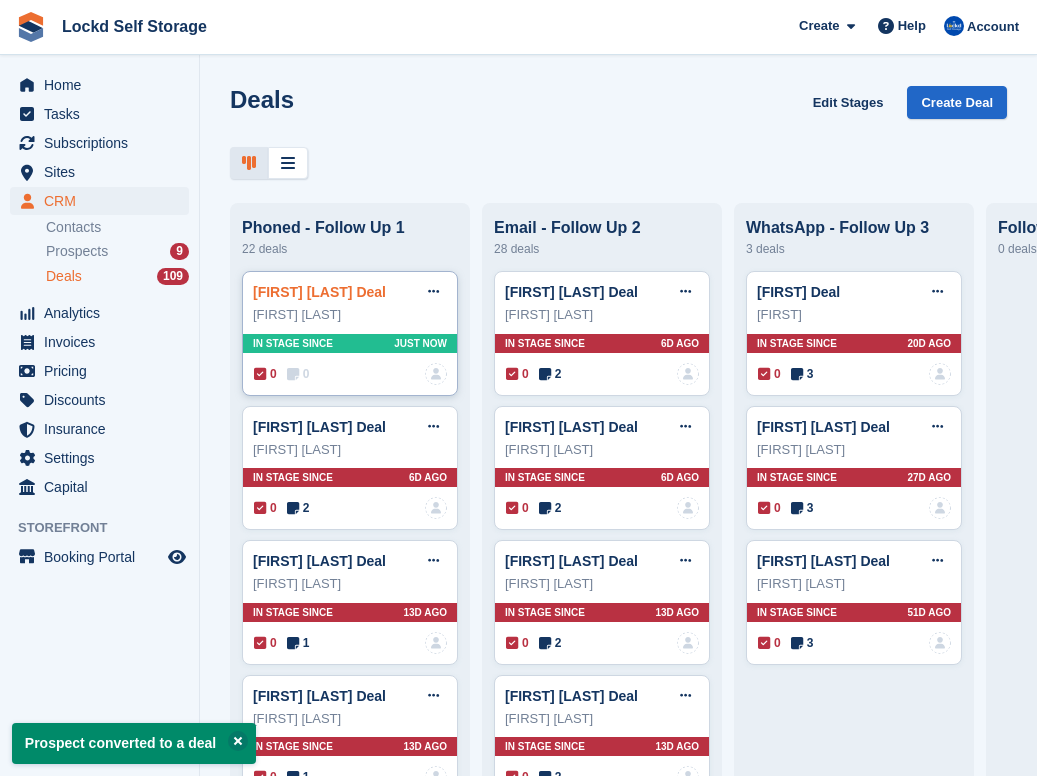 click on "Charlie gray Deal" at bounding box center [319, 292] 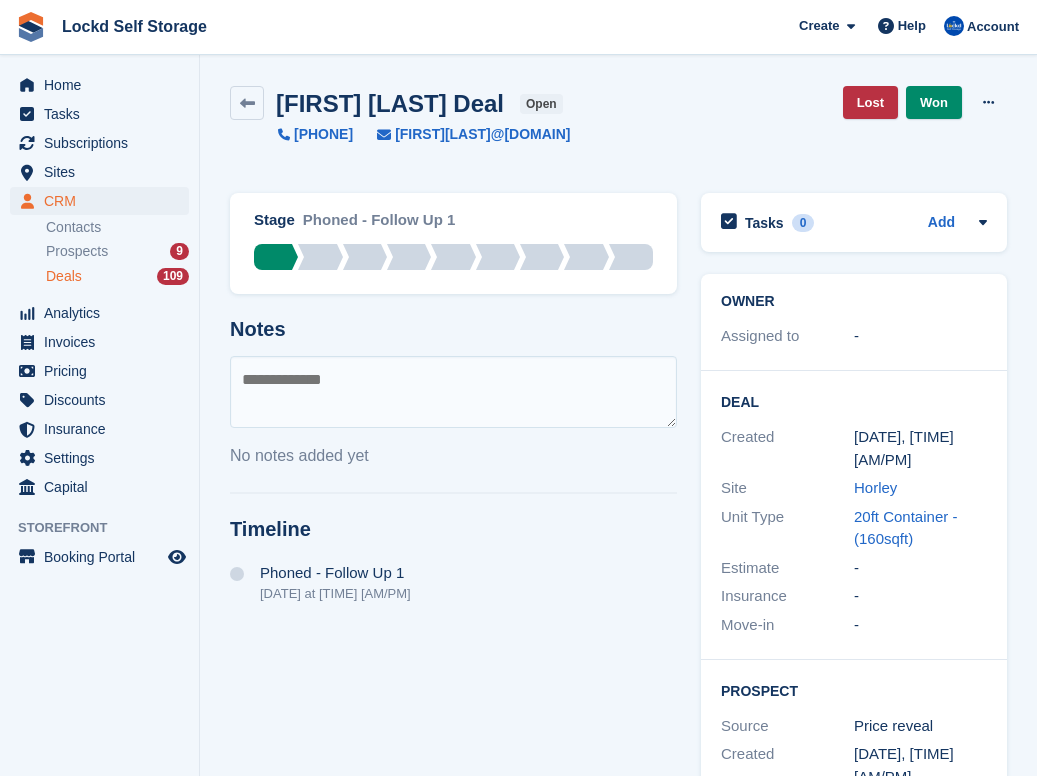 click at bounding box center (453, 392) 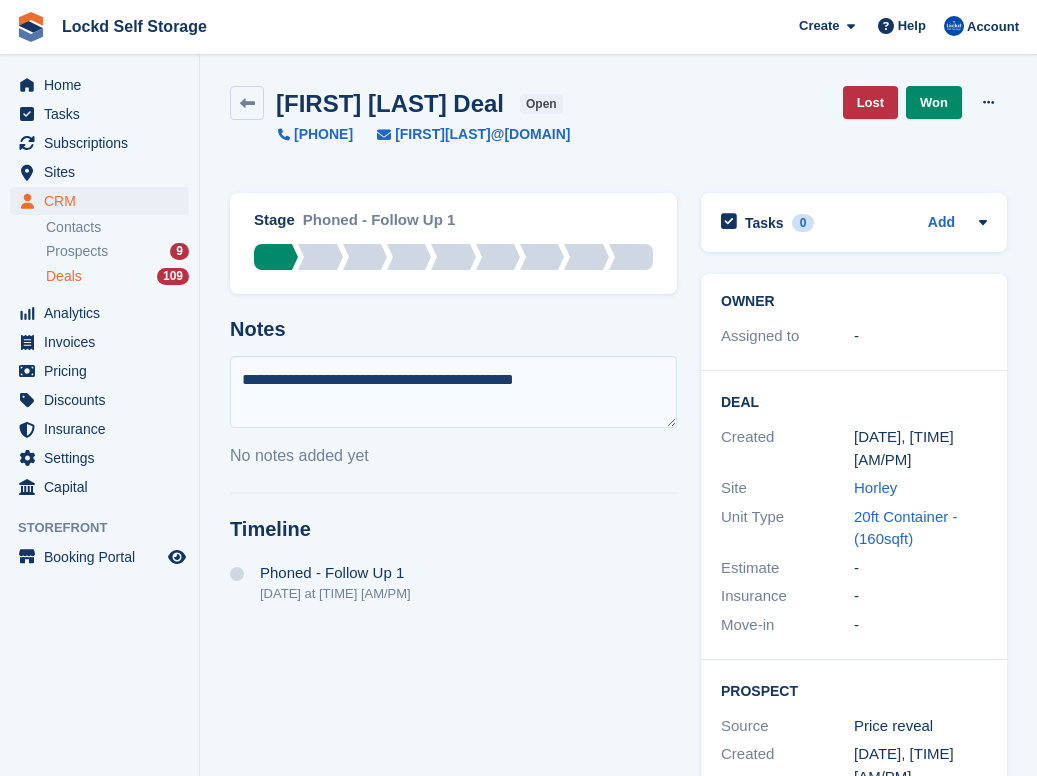 paste on "**********" 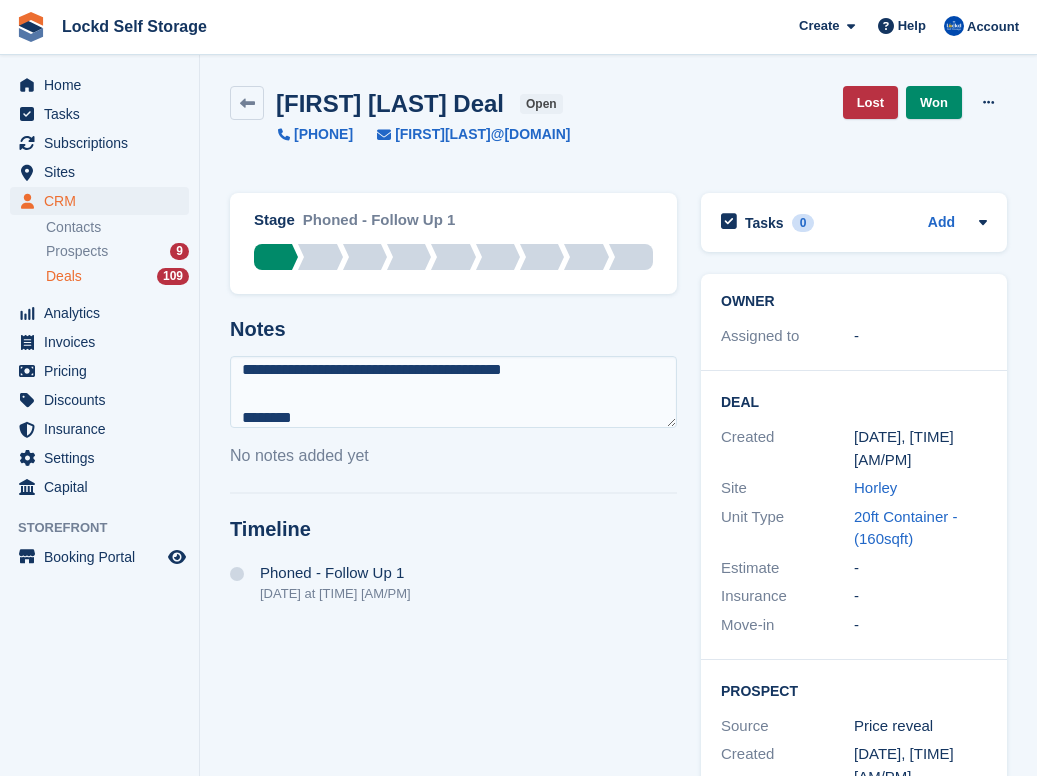 scroll, scrollTop: 144, scrollLeft: 0, axis: vertical 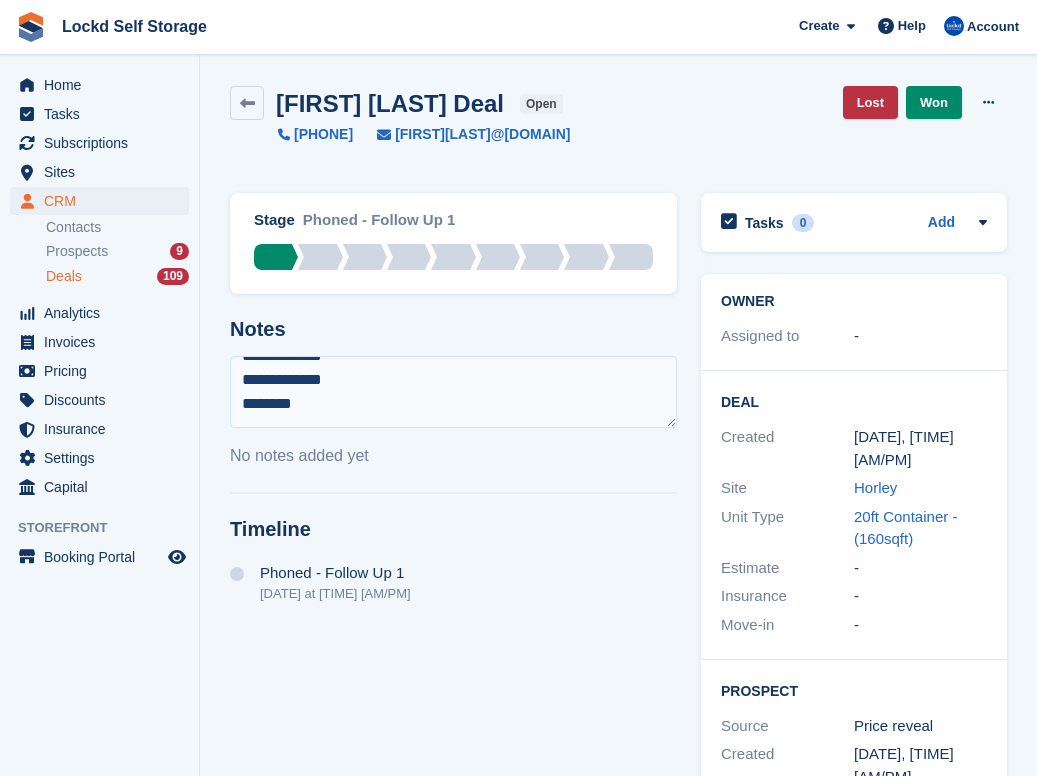 click on "**********" at bounding box center [453, 392] 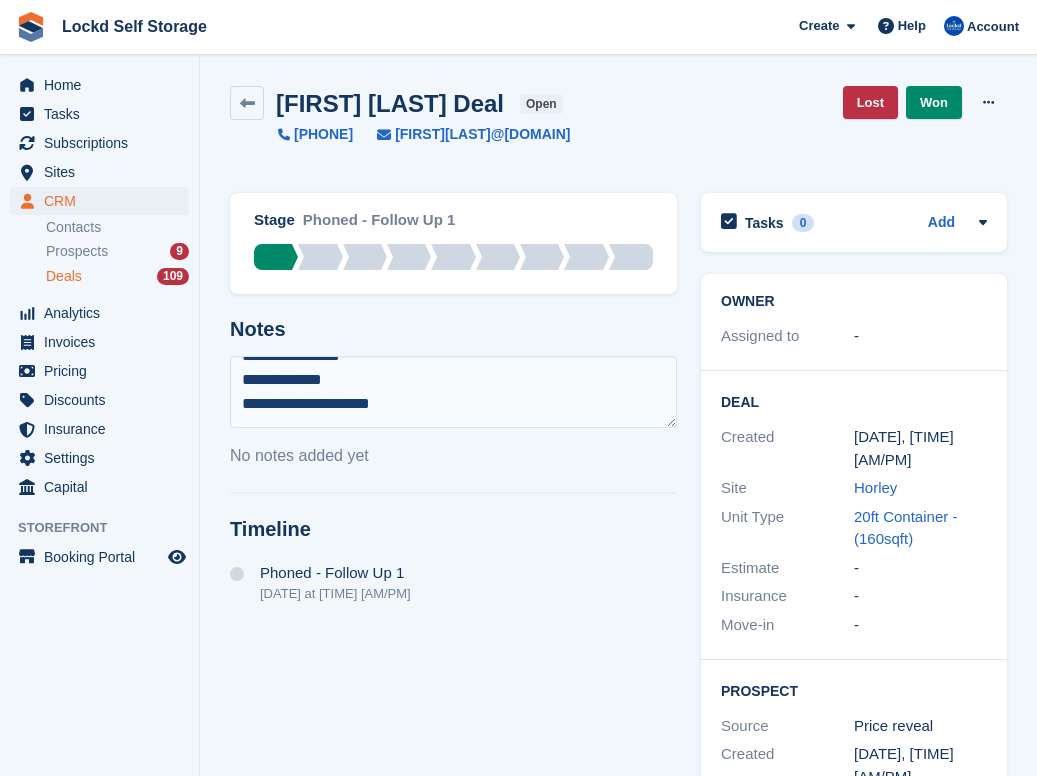scroll, scrollTop: 120, scrollLeft: 0, axis: vertical 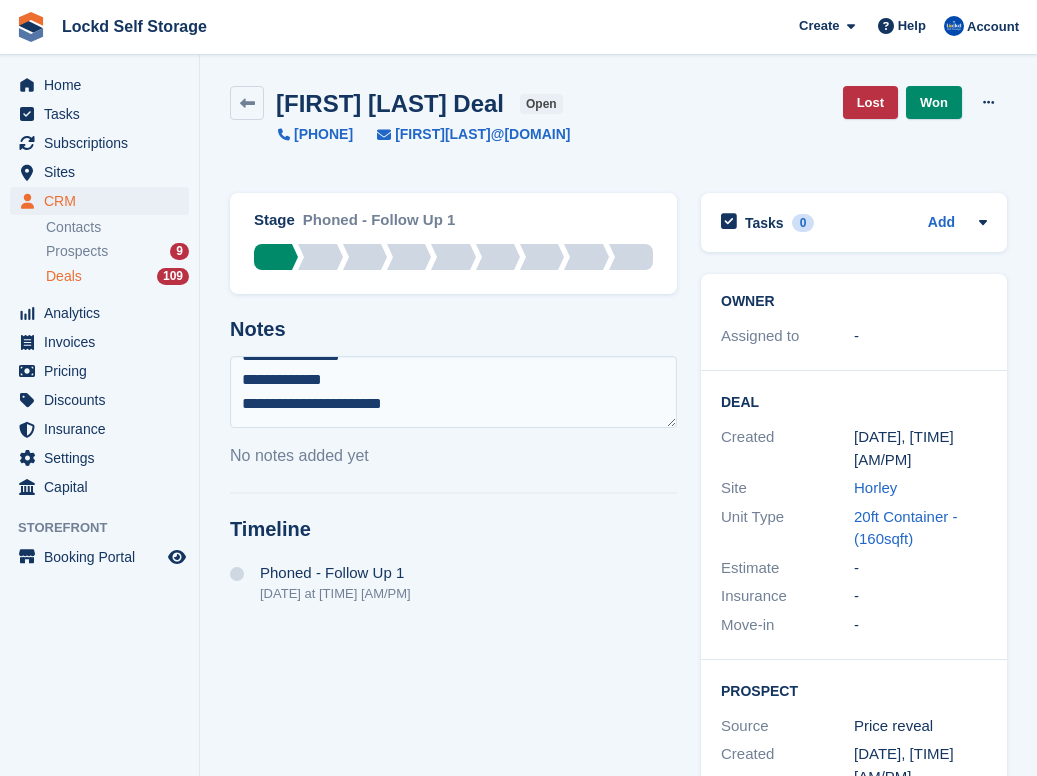 click on "**********" at bounding box center (453, 392) 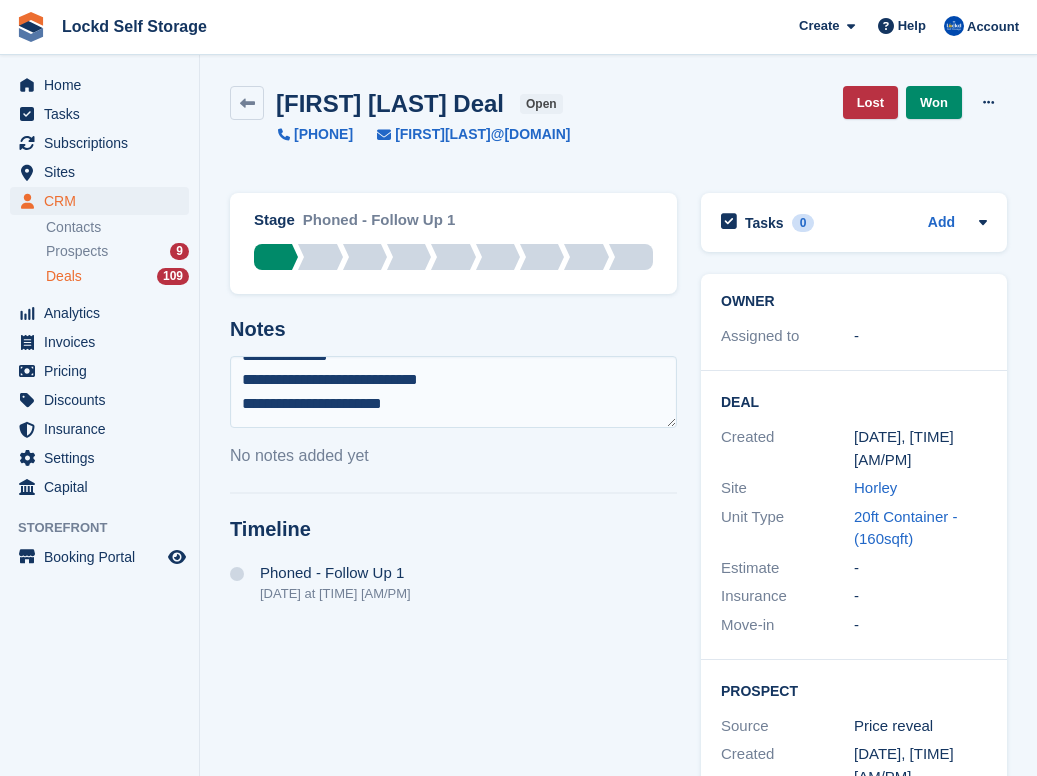 scroll, scrollTop: 96, scrollLeft: 0, axis: vertical 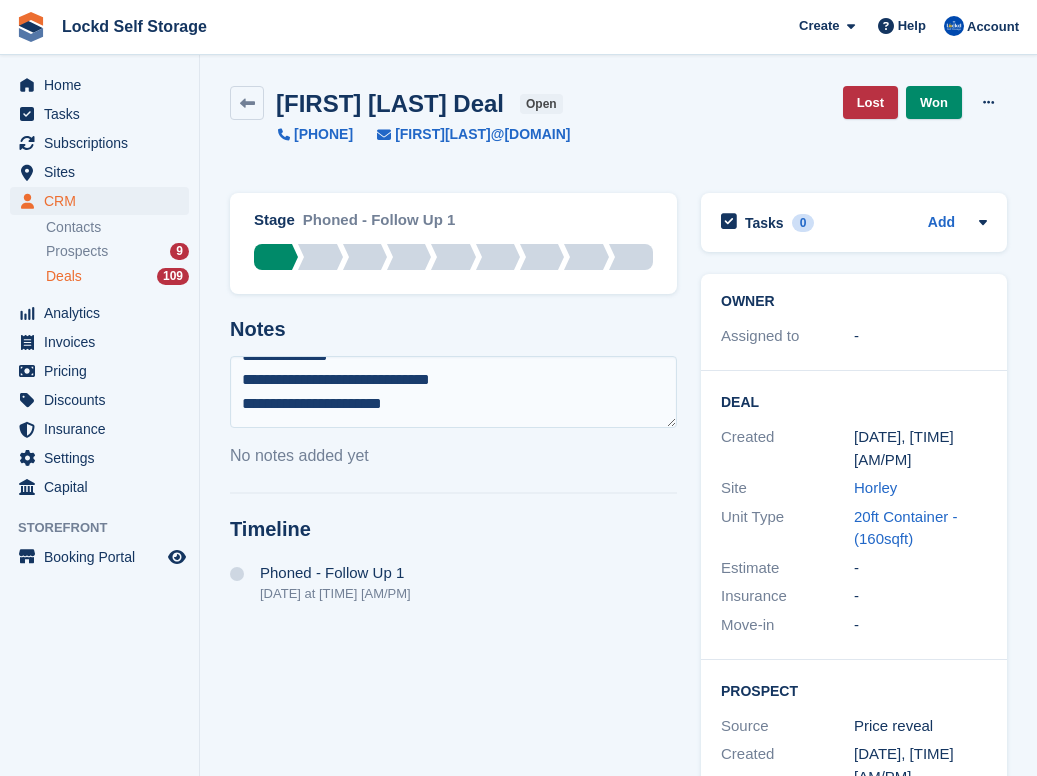 click on "**********" at bounding box center [453, 618] 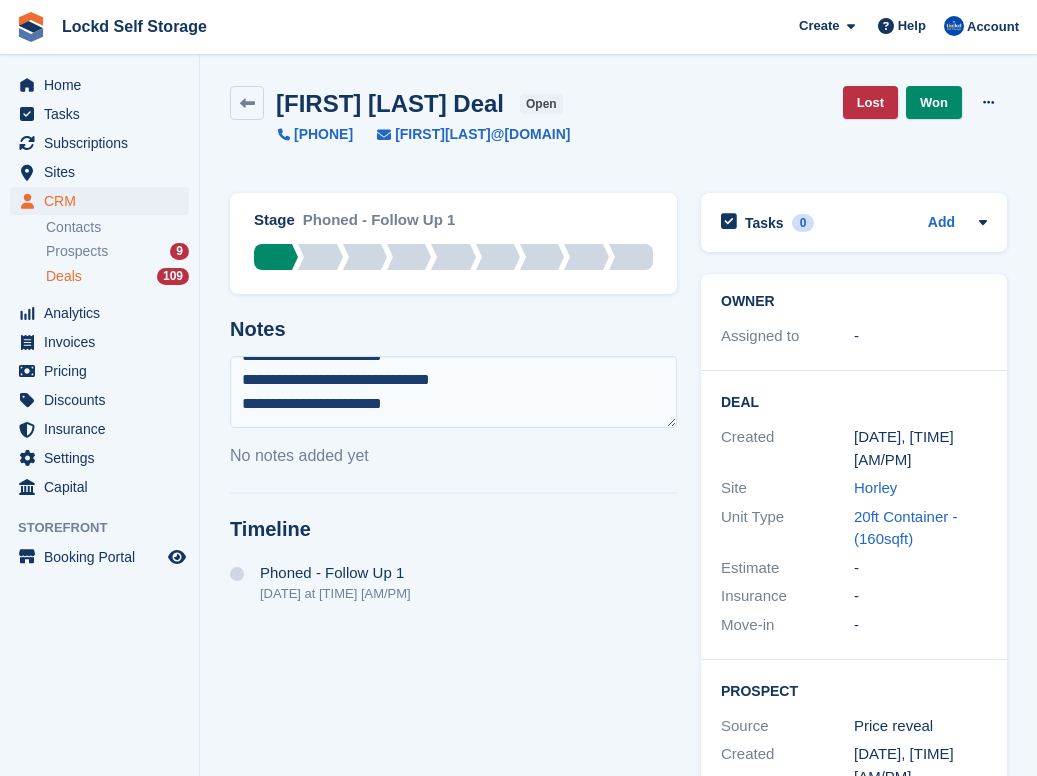 type on "**********" 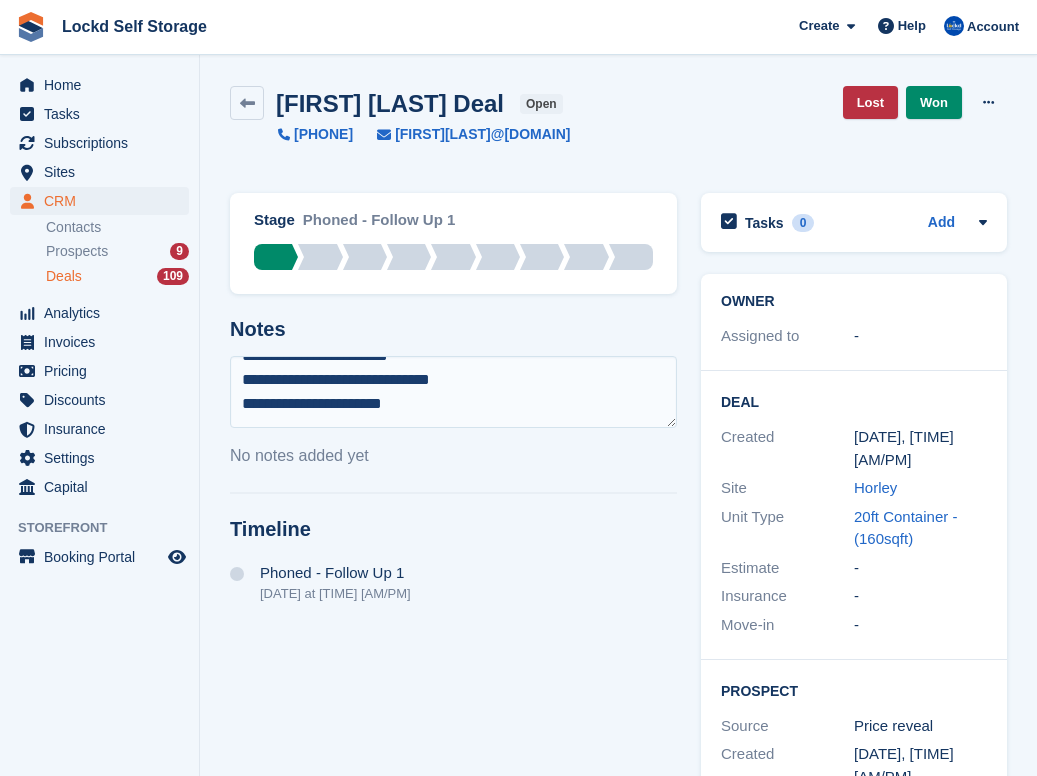 scroll, scrollTop: 56, scrollLeft: 0, axis: vertical 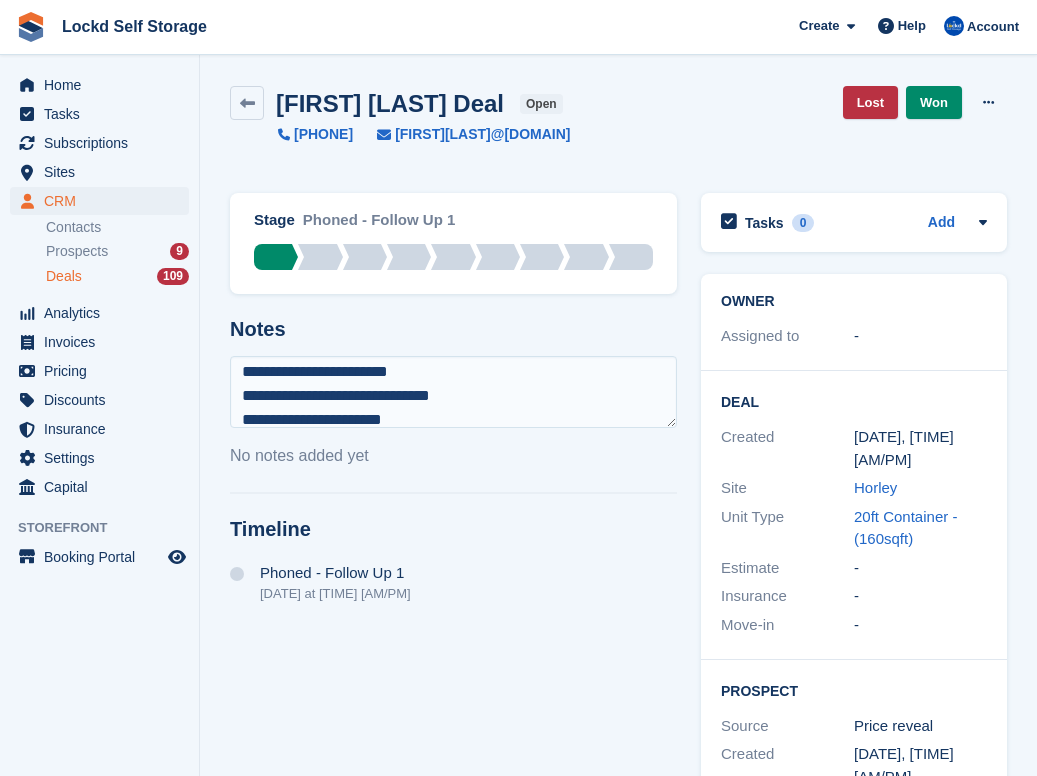 type 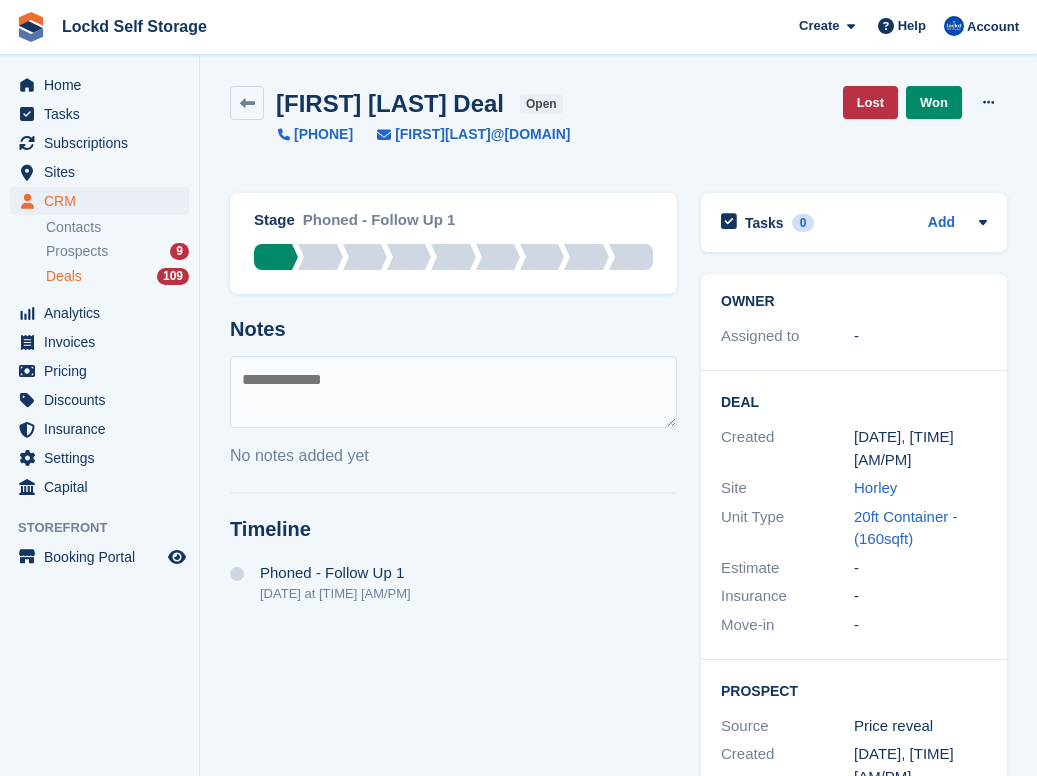 scroll, scrollTop: 0, scrollLeft: 0, axis: both 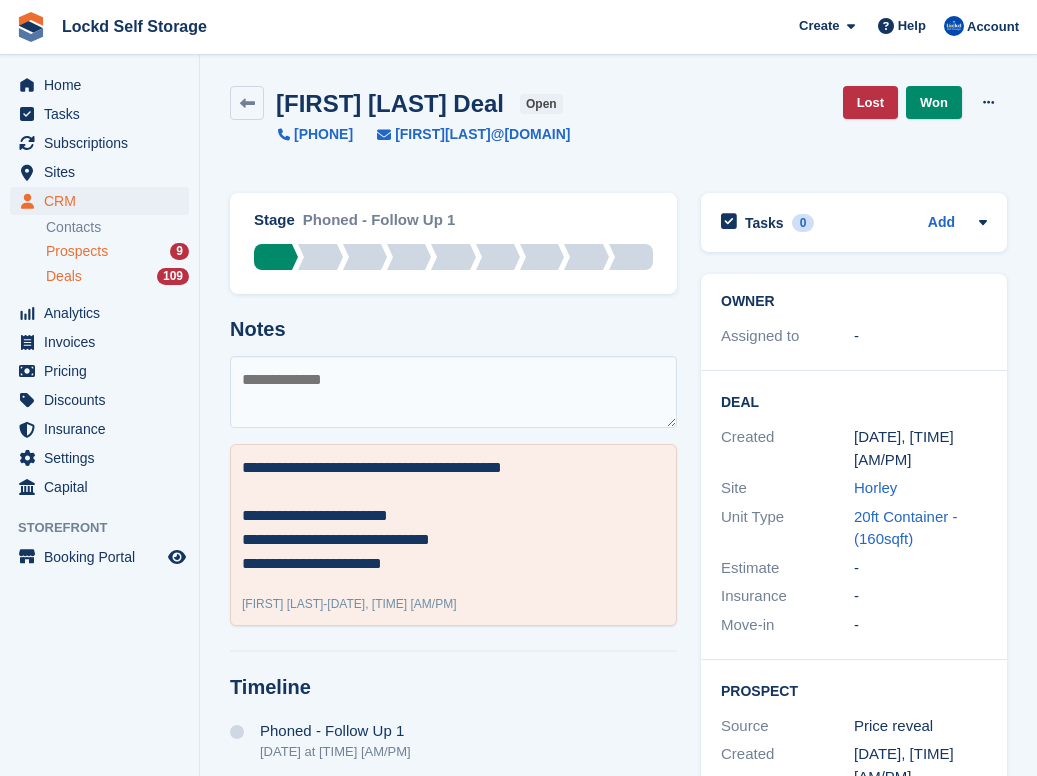 click on "Prospects
9" at bounding box center (117, 251) 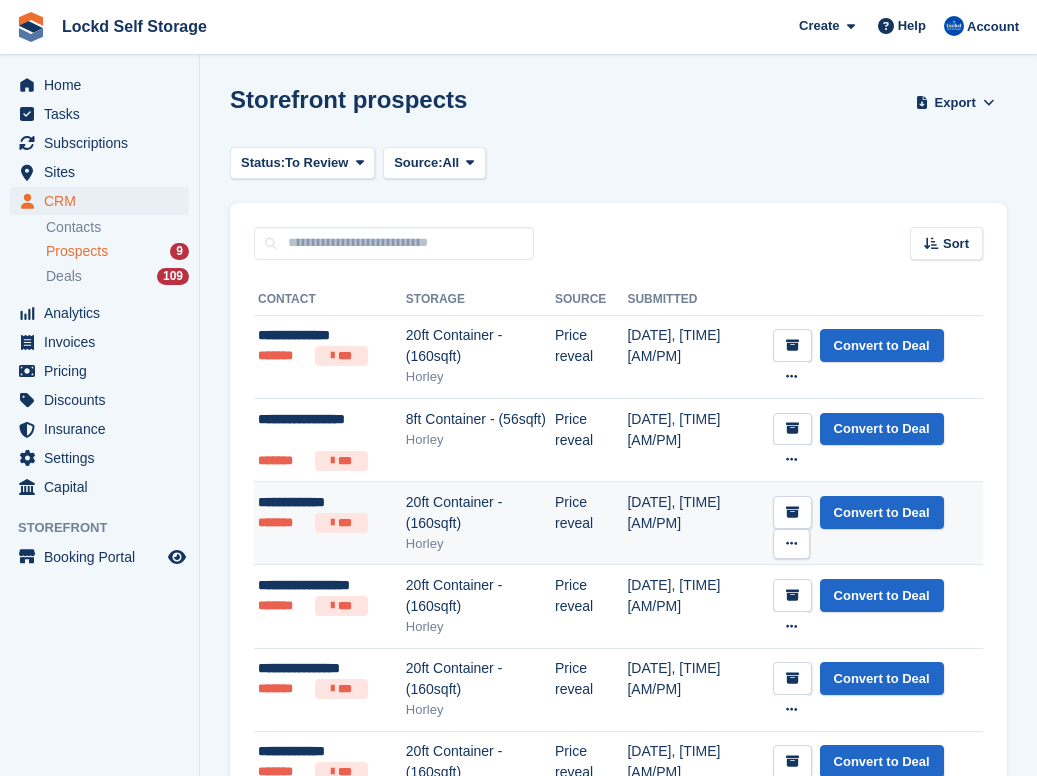 click on "20ft Container - (160sqft)" at bounding box center (480, 513) 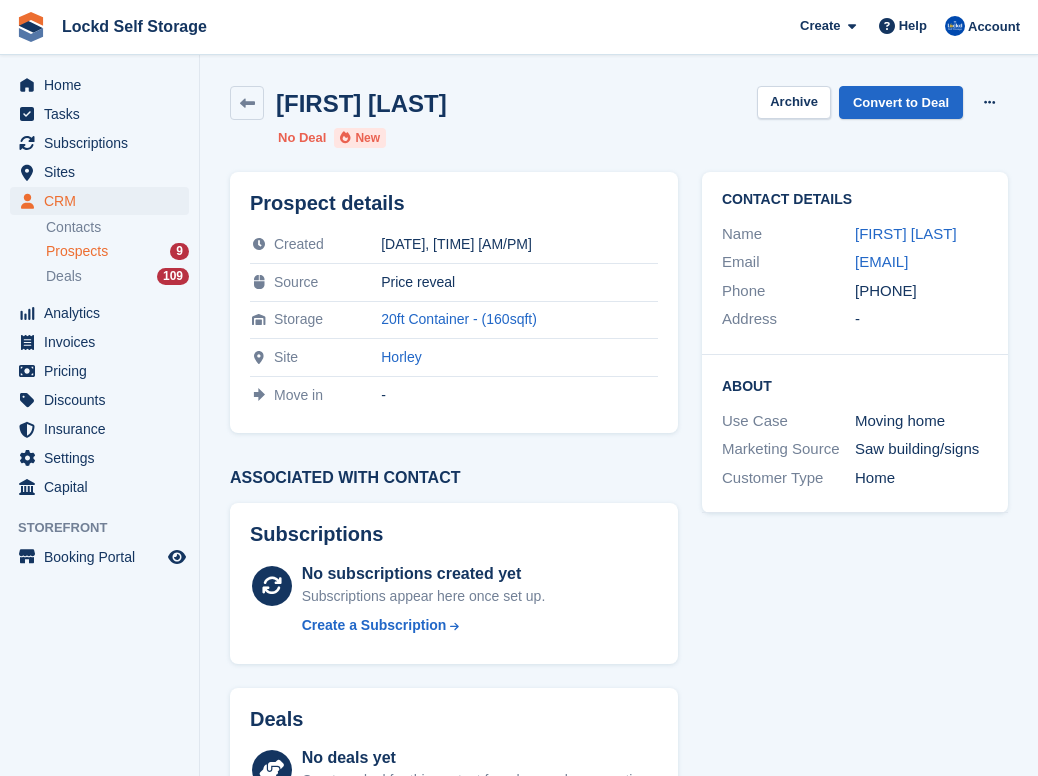 scroll, scrollTop: 0, scrollLeft: 0, axis: both 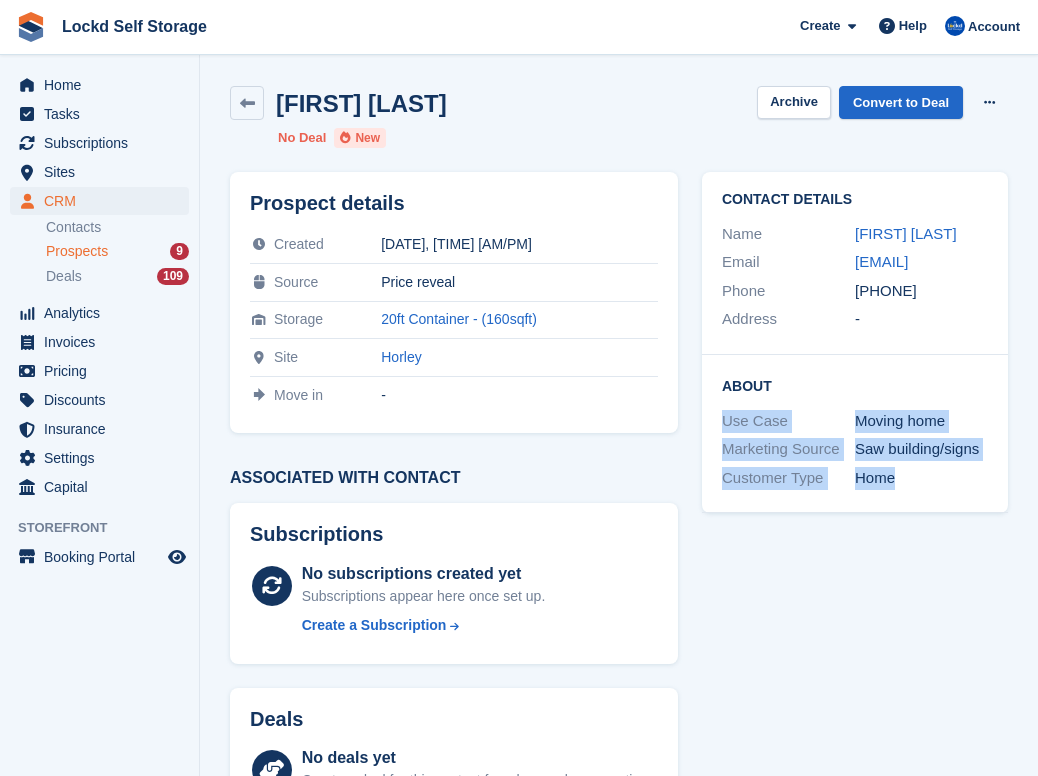 drag, startPoint x: 916, startPoint y: 479, endPoint x: 721, endPoint y: 416, distance: 204.92438 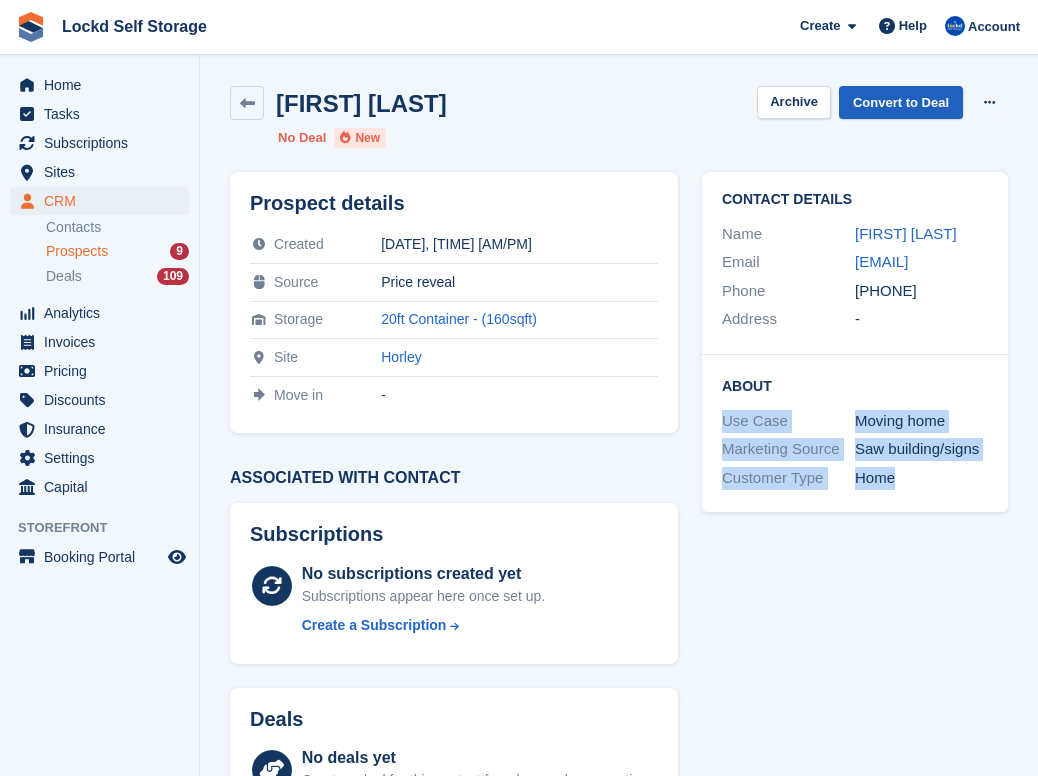 click on "Convert to Deal" at bounding box center [901, 102] 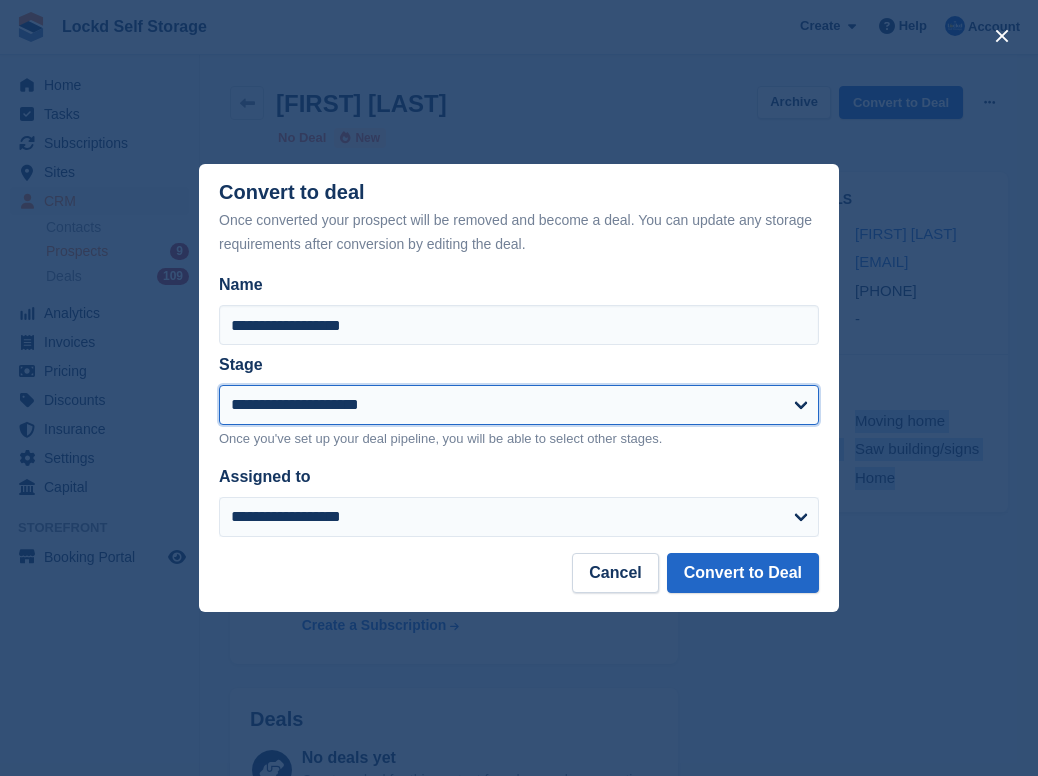 select on "****" 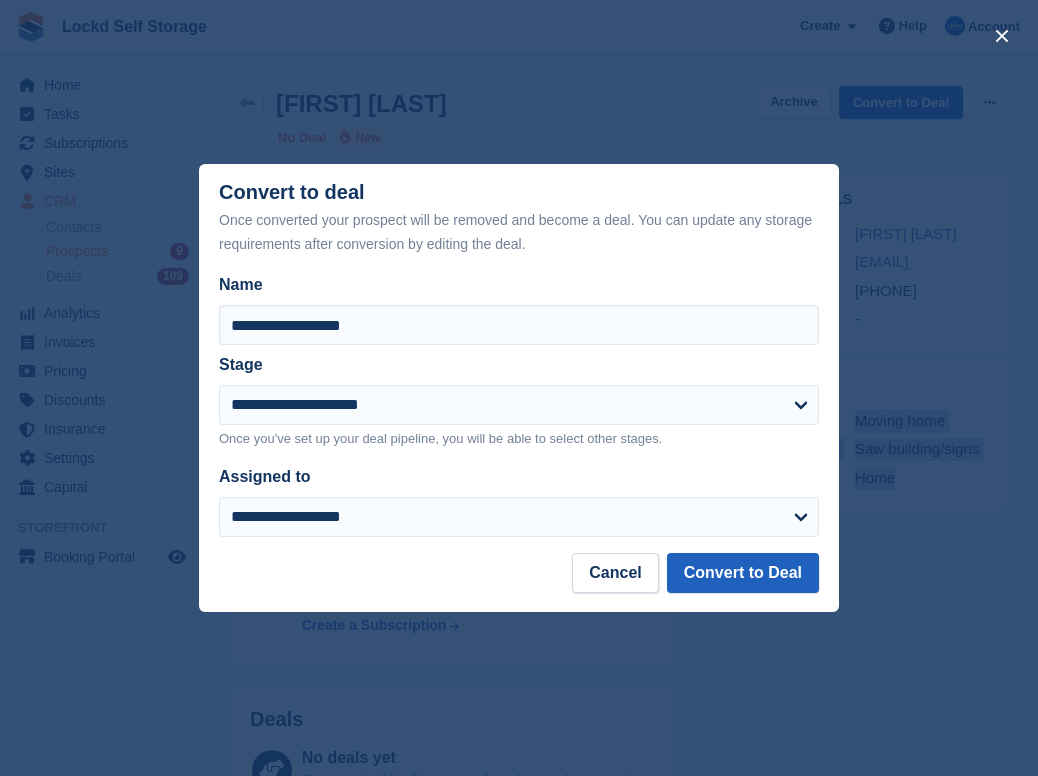 click on "Convert to Deal" at bounding box center (743, 573) 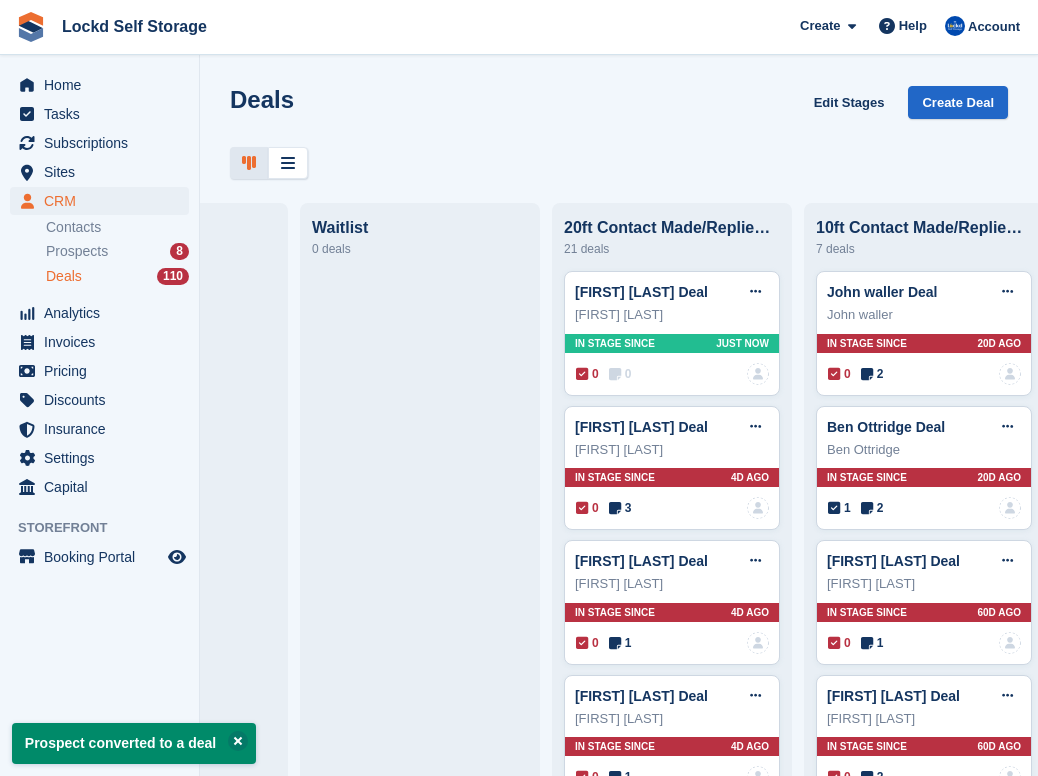 scroll, scrollTop: 0, scrollLeft: 984, axis: horizontal 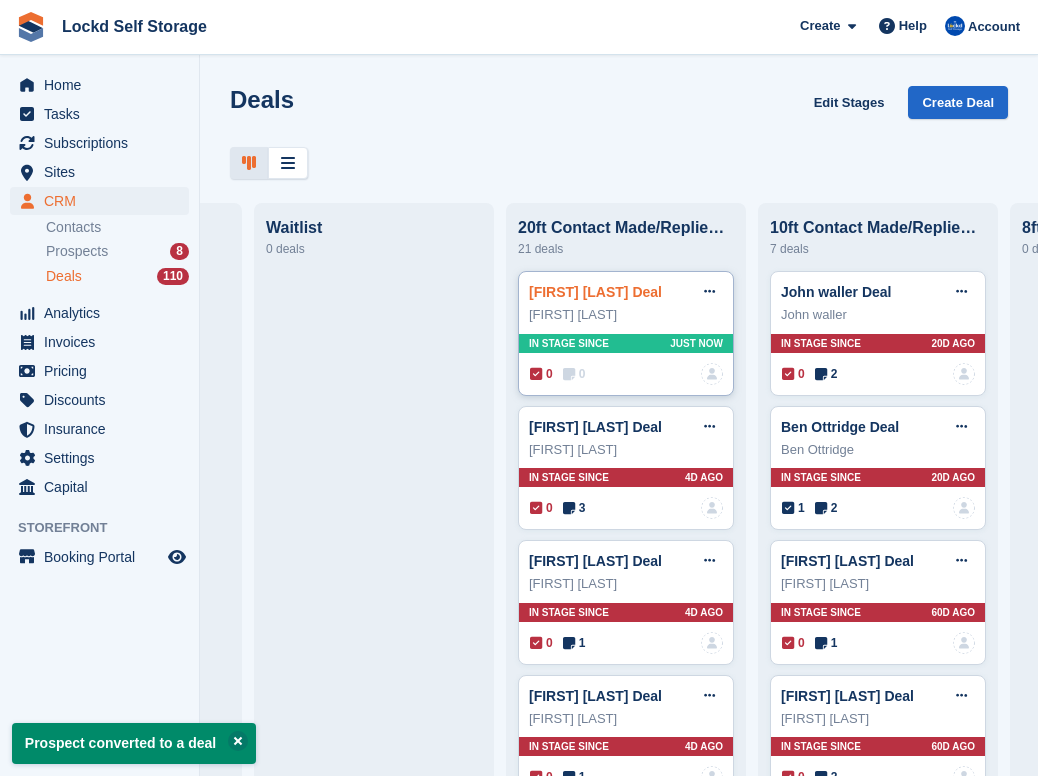click on "Alison Davies Deal" at bounding box center [595, 292] 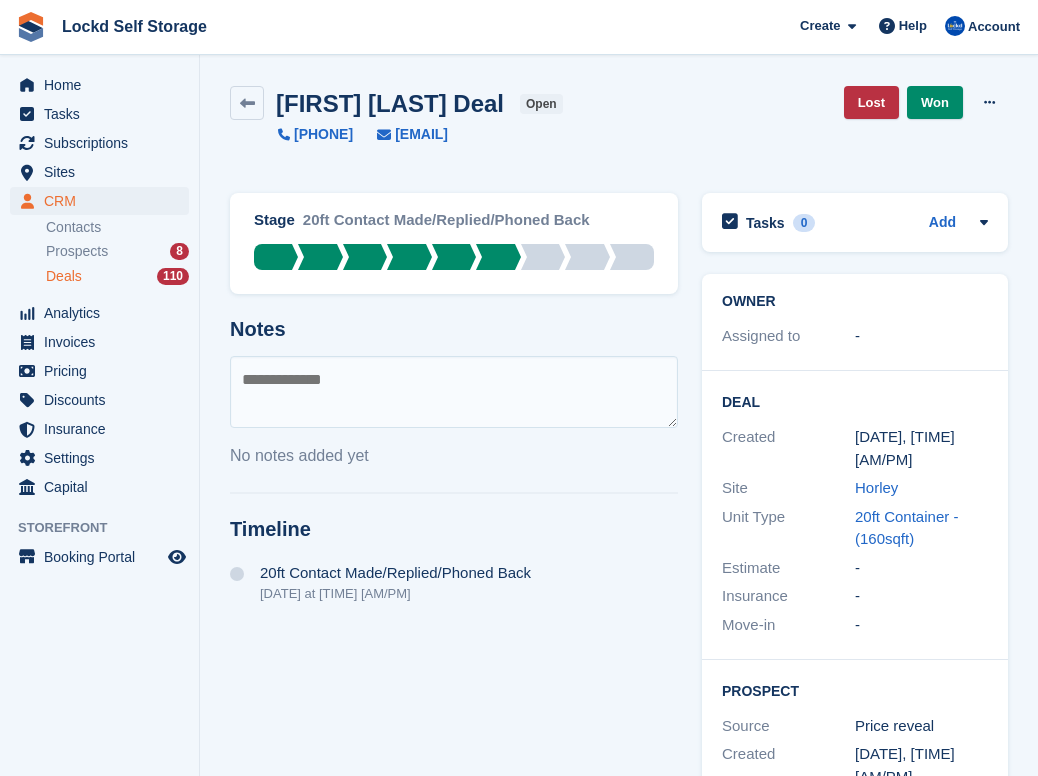 click at bounding box center [454, 392] 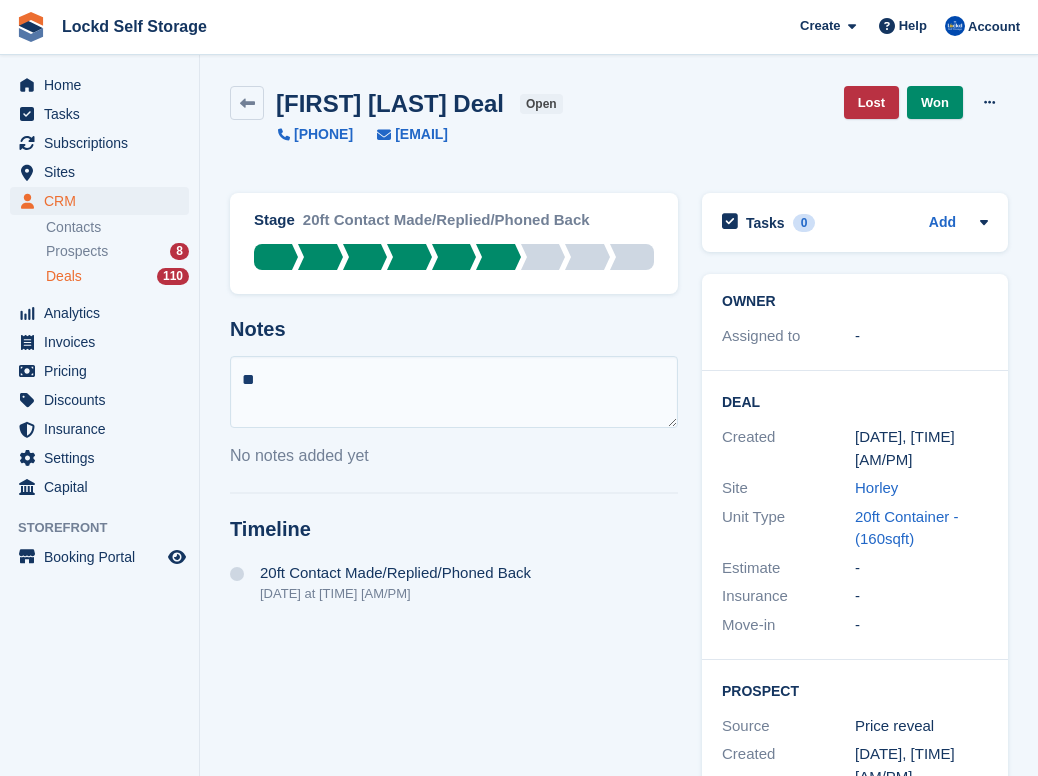 type on "*" 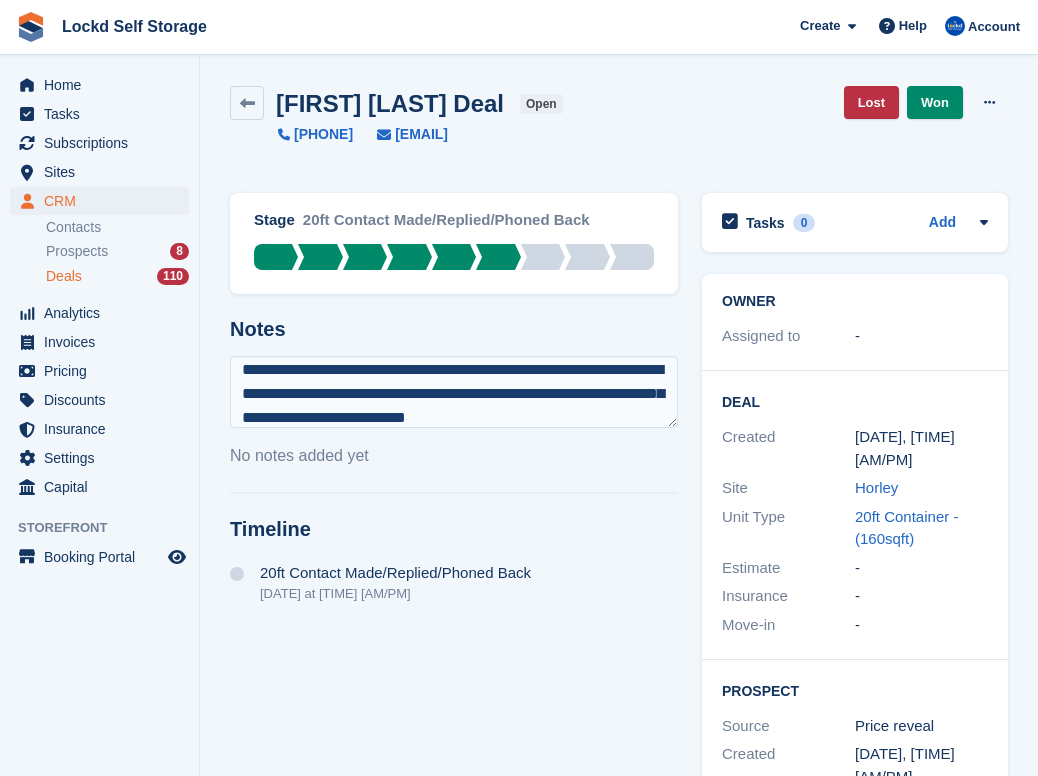scroll, scrollTop: 48, scrollLeft: 0, axis: vertical 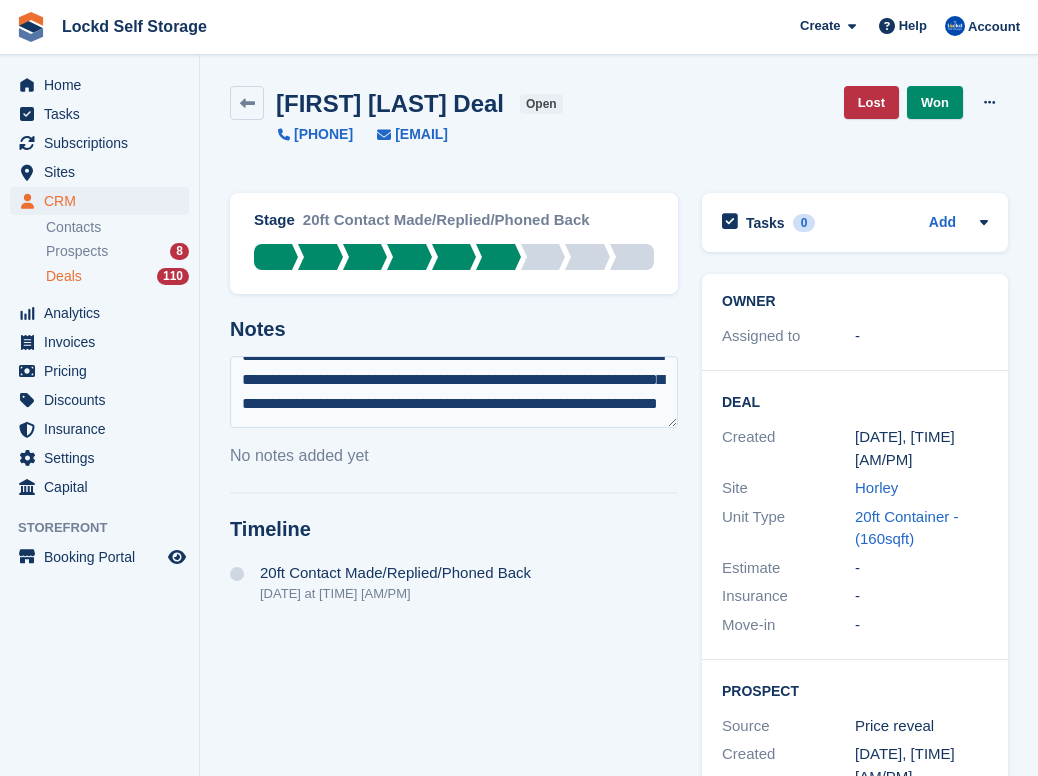type on "**********" 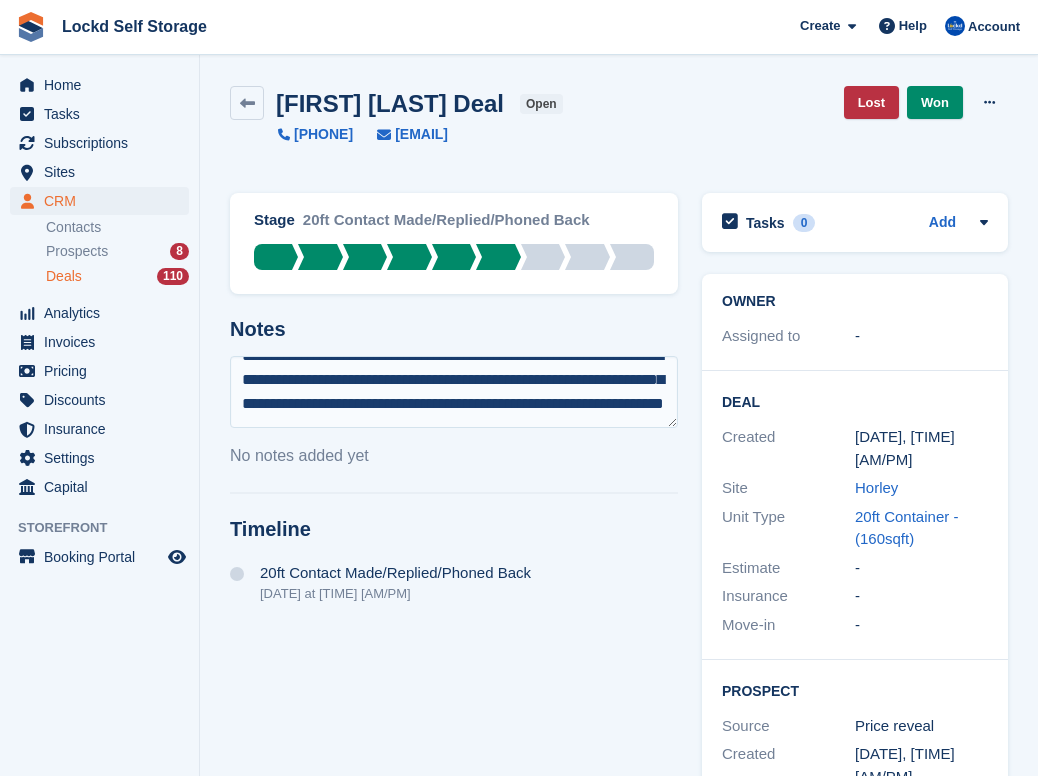 type 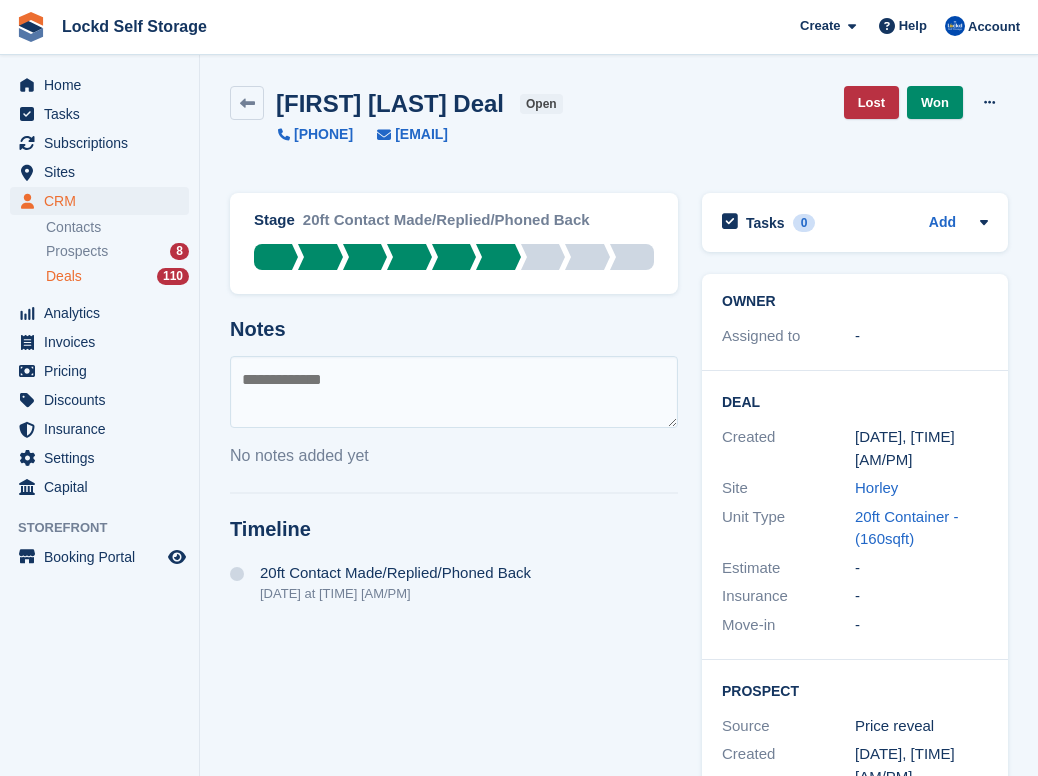 scroll, scrollTop: 0, scrollLeft: 0, axis: both 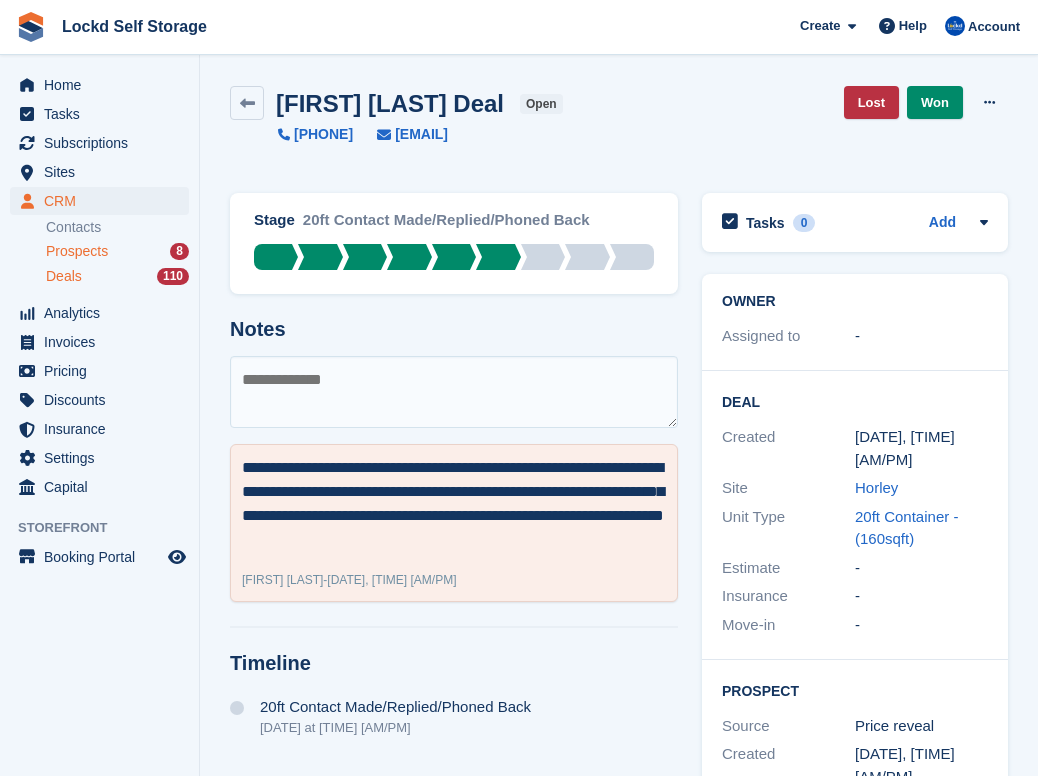 click on "Prospects
8" at bounding box center (117, 251) 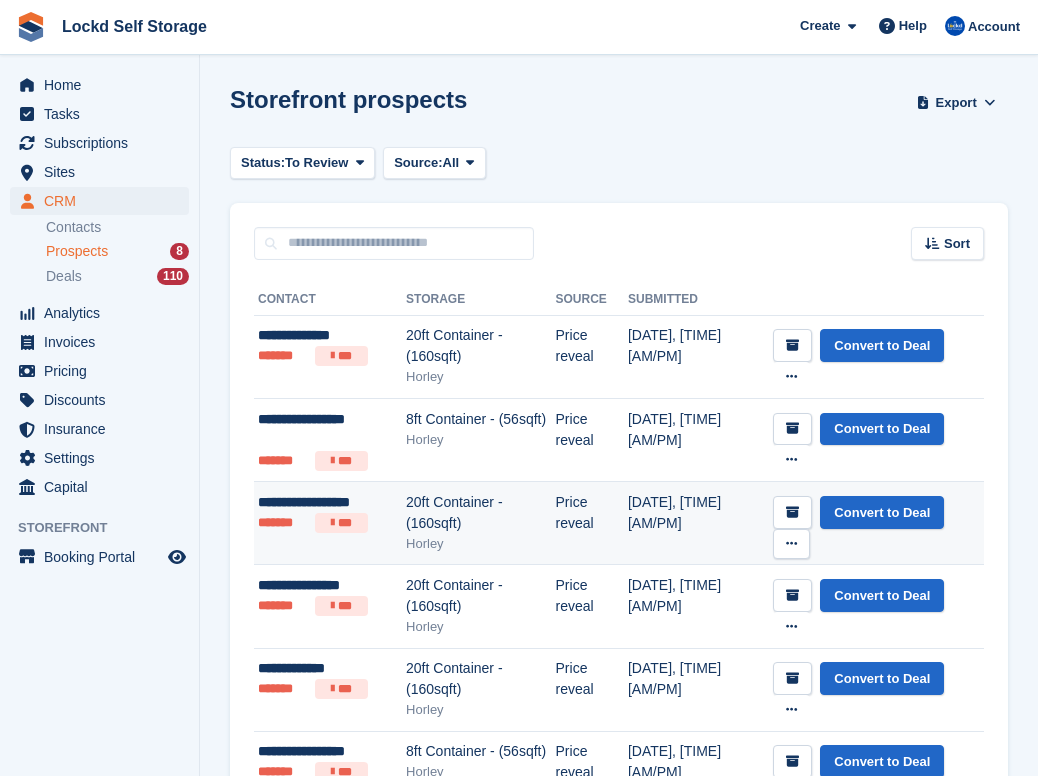 click on "20ft Container - (160sqft)" at bounding box center [480, 513] 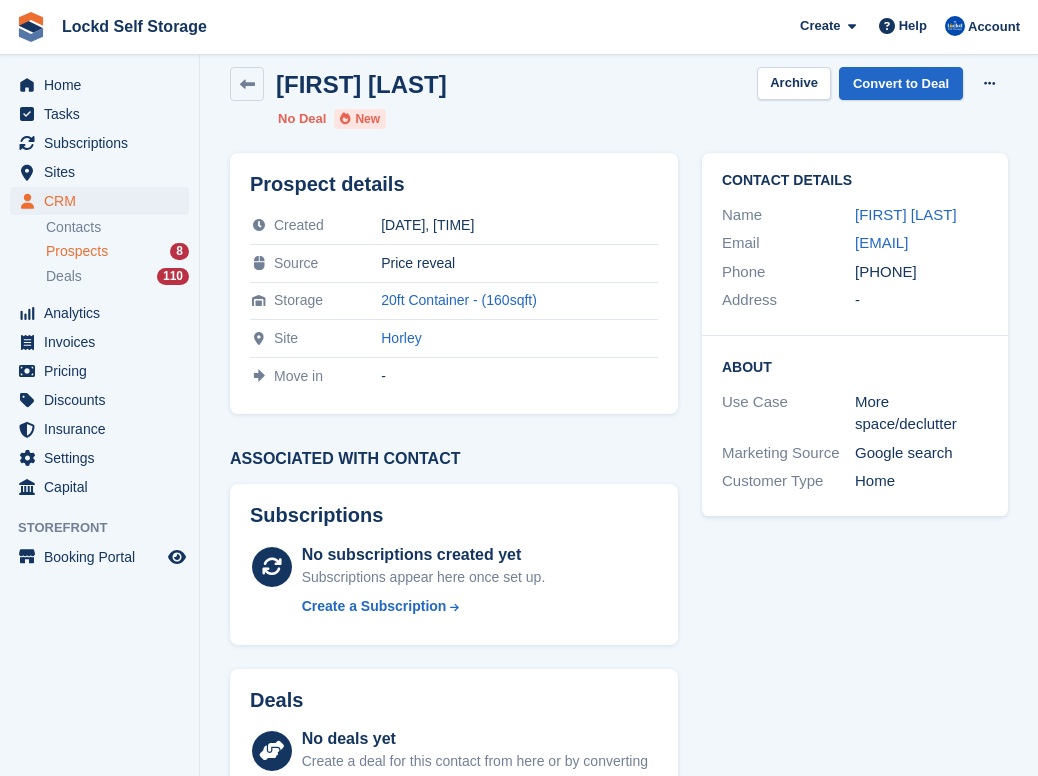 scroll, scrollTop: 20, scrollLeft: 0, axis: vertical 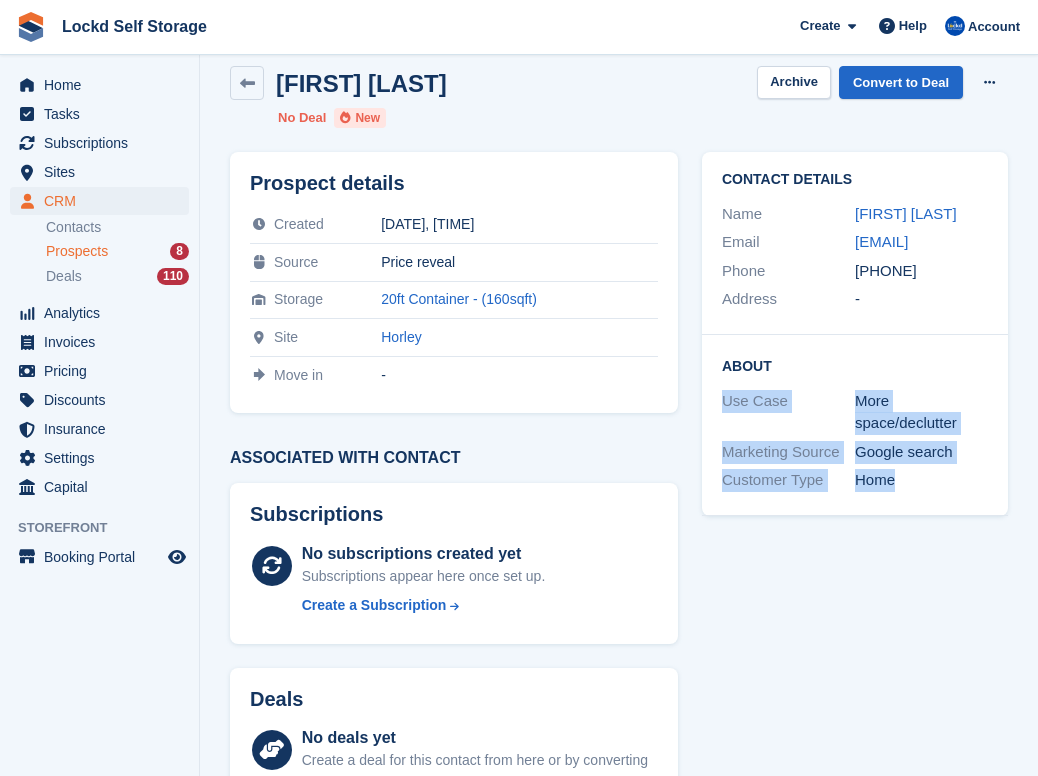 drag, startPoint x: 903, startPoint y: 512, endPoint x: 715, endPoint y: 447, distance: 198.91959 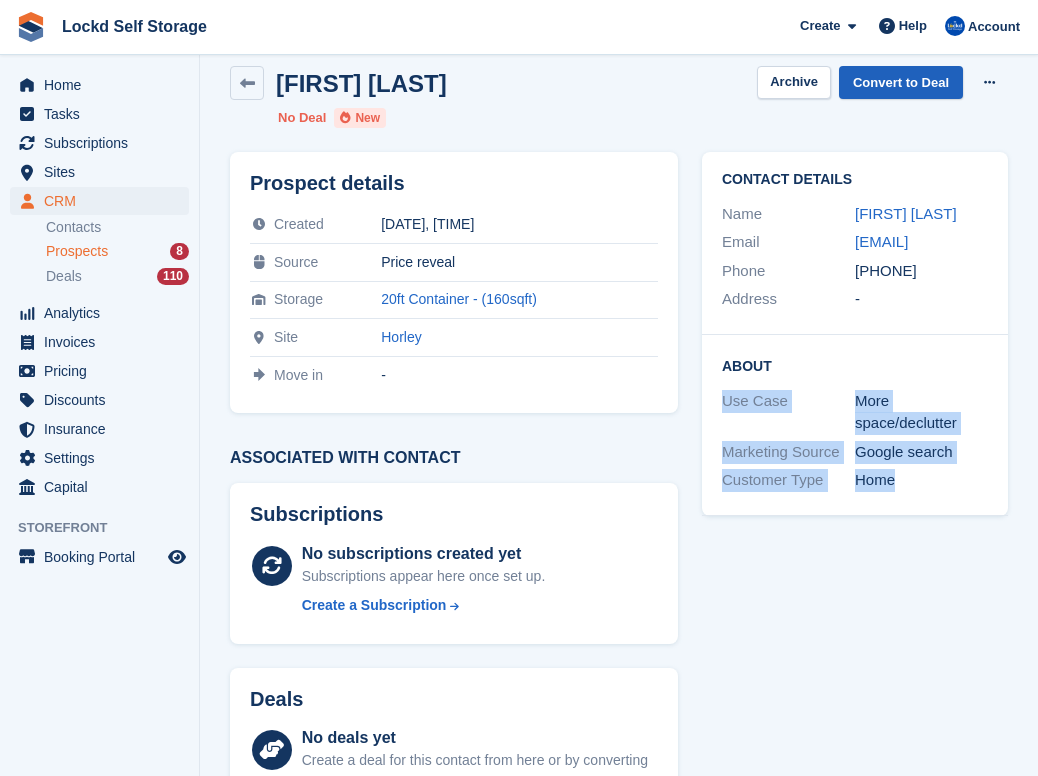 click on "Convert to Deal" at bounding box center [901, 82] 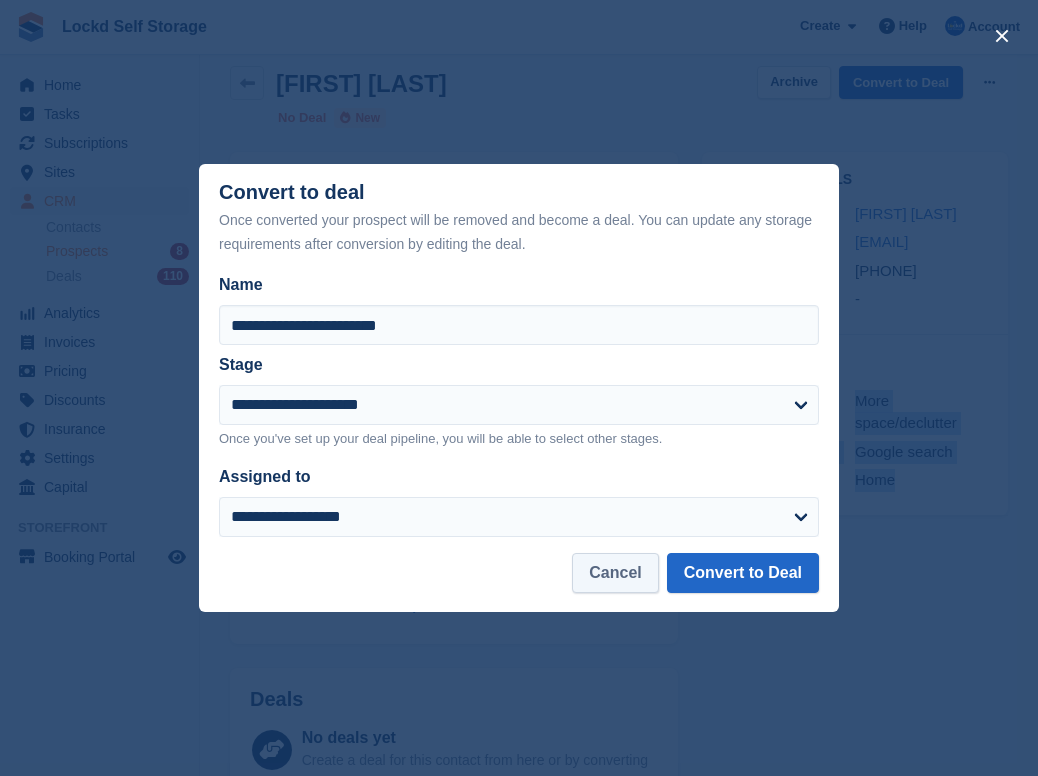click on "Cancel" at bounding box center (615, 573) 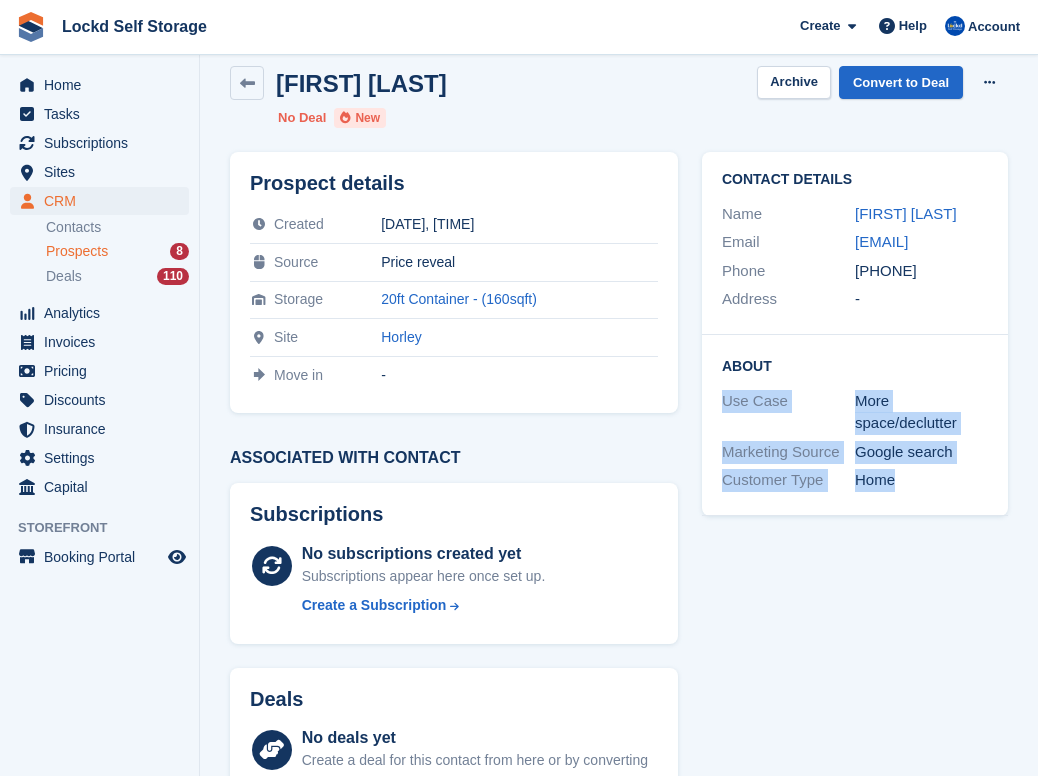 click on "Prospects
8" at bounding box center (117, 251) 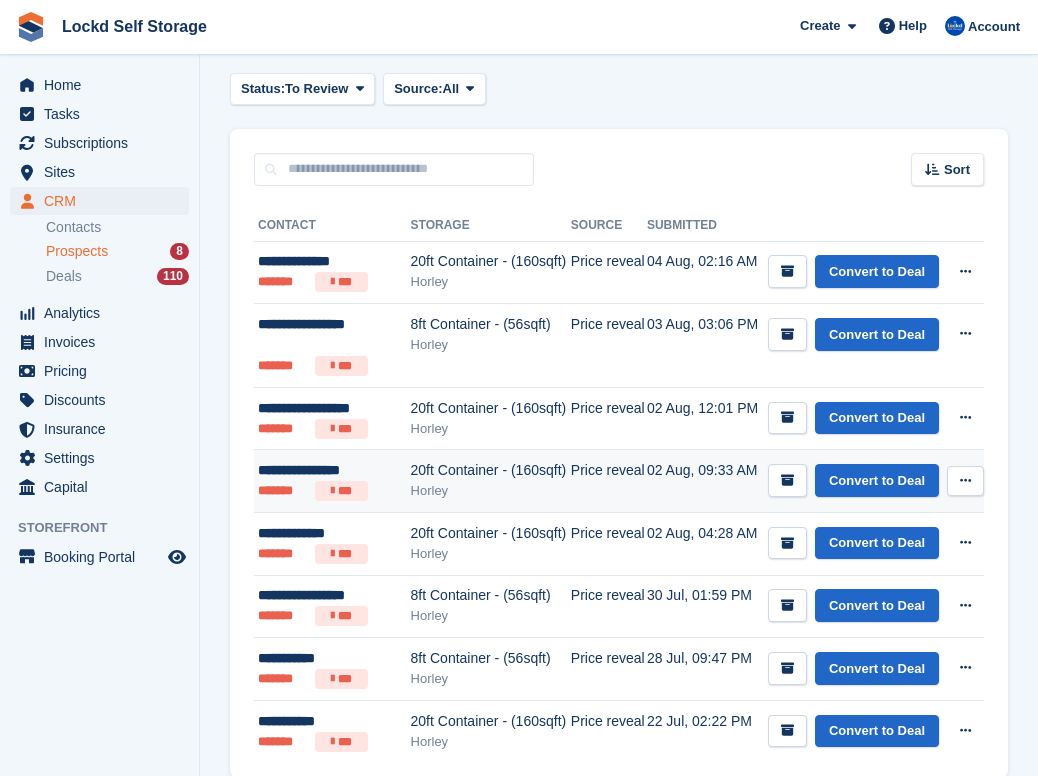 scroll, scrollTop: 75, scrollLeft: 0, axis: vertical 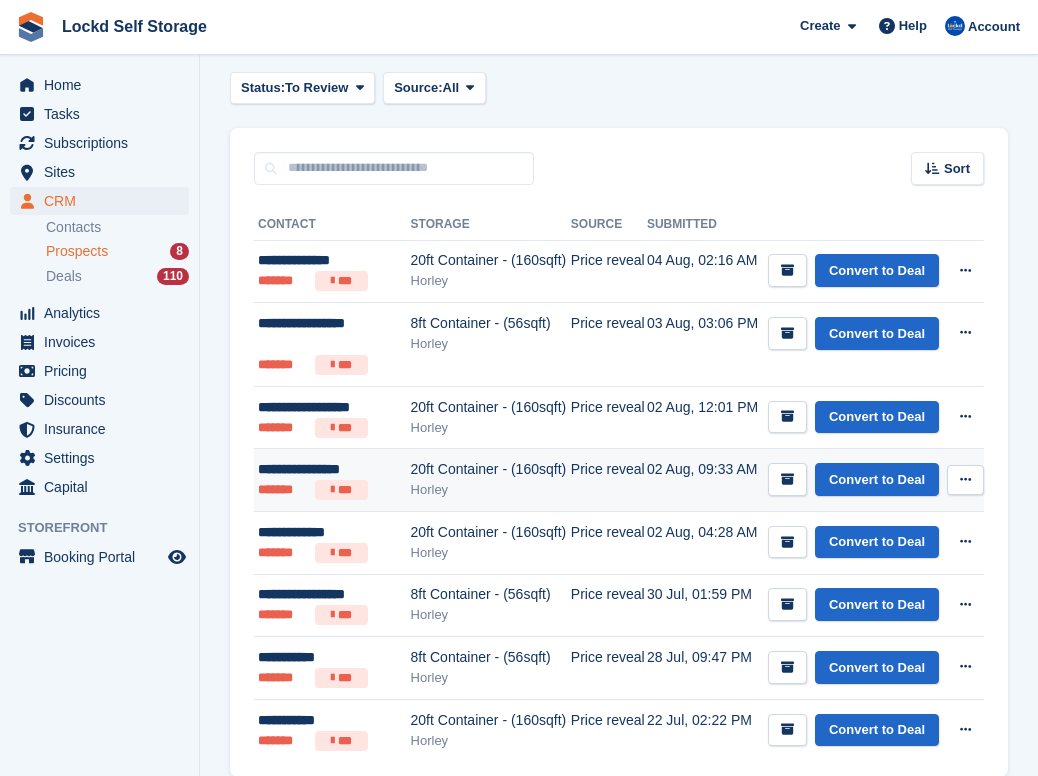 click on "20ft Container - (160sqft)" at bounding box center [491, 469] 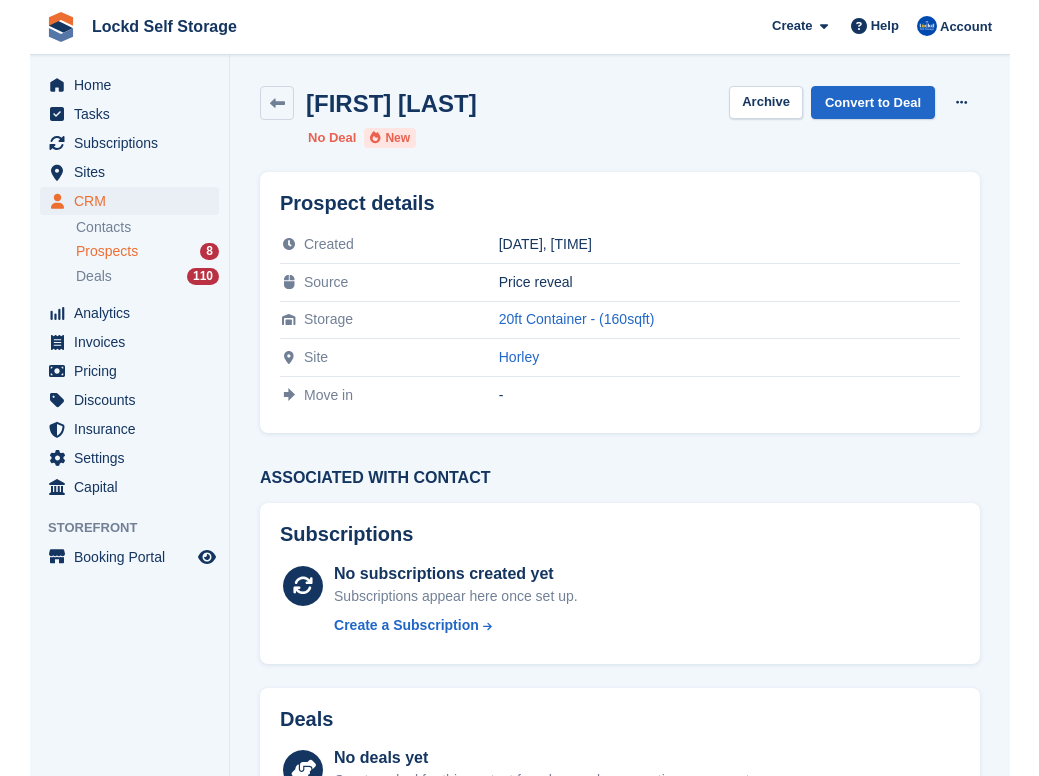 scroll, scrollTop: 0, scrollLeft: 0, axis: both 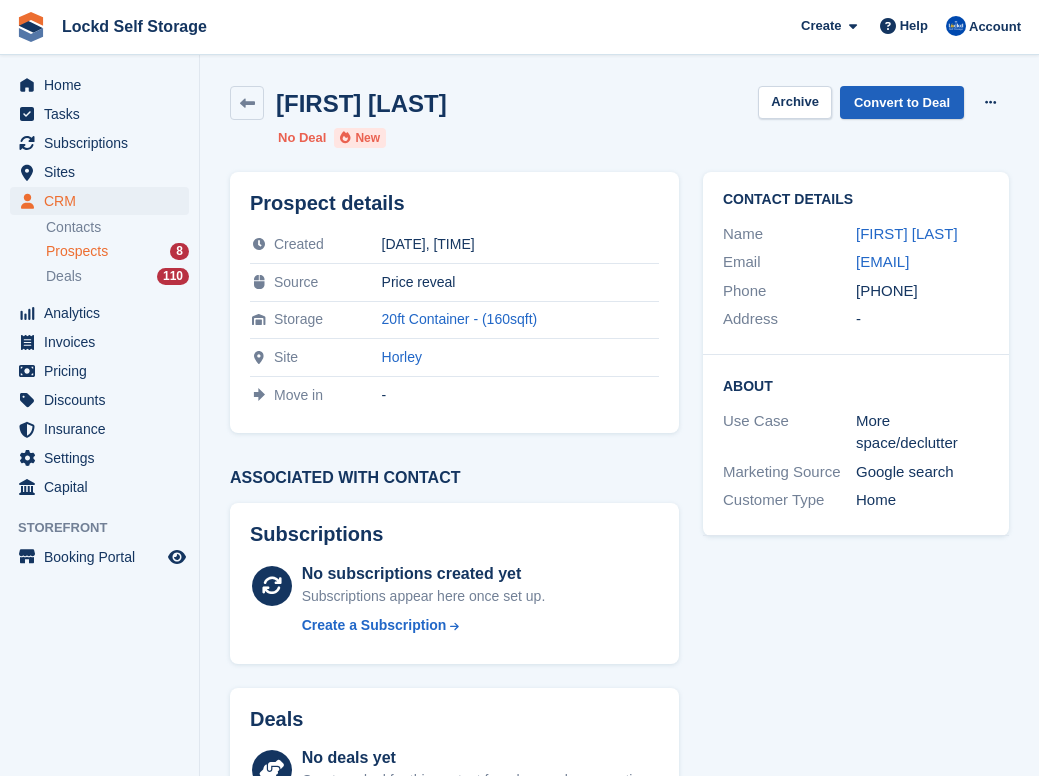 click on "Convert to Deal" at bounding box center [902, 102] 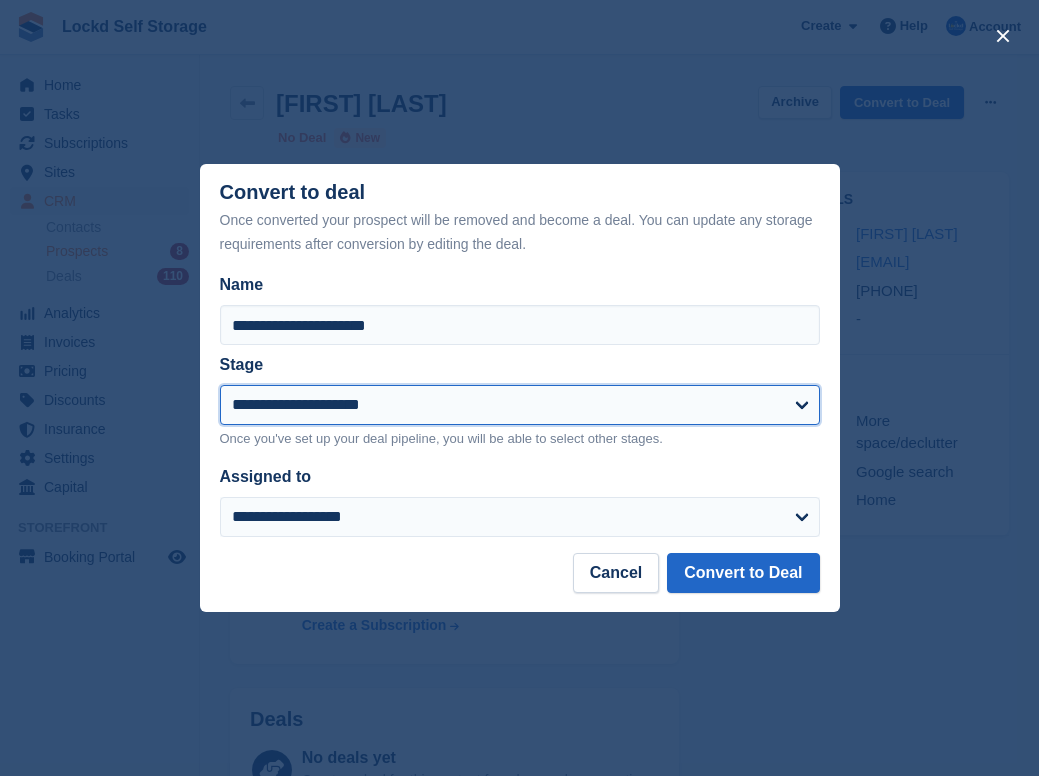 select on "****" 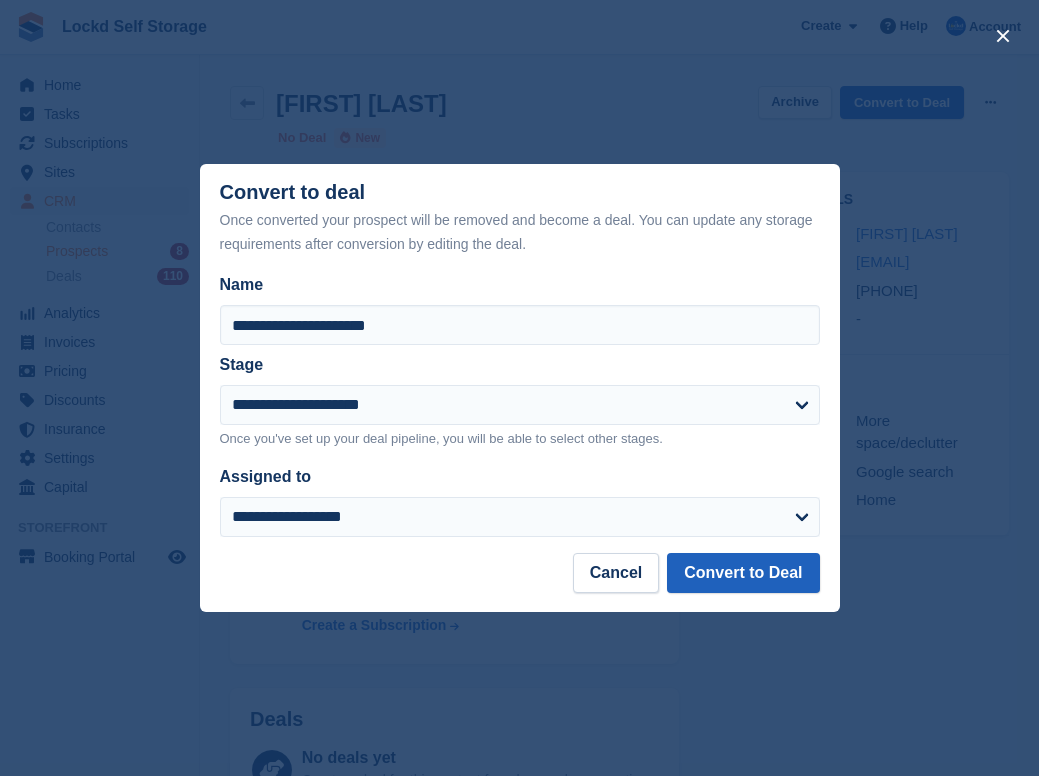 click on "Convert to Deal" at bounding box center (743, 573) 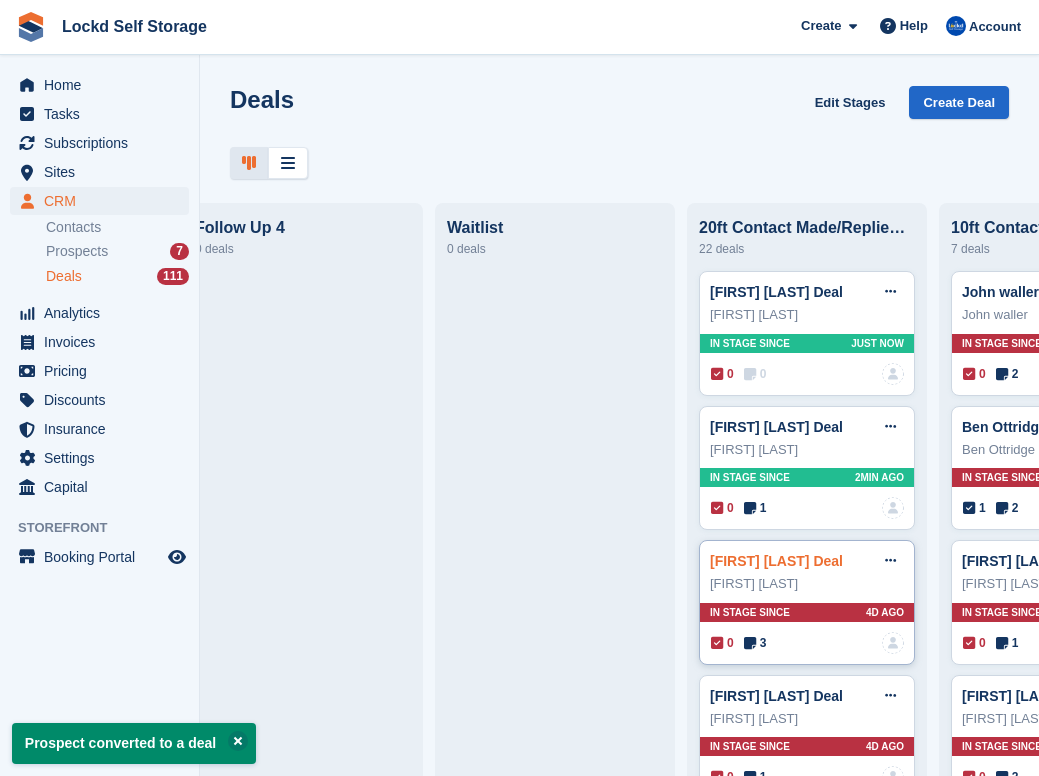 scroll, scrollTop: 0, scrollLeft: 805, axis: horizontal 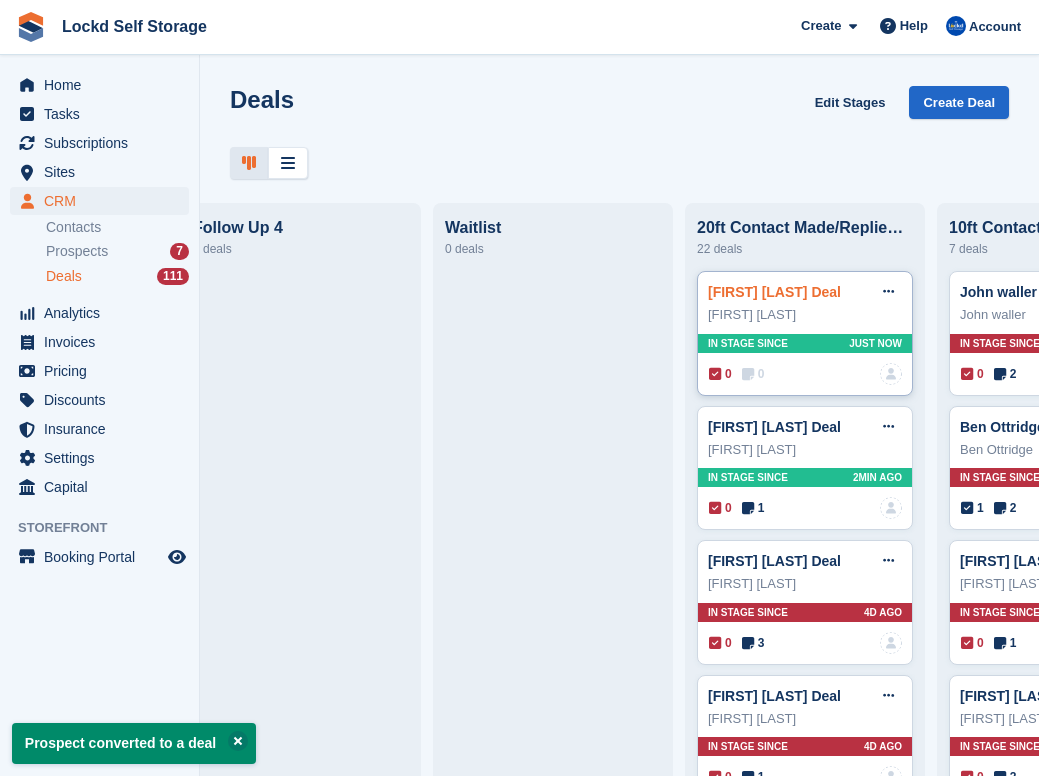 click on "[FIRST] [LAST] Deal" at bounding box center (774, 292) 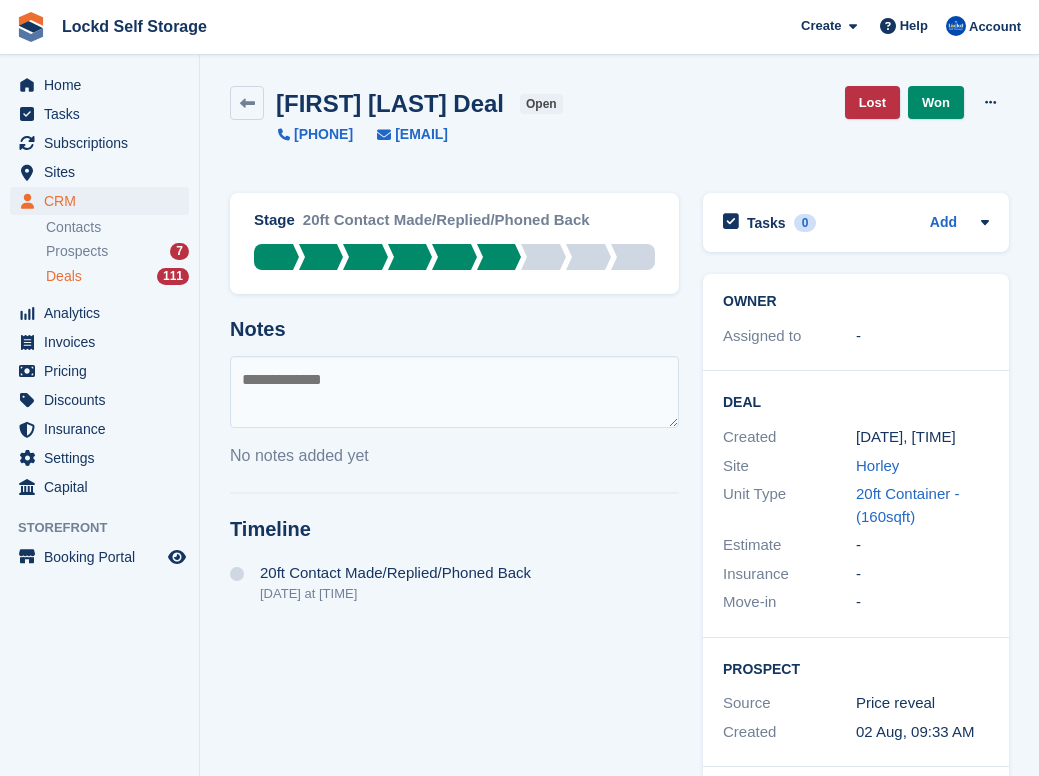 click at bounding box center [454, 392] 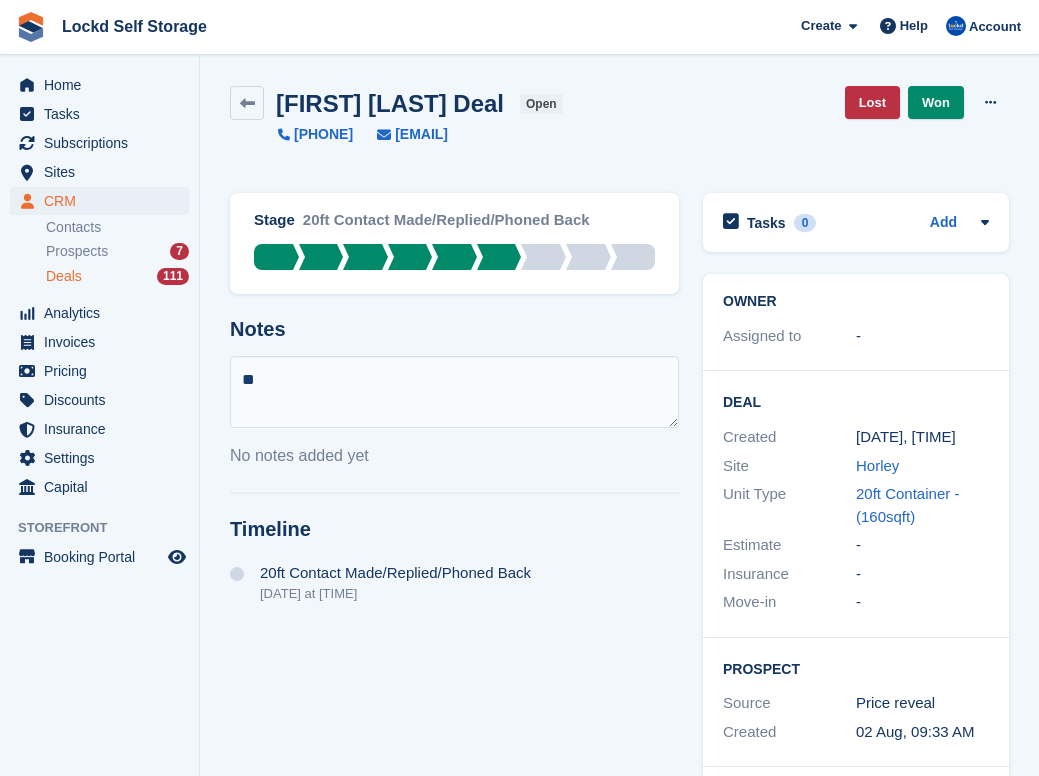 type on "*" 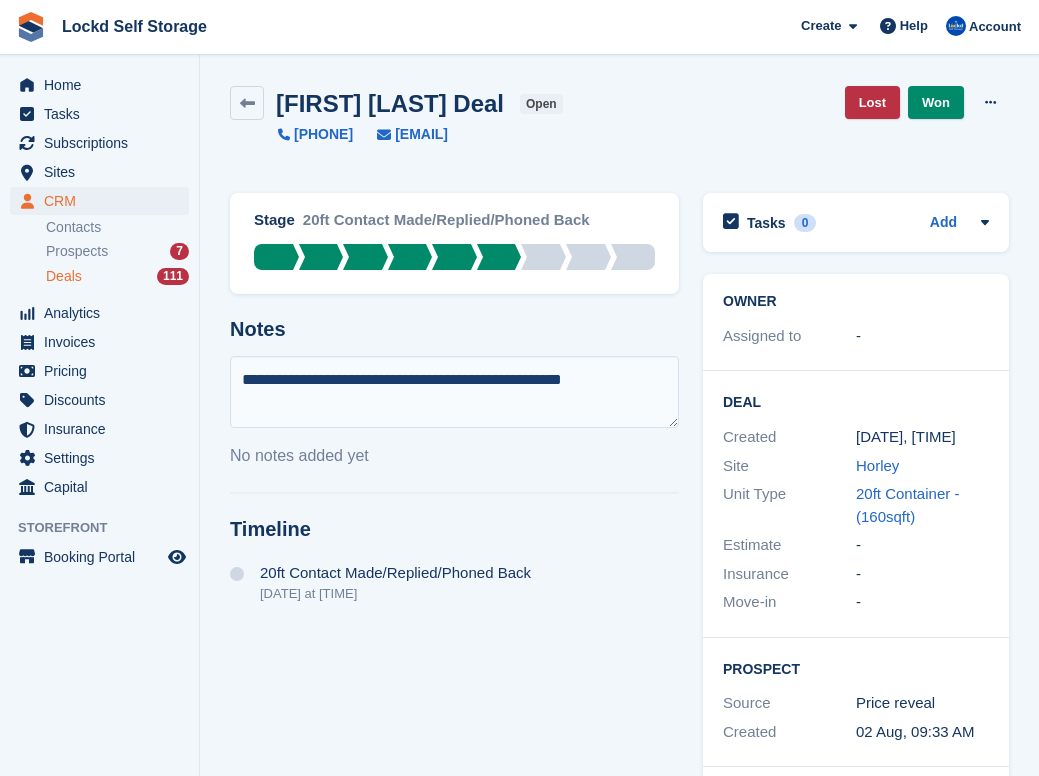 type on "**********" 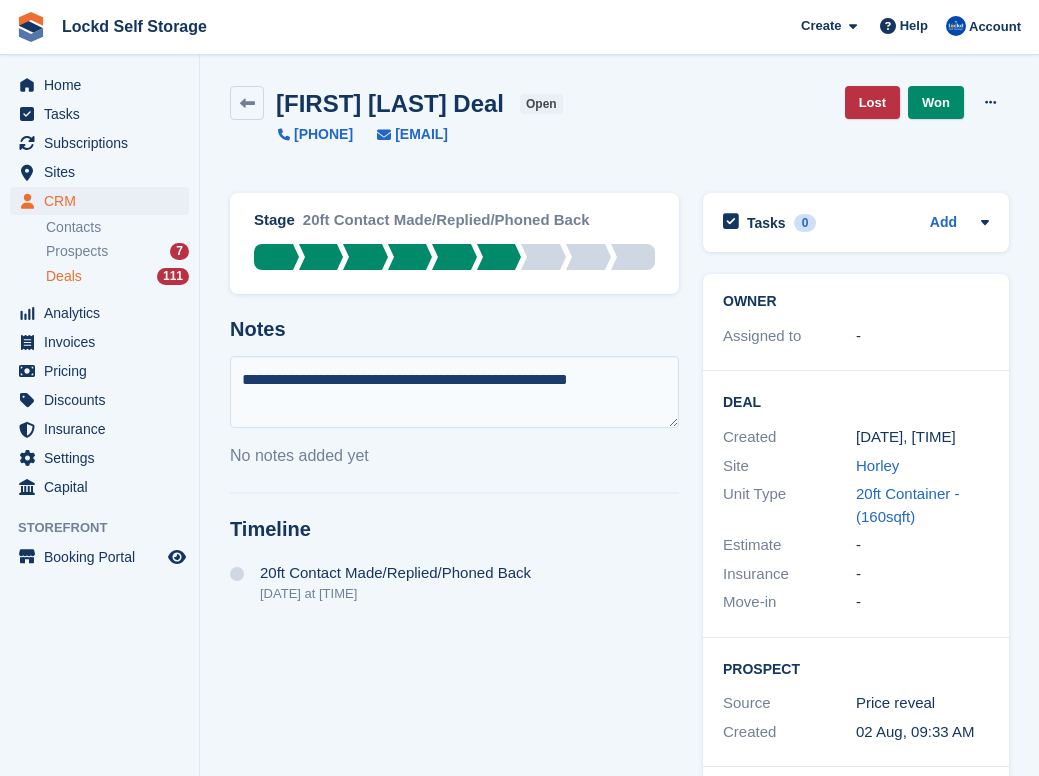 type 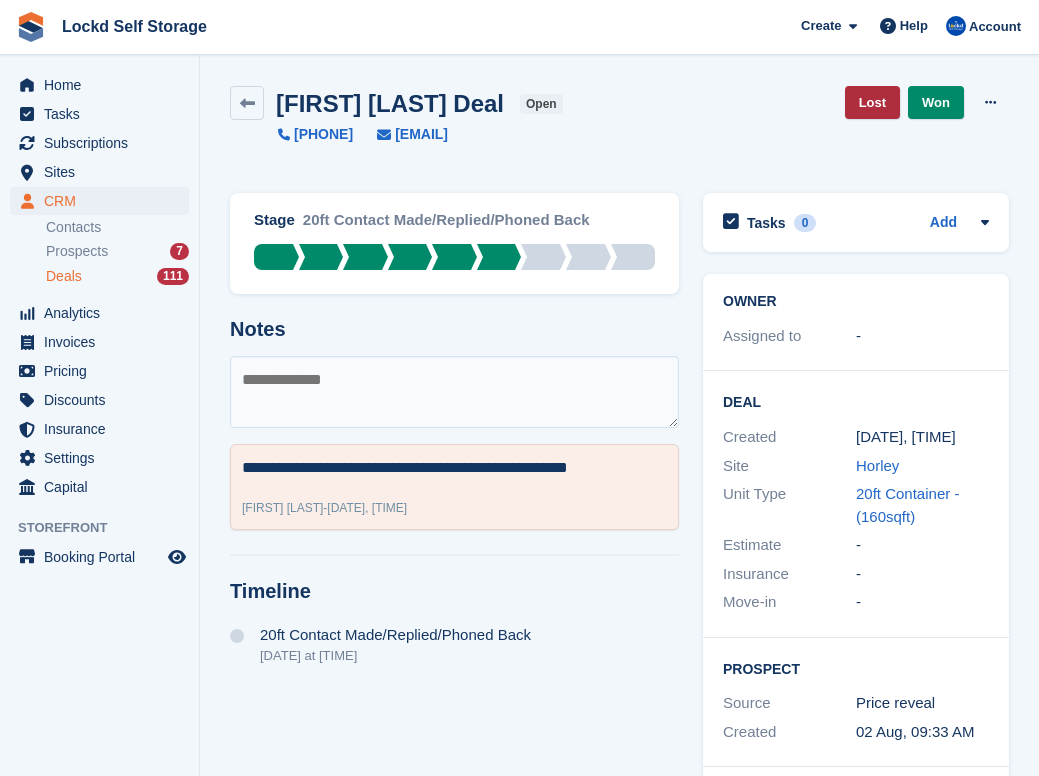 click on "Lost" at bounding box center (872, 102) 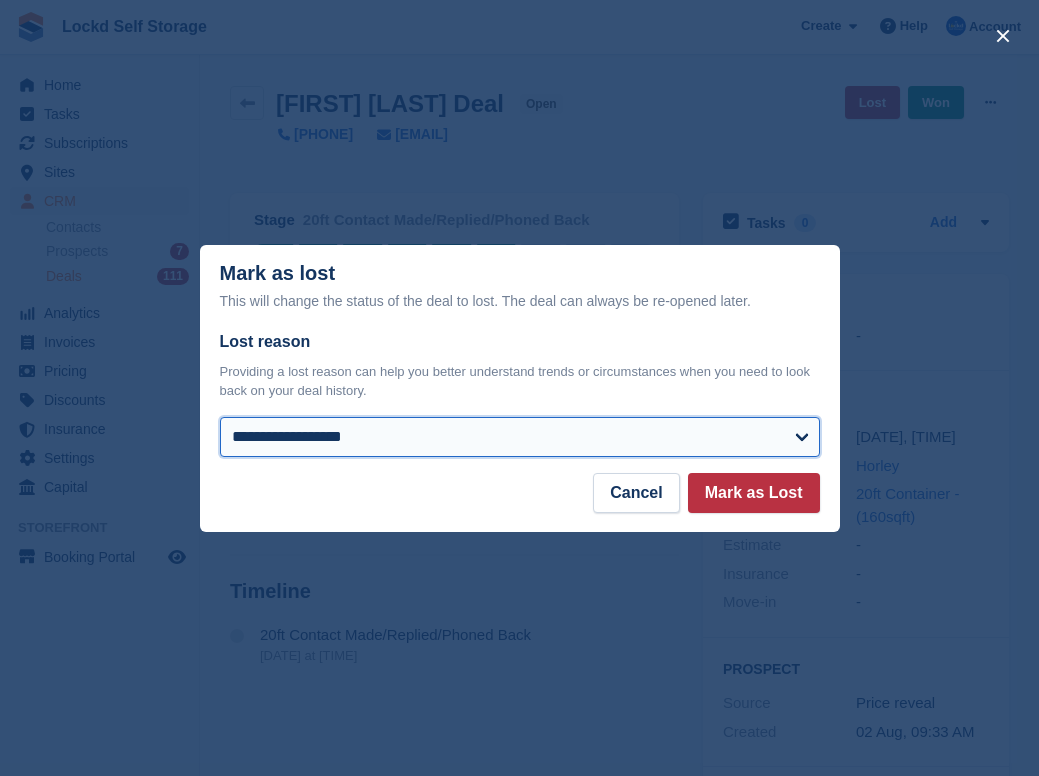 select on "**********" 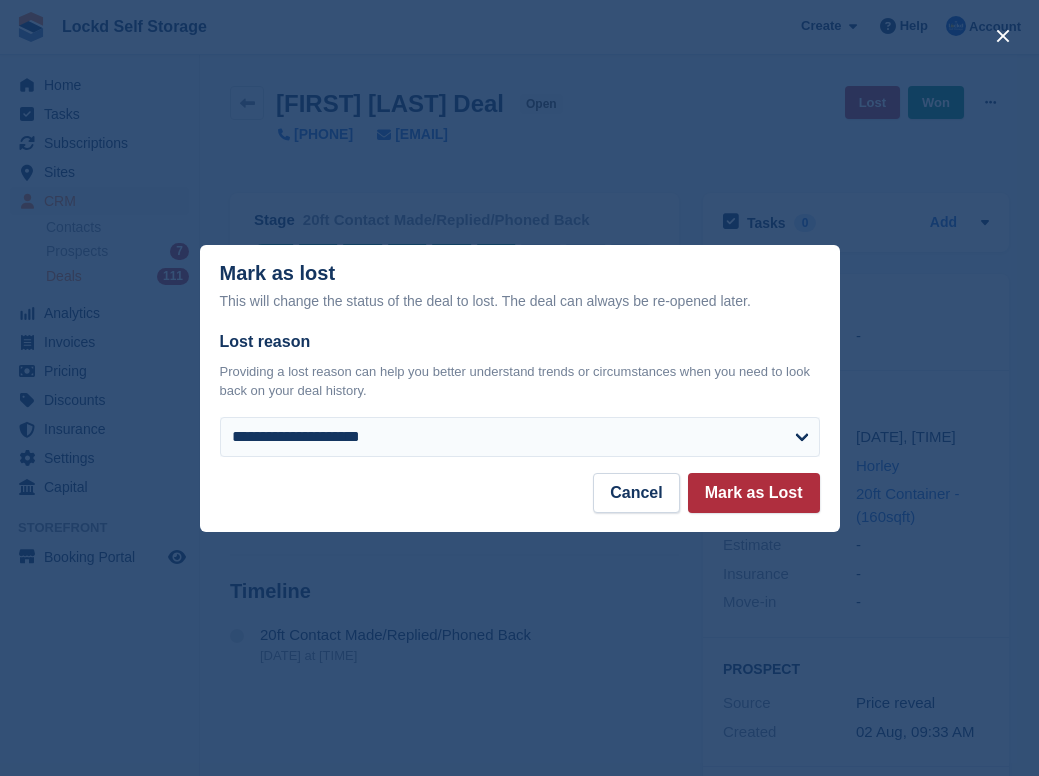 click on "Mark as Lost" at bounding box center [754, 493] 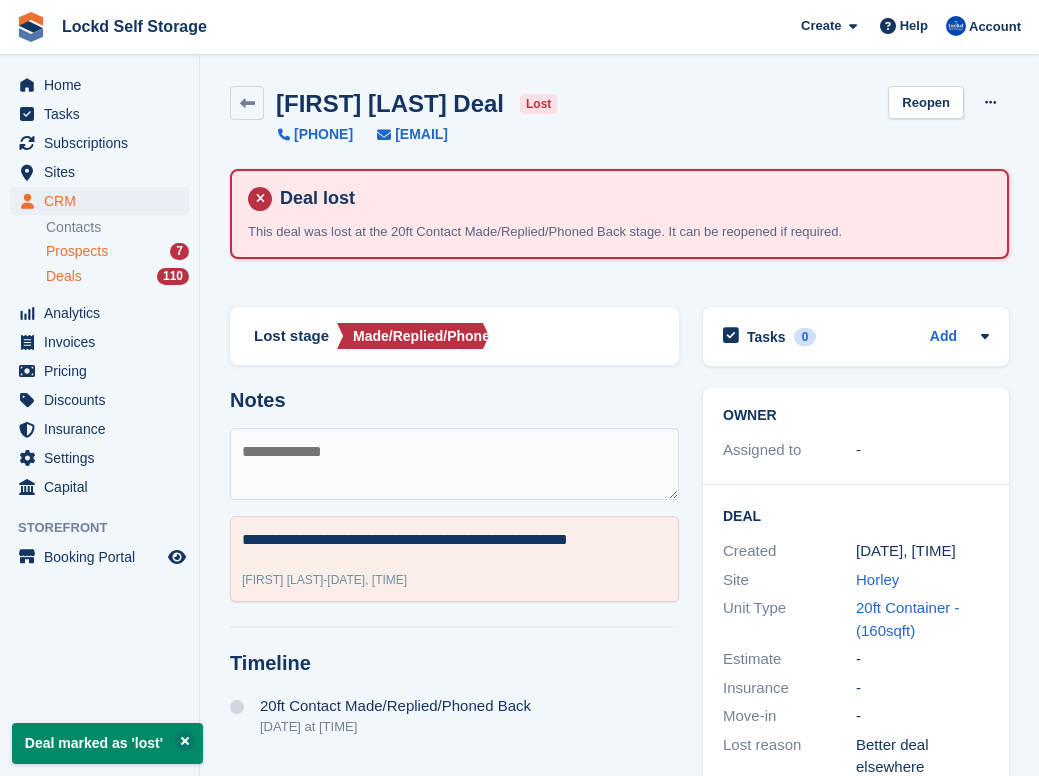 click on "Prospects
7" at bounding box center [117, 251] 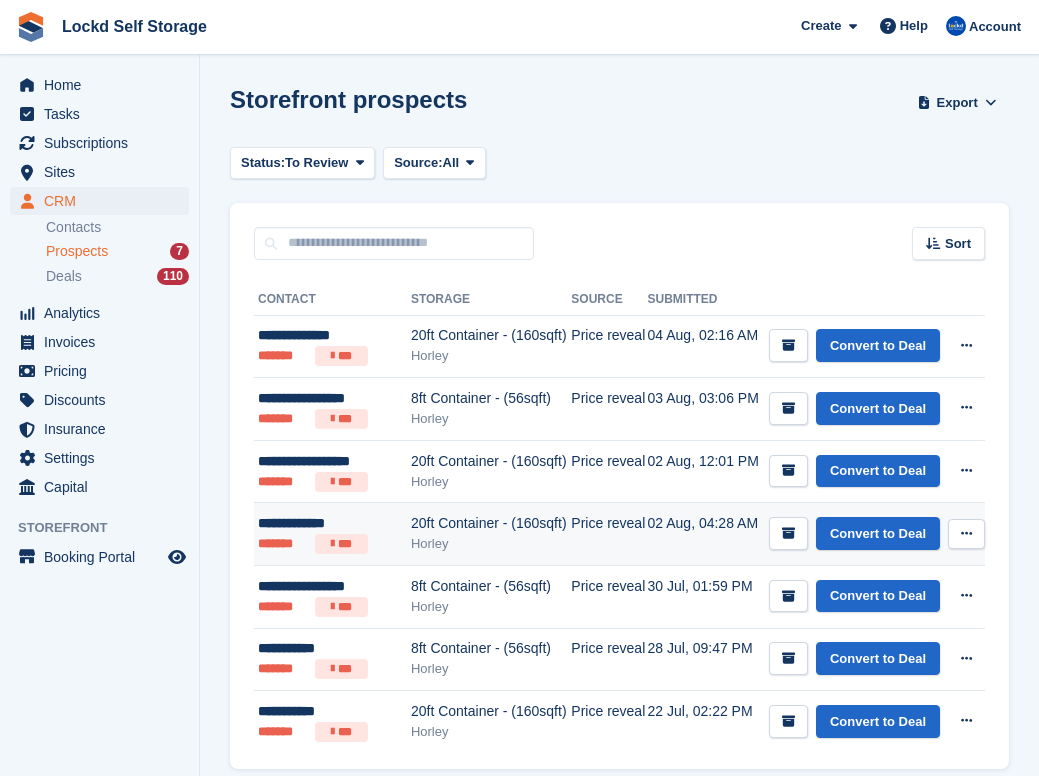scroll, scrollTop: 72, scrollLeft: 0, axis: vertical 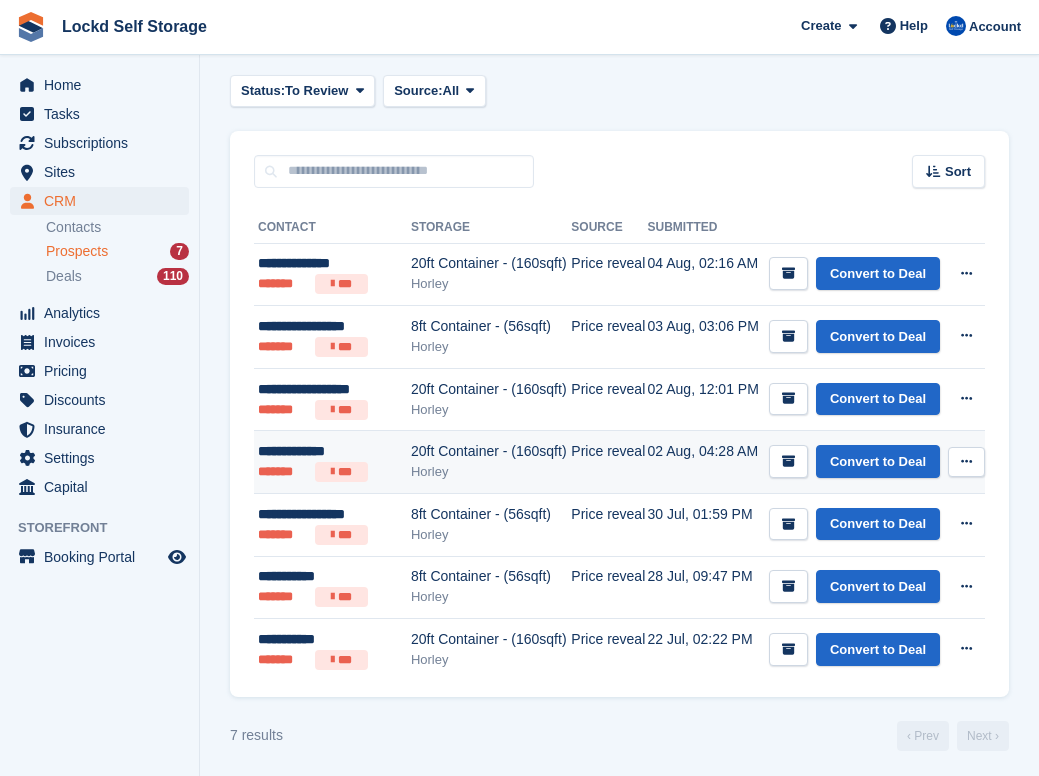 click on "Horley" at bounding box center (491, 472) 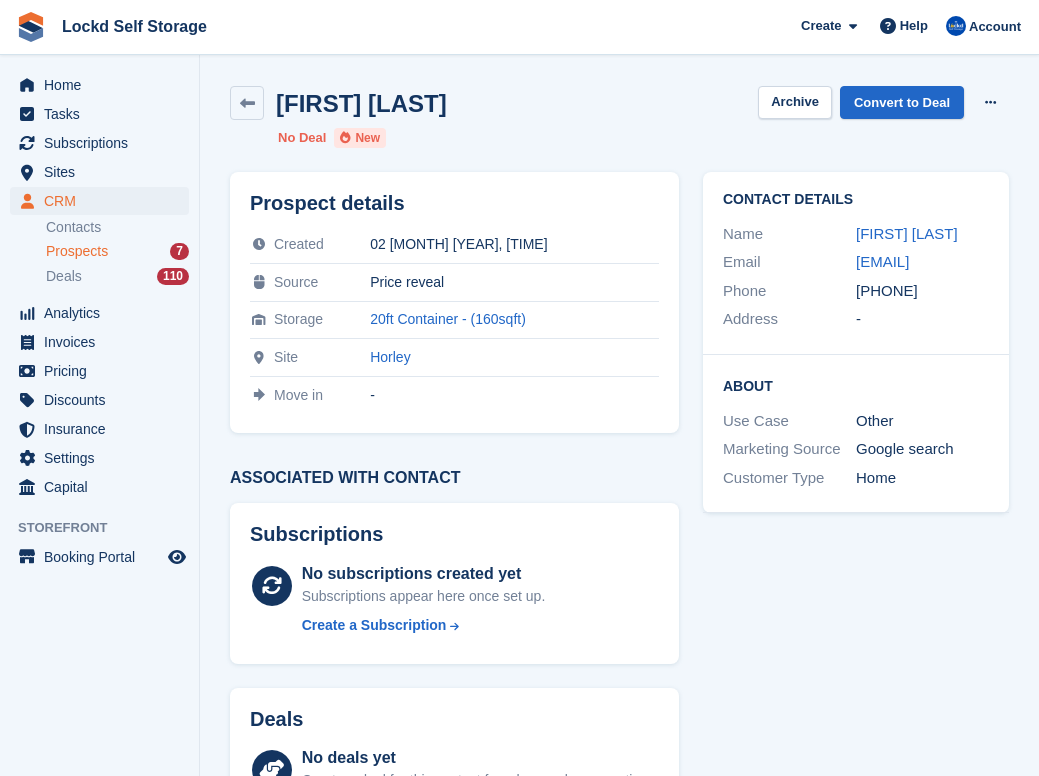 scroll, scrollTop: 44, scrollLeft: 0, axis: vertical 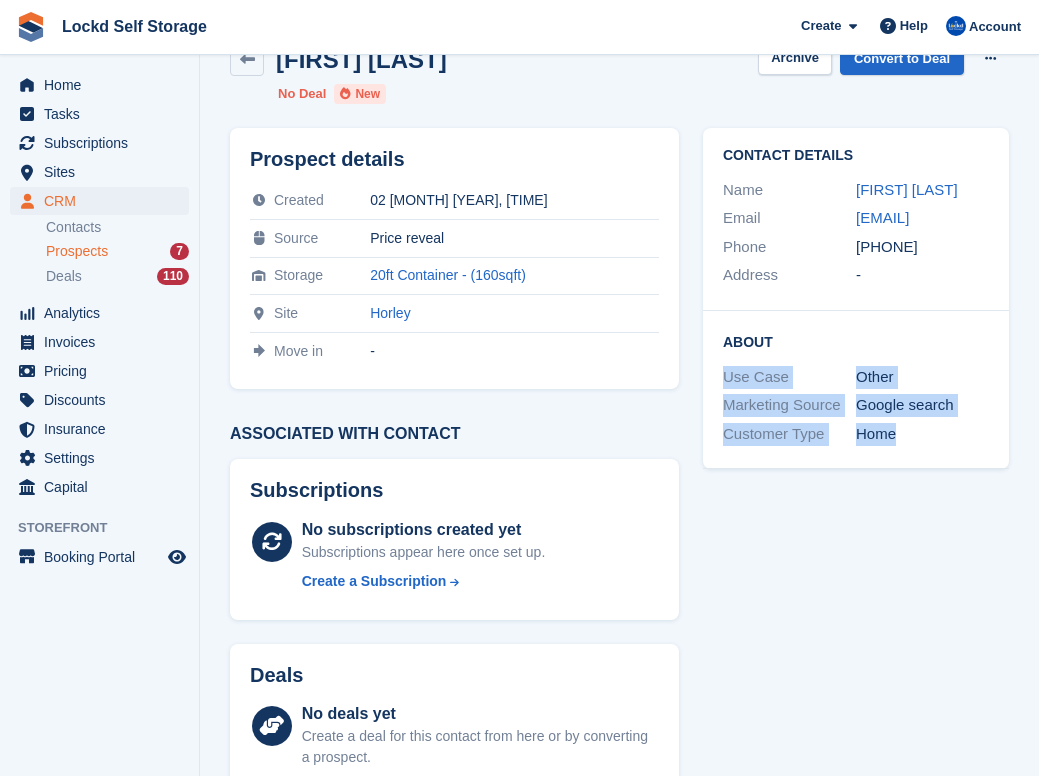 drag, startPoint x: 925, startPoint y: 446, endPoint x: 699, endPoint y: 387, distance: 233.5744 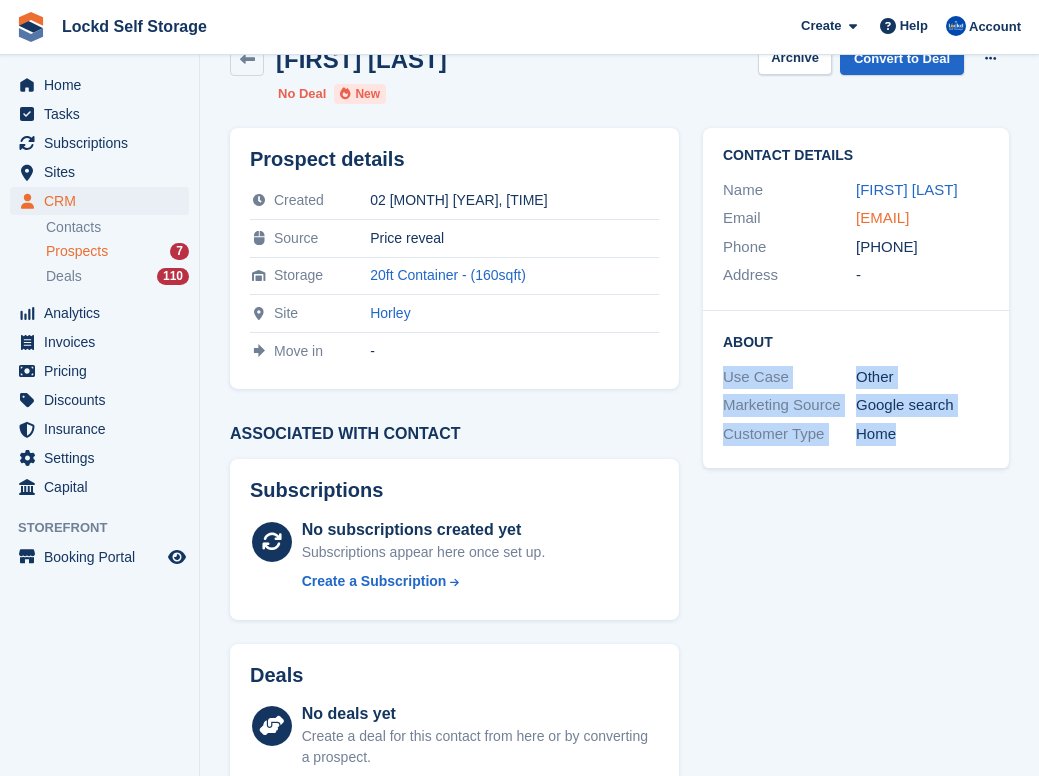 scroll, scrollTop: 0, scrollLeft: 0, axis: both 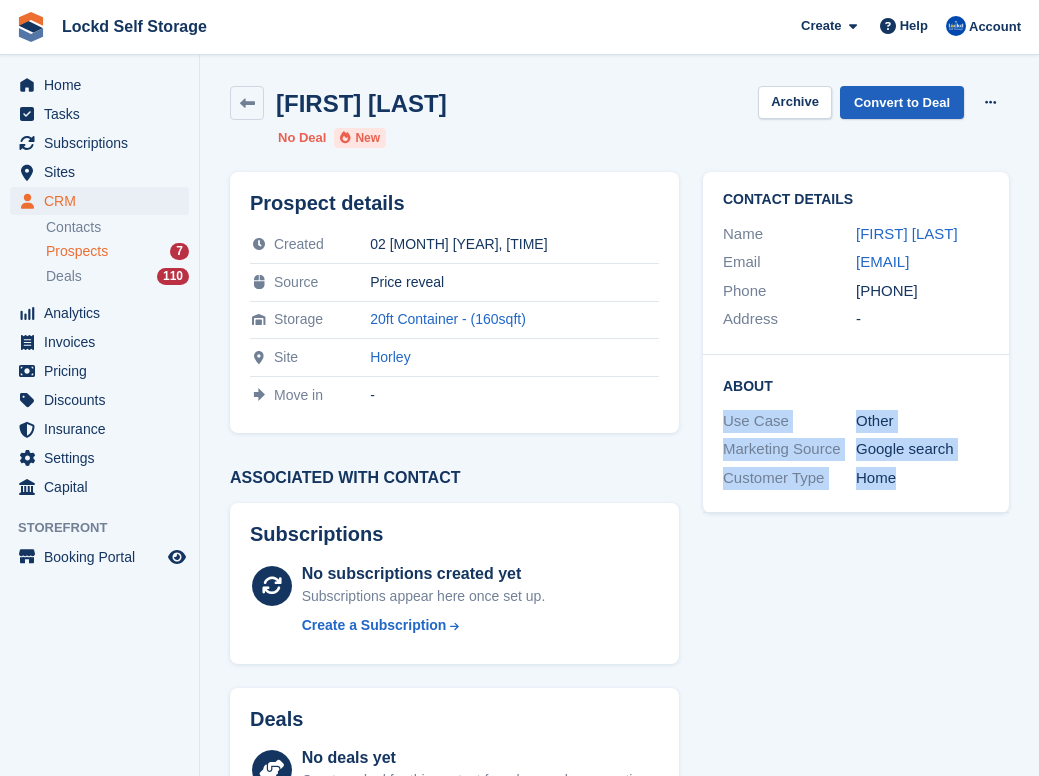 click on "Convert to Deal" at bounding box center [902, 102] 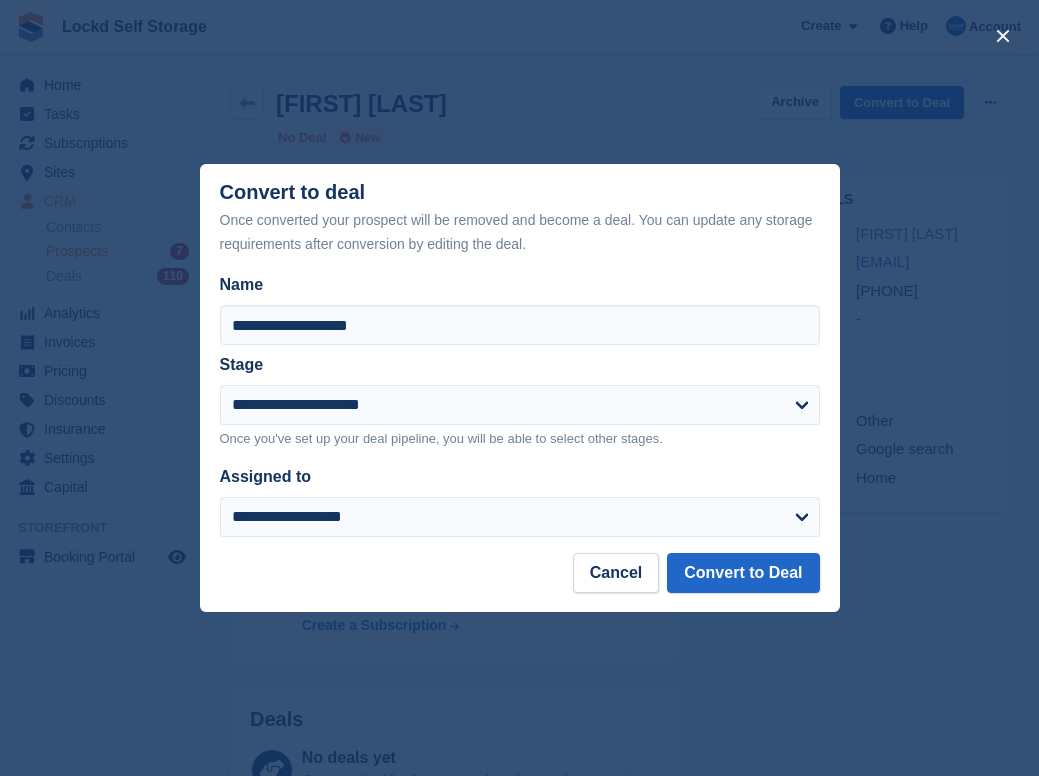 click on "Cancel
Convert to Deal" at bounding box center (520, 582) 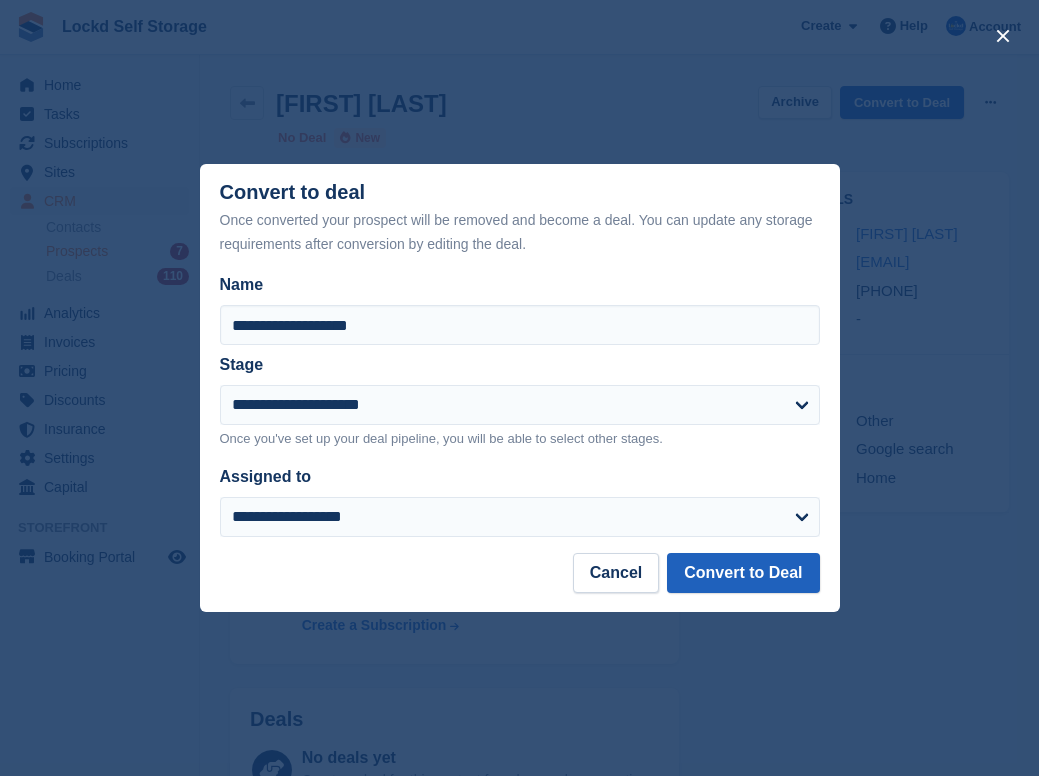 click on "Convert to Deal" at bounding box center (743, 573) 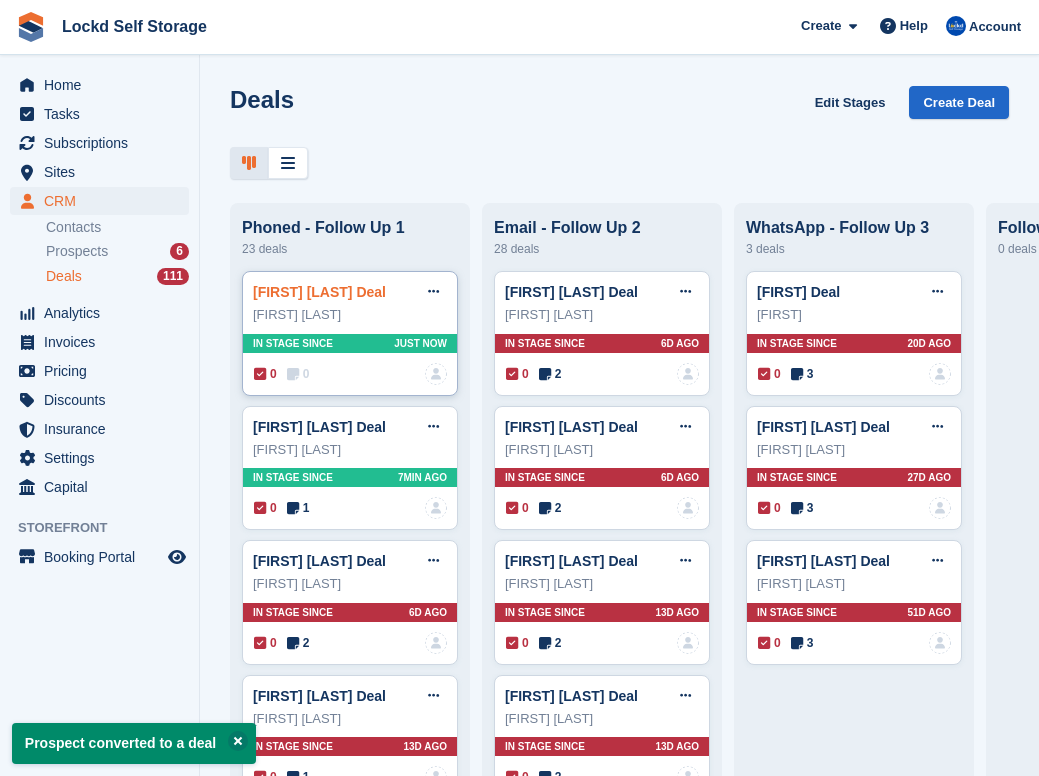 click on "[FIRST]  [LAST] [LAST]" at bounding box center (319, 292) 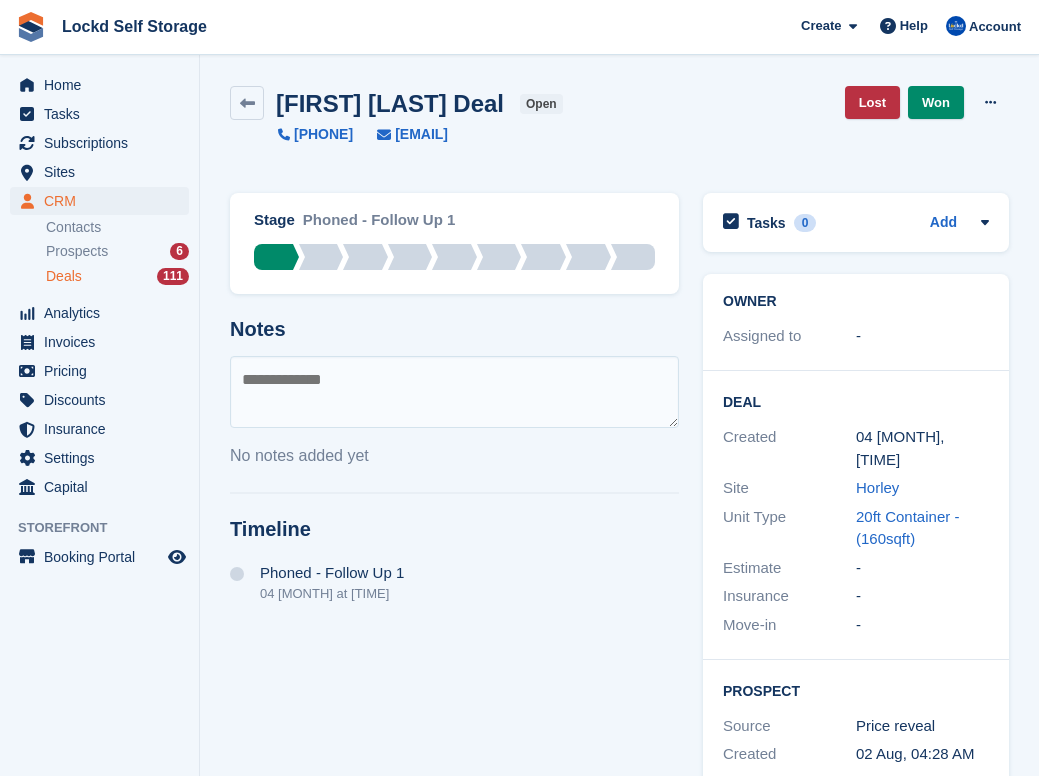 click at bounding box center [454, 392] 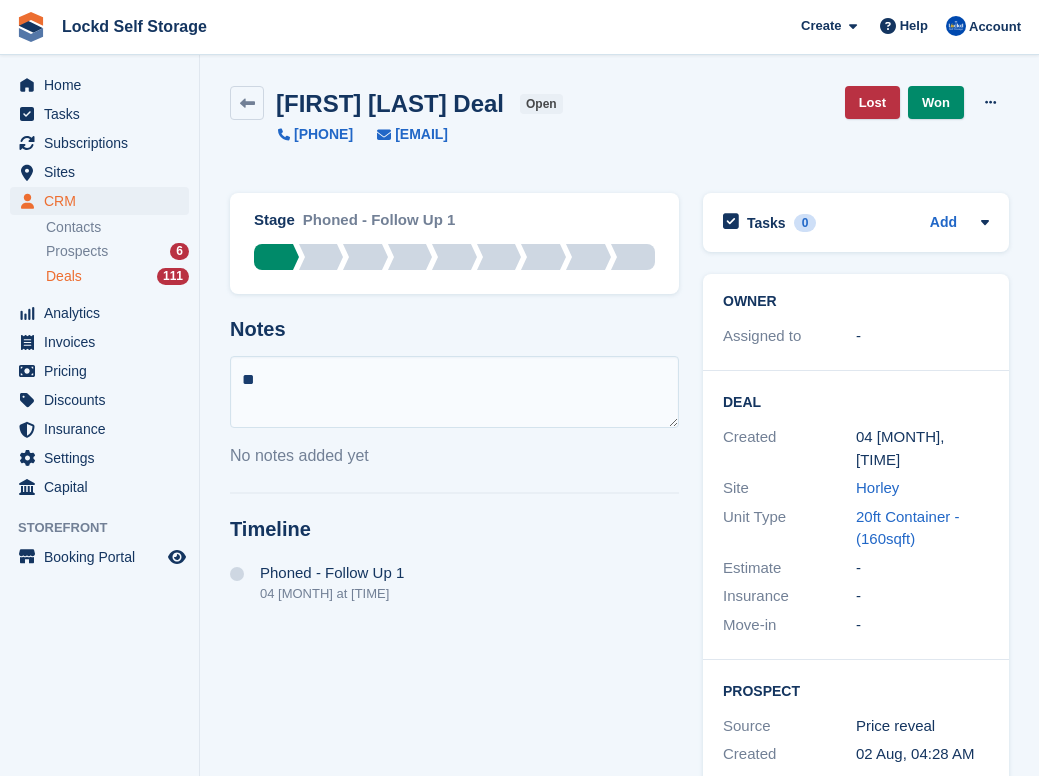 type on "*" 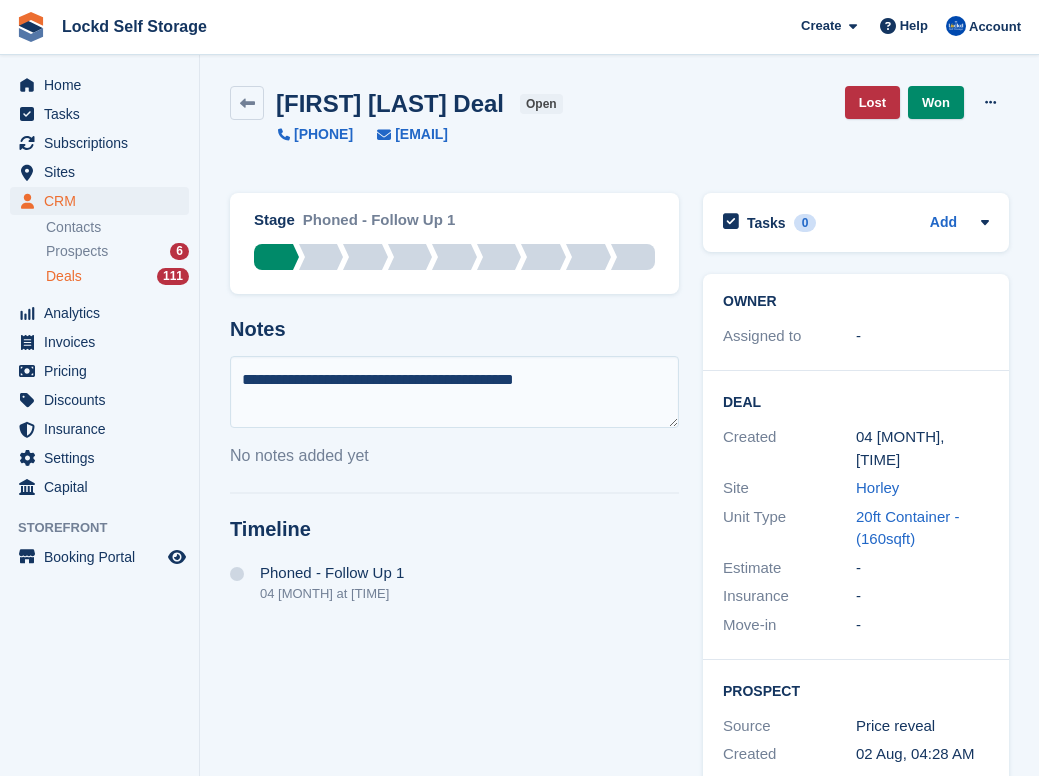 paste on "**********" 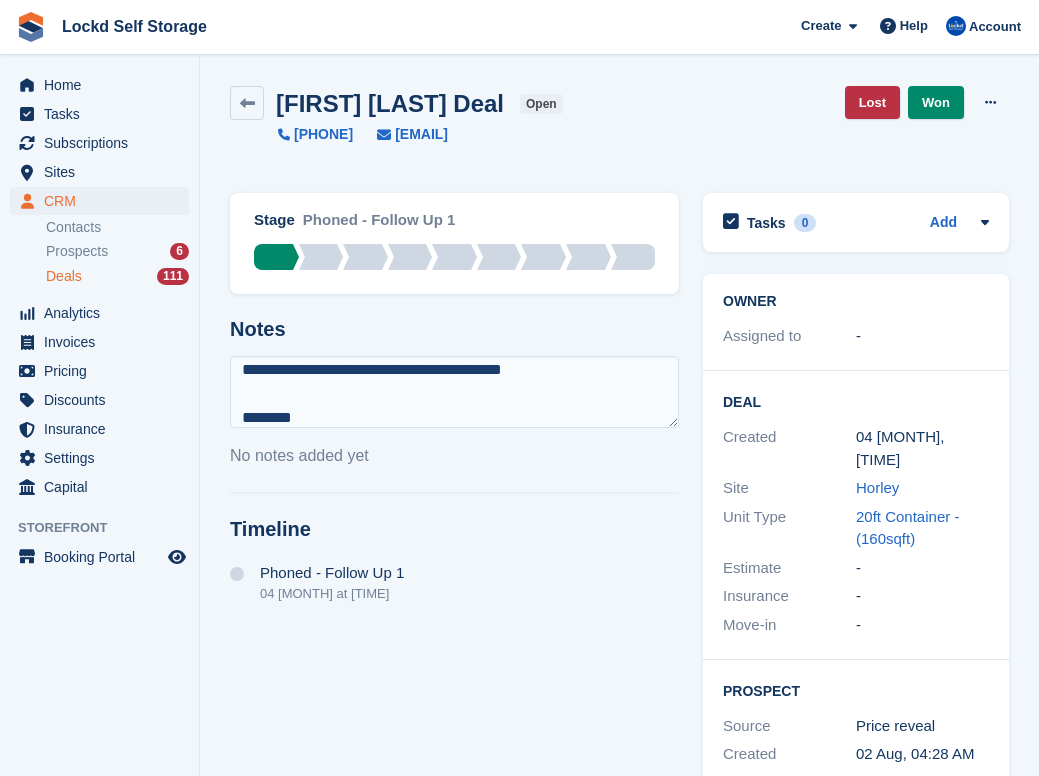 scroll, scrollTop: 144, scrollLeft: 0, axis: vertical 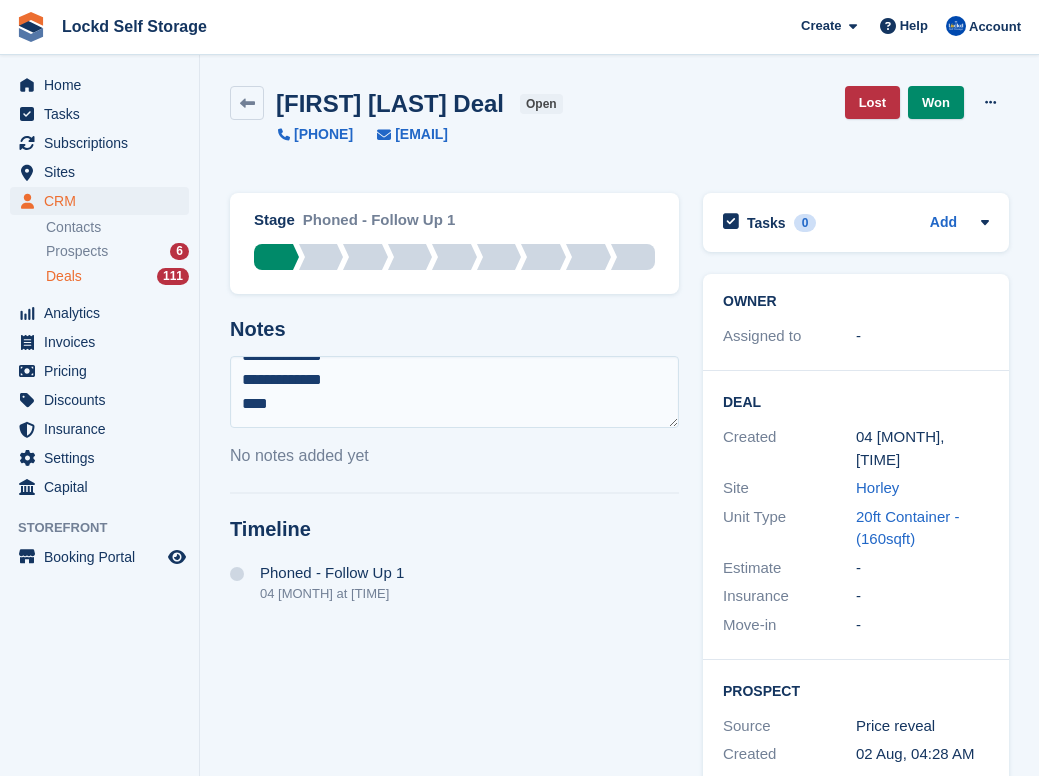 click on "**********" at bounding box center [454, 392] 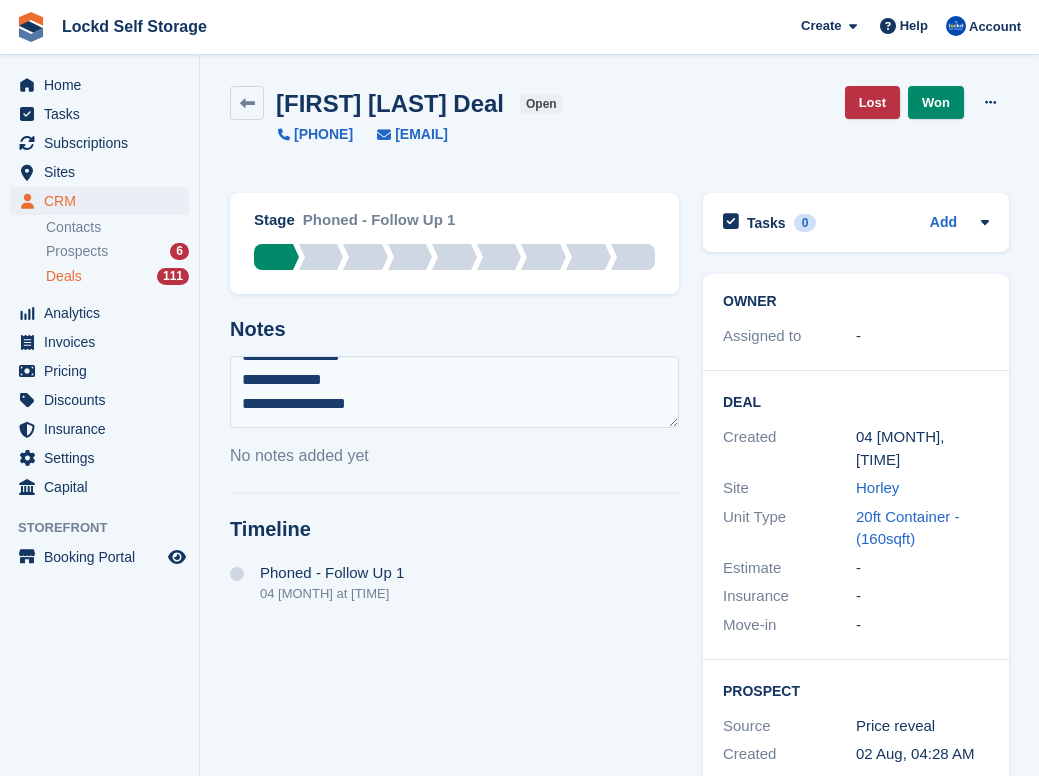 scroll, scrollTop: 120, scrollLeft: 0, axis: vertical 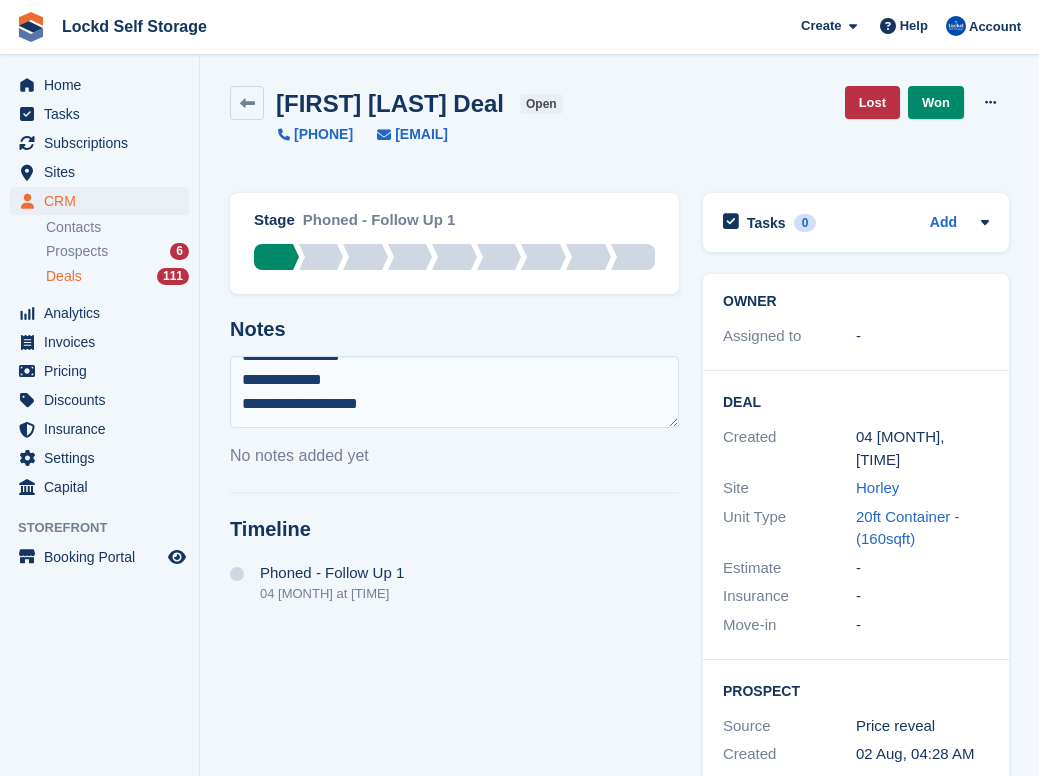 click on "**********" at bounding box center (454, 392) 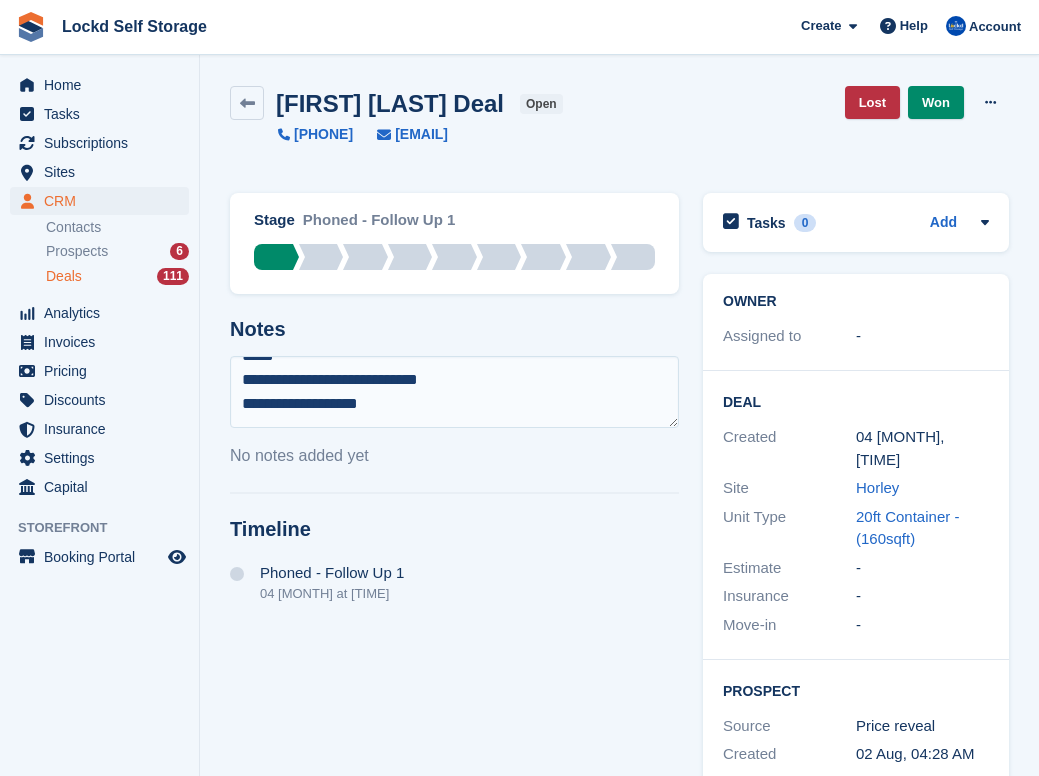 scroll, scrollTop: 96, scrollLeft: 0, axis: vertical 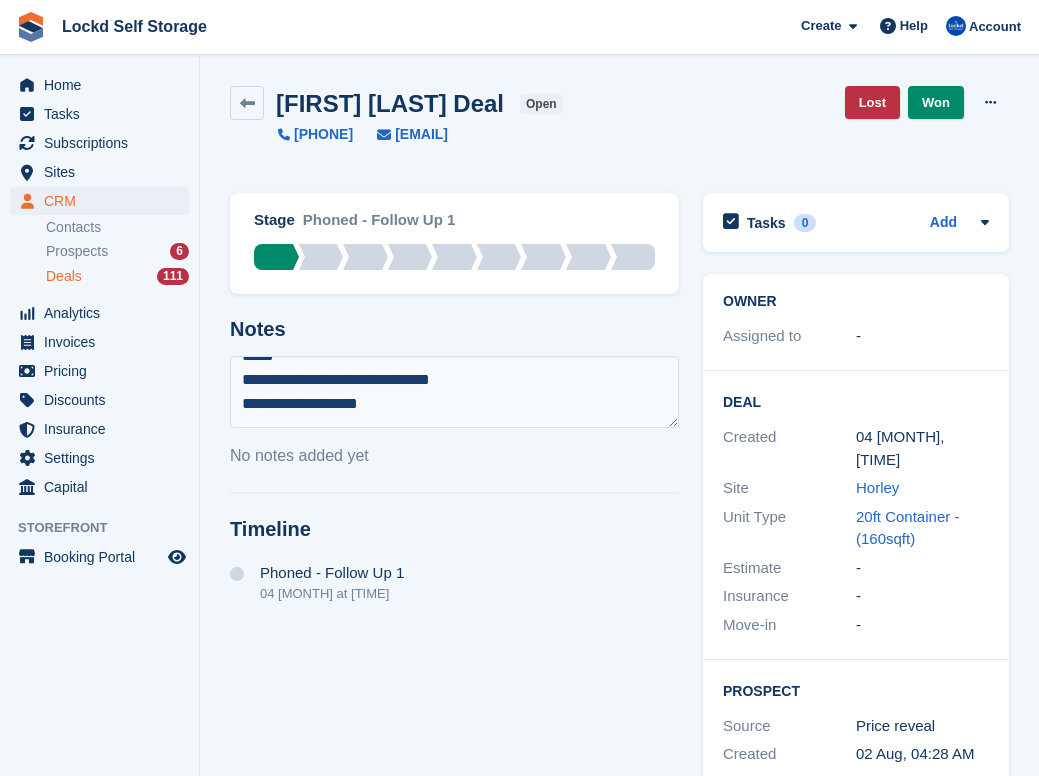 click on "**********" at bounding box center [454, 392] 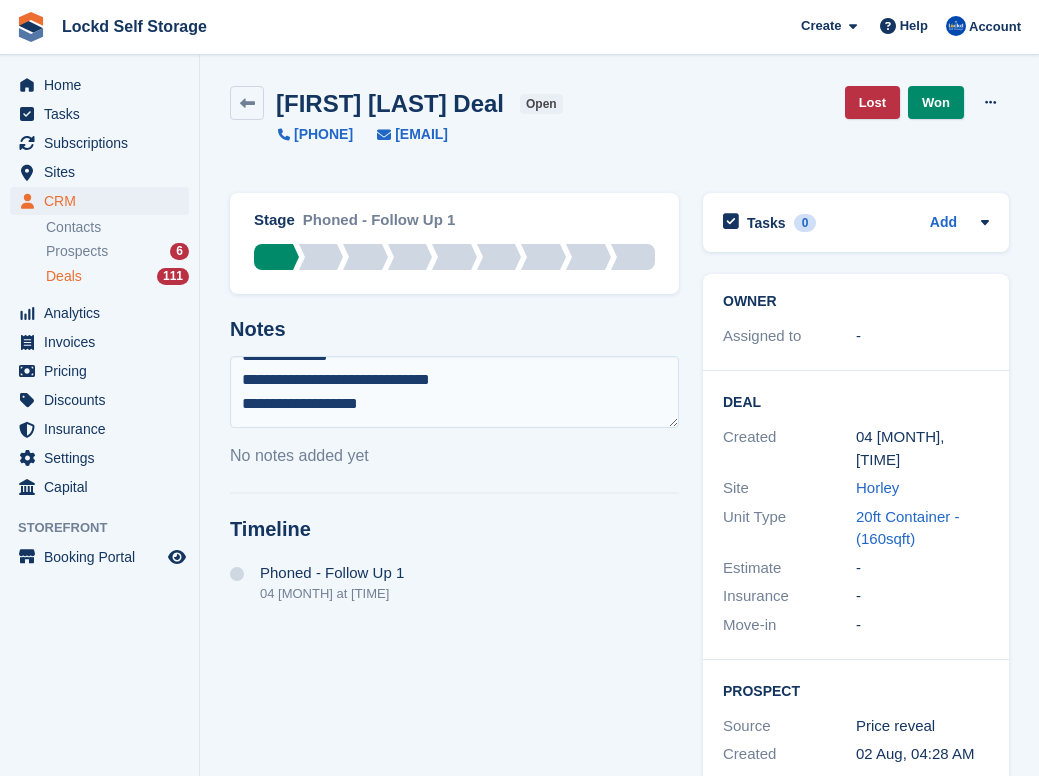 type on "**********" 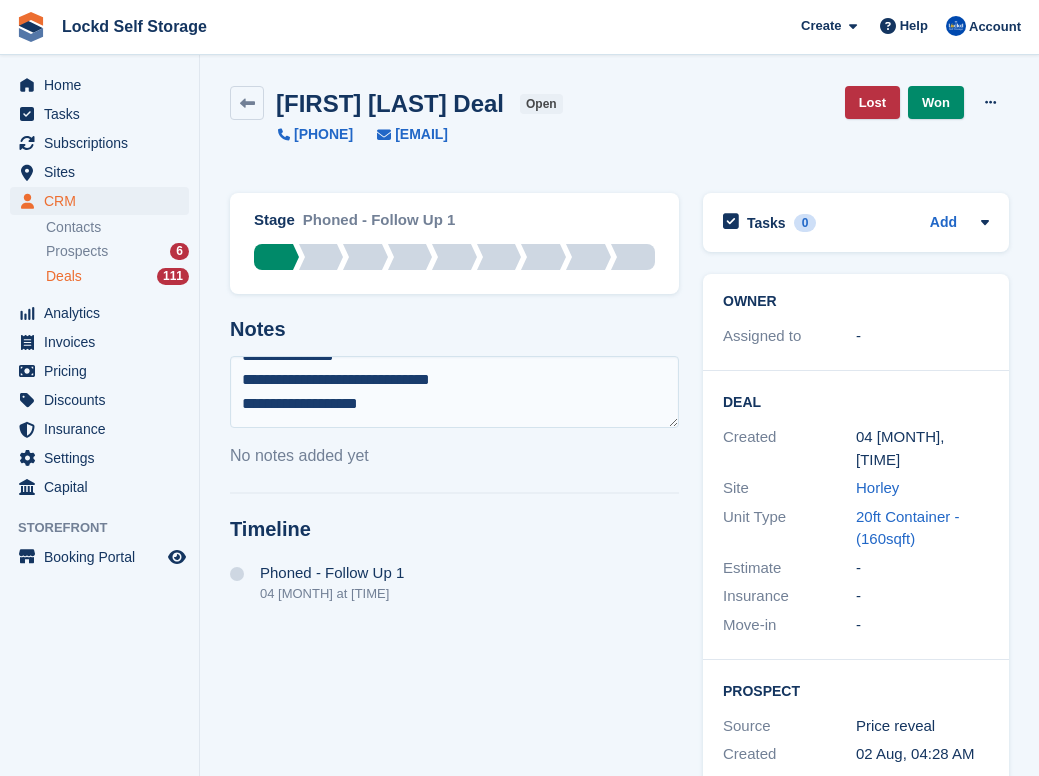 scroll, scrollTop: 56, scrollLeft: 0, axis: vertical 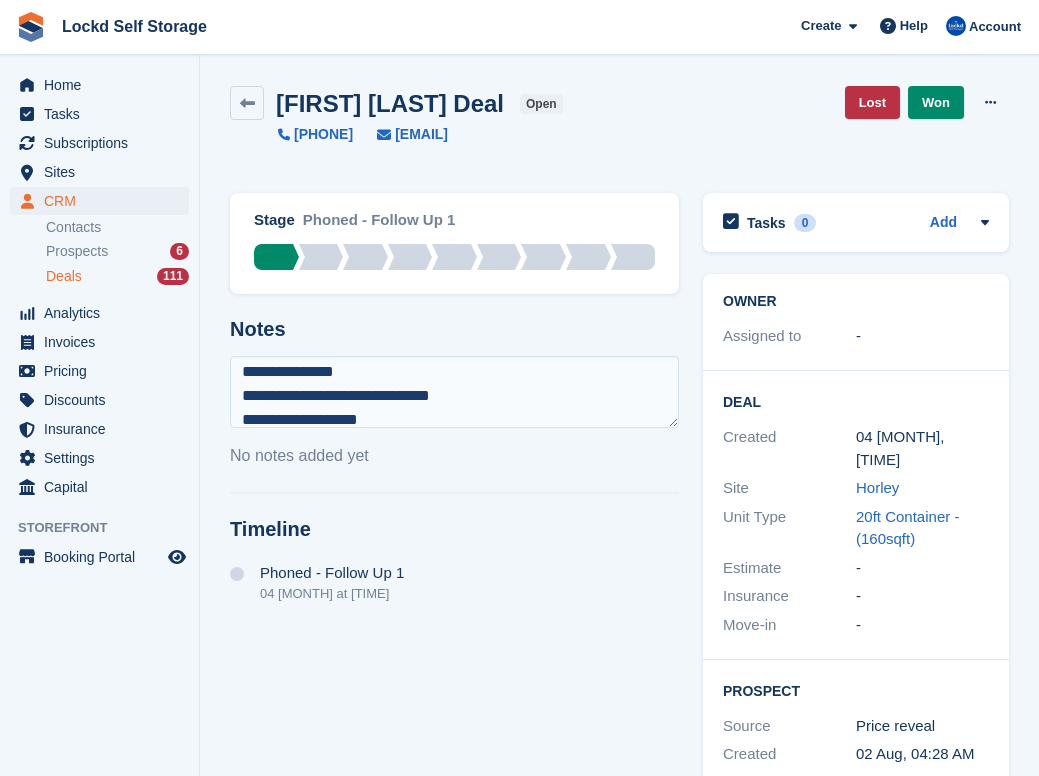 type 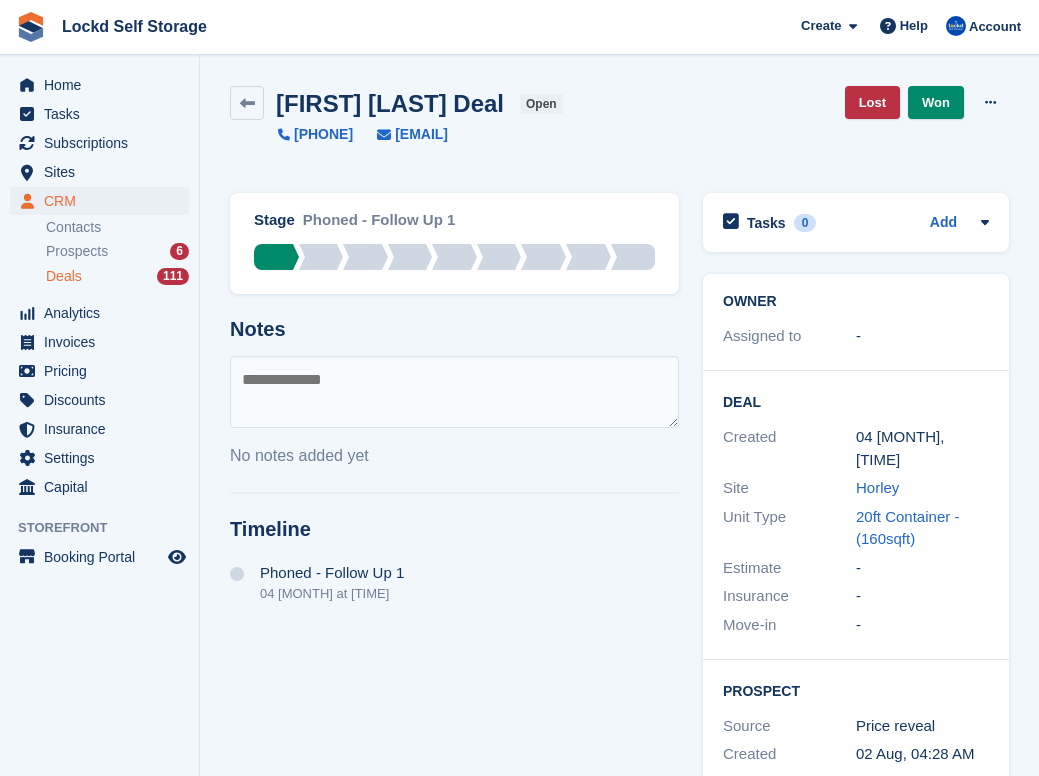 scroll, scrollTop: 0, scrollLeft: 0, axis: both 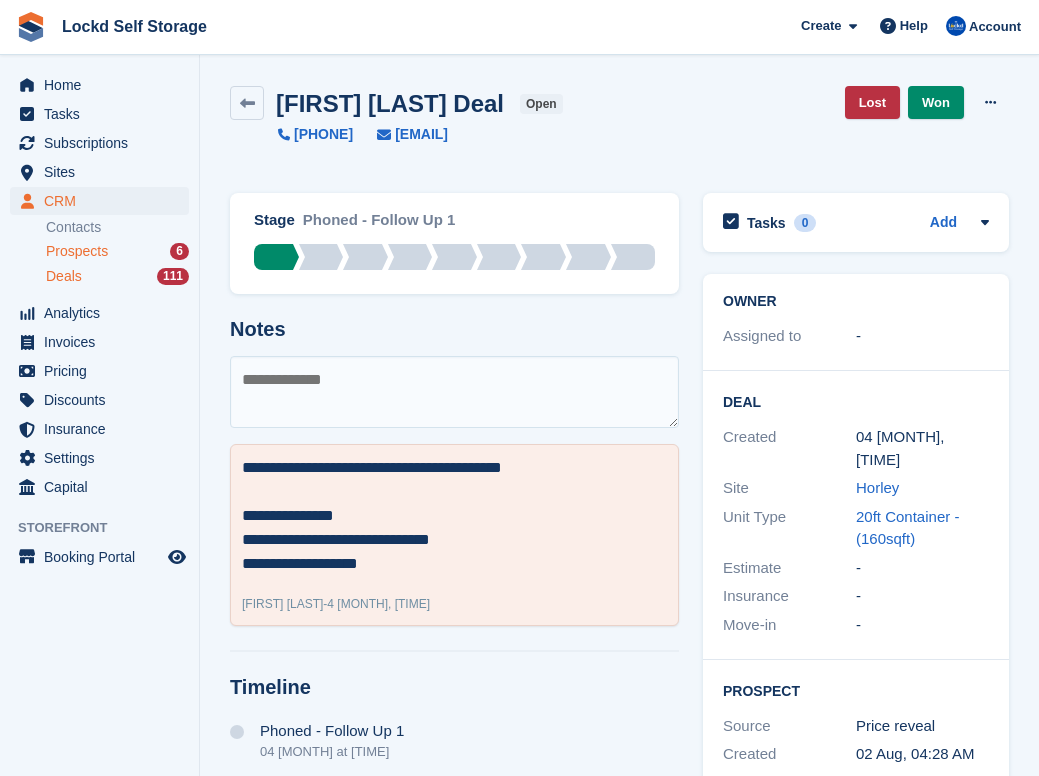 click on "Prospects" at bounding box center (77, 251) 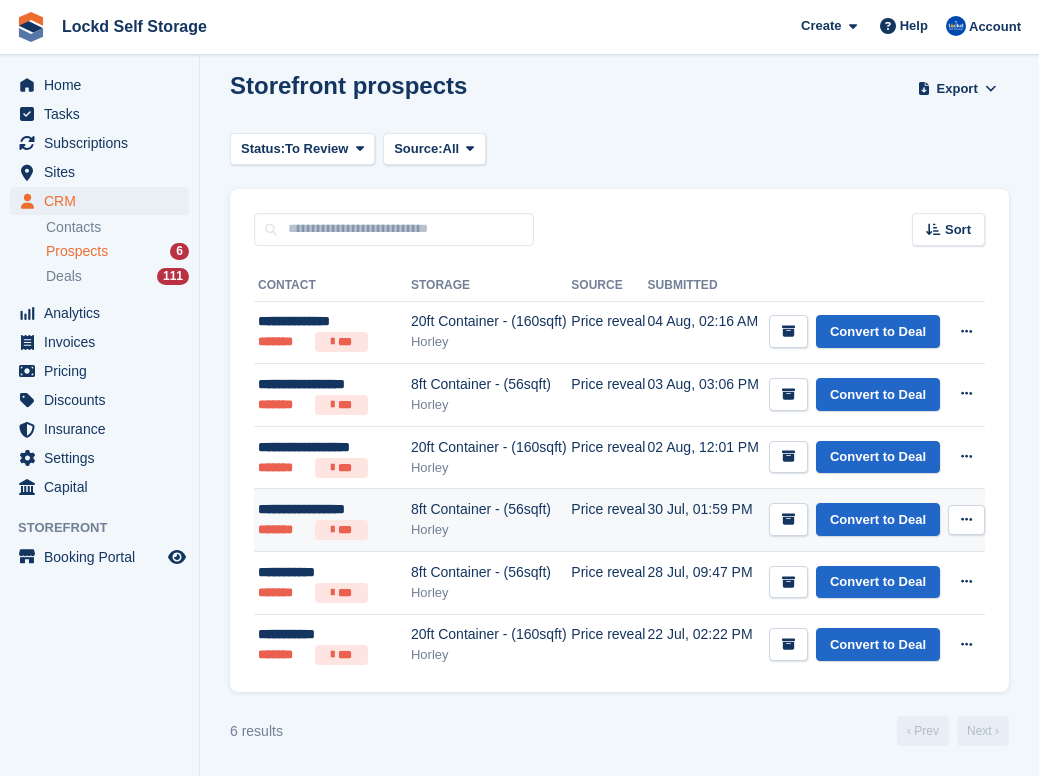 scroll, scrollTop: 14, scrollLeft: 0, axis: vertical 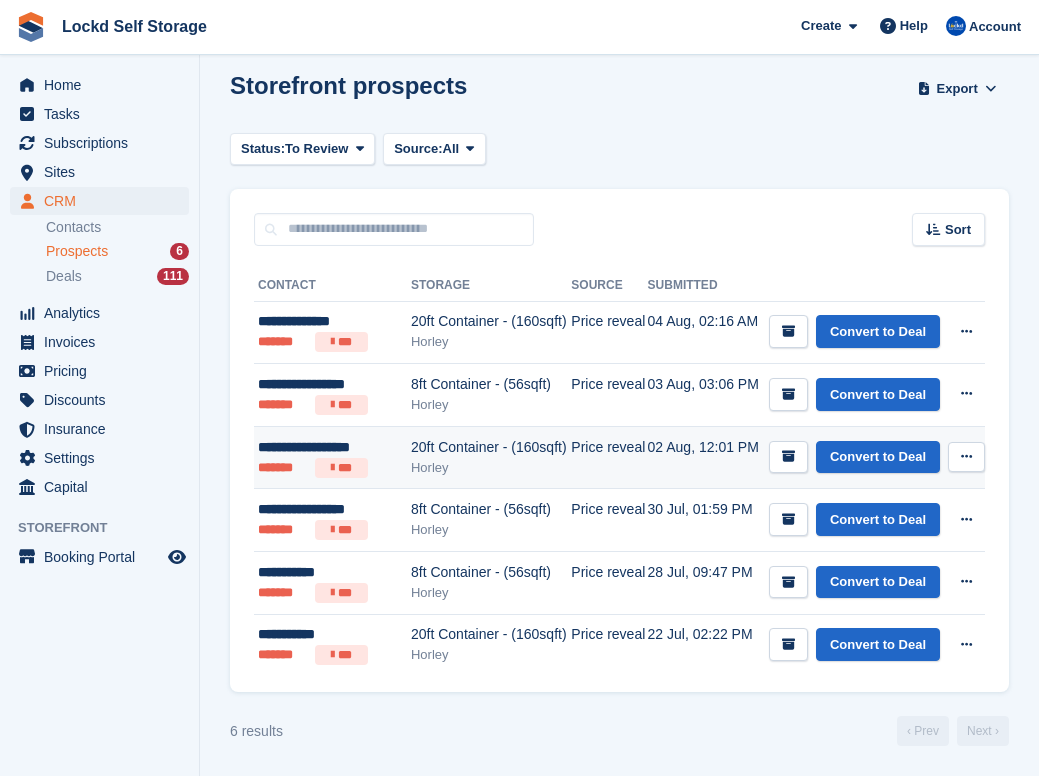 click on "Horley" at bounding box center (491, 468) 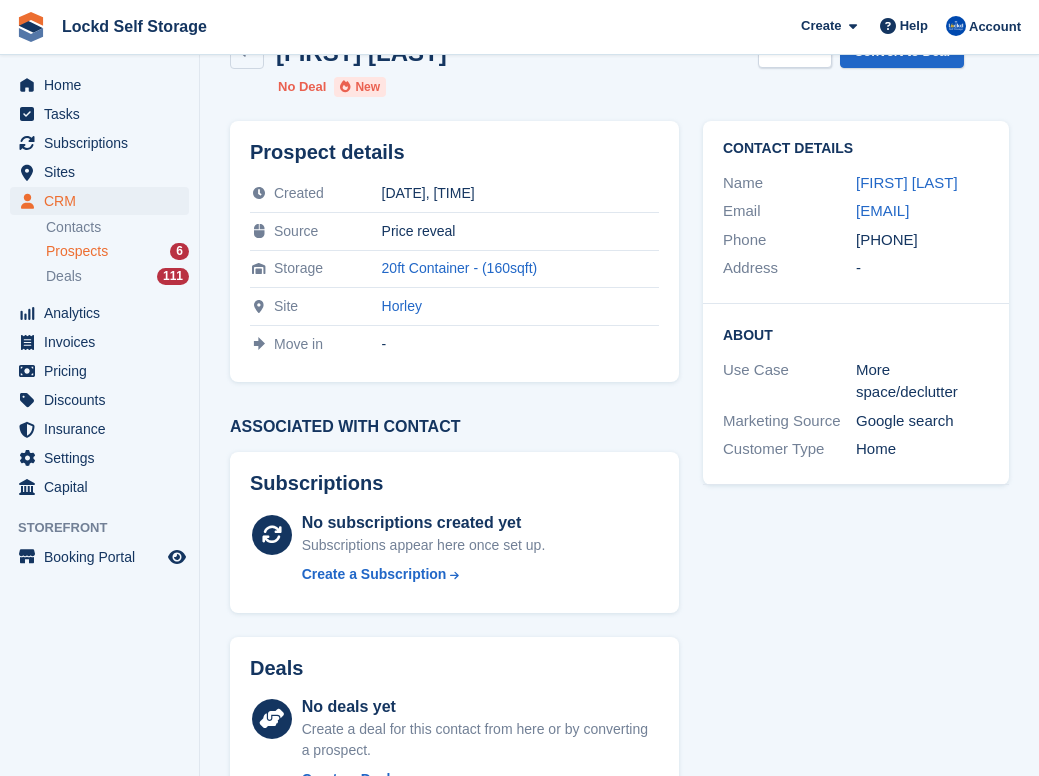 scroll, scrollTop: 53, scrollLeft: 0, axis: vertical 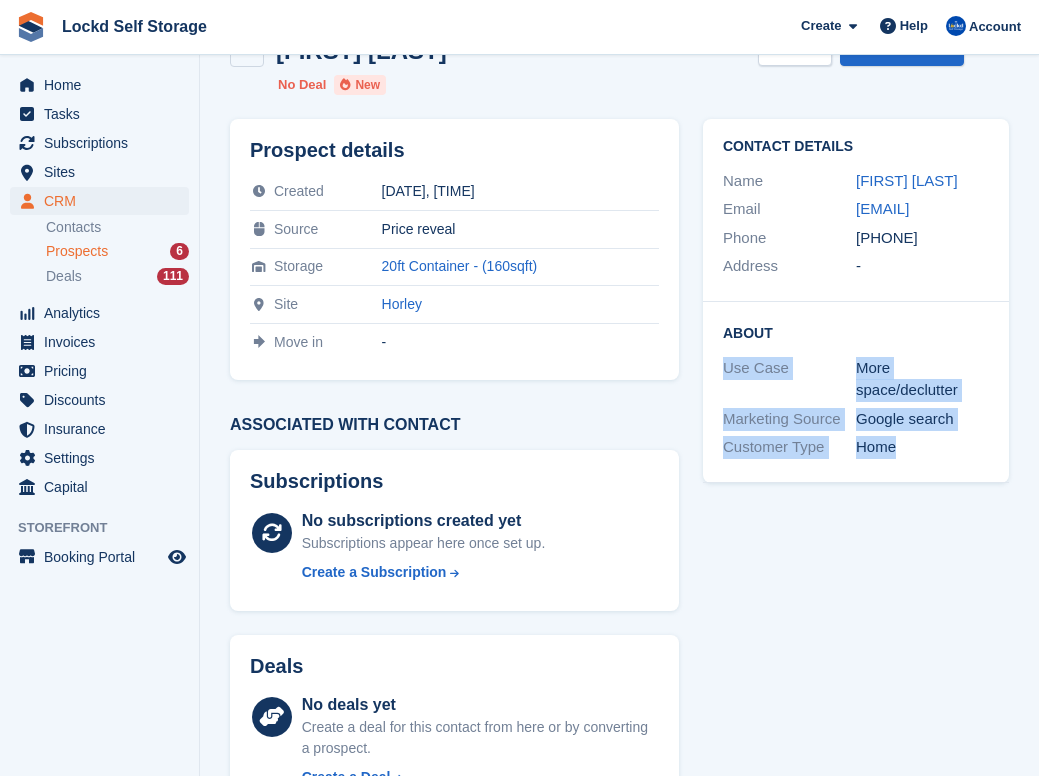 drag, startPoint x: 956, startPoint y: 498, endPoint x: 721, endPoint y: 410, distance: 250.93625 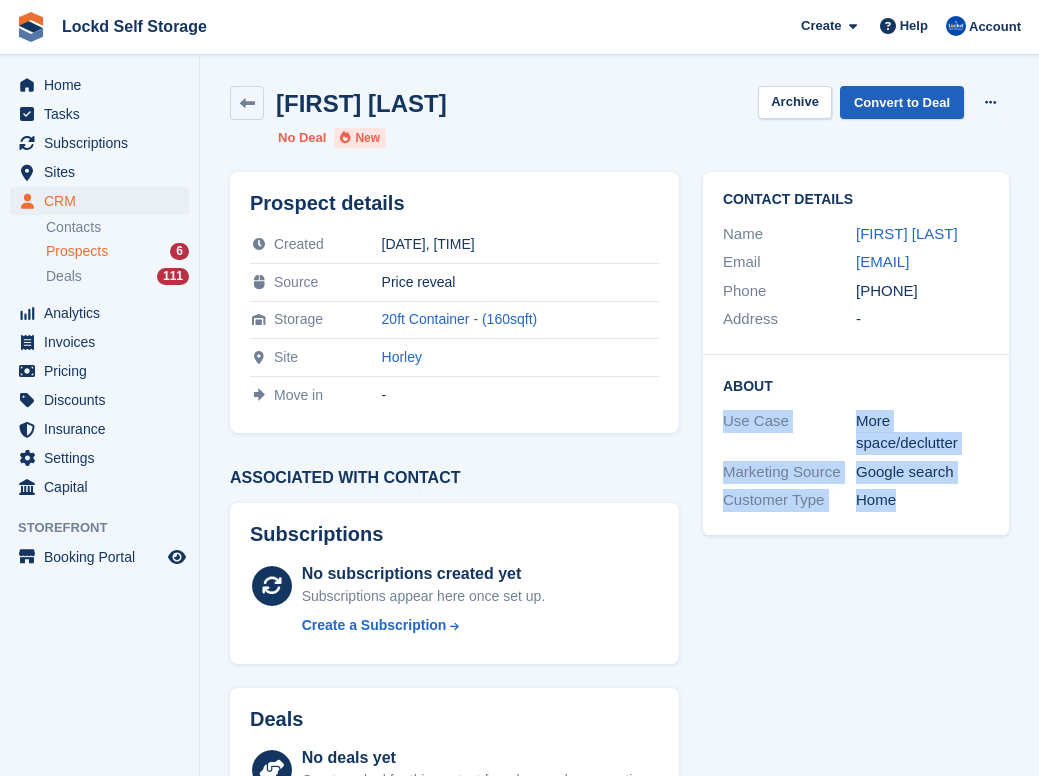 scroll, scrollTop: 0, scrollLeft: 0, axis: both 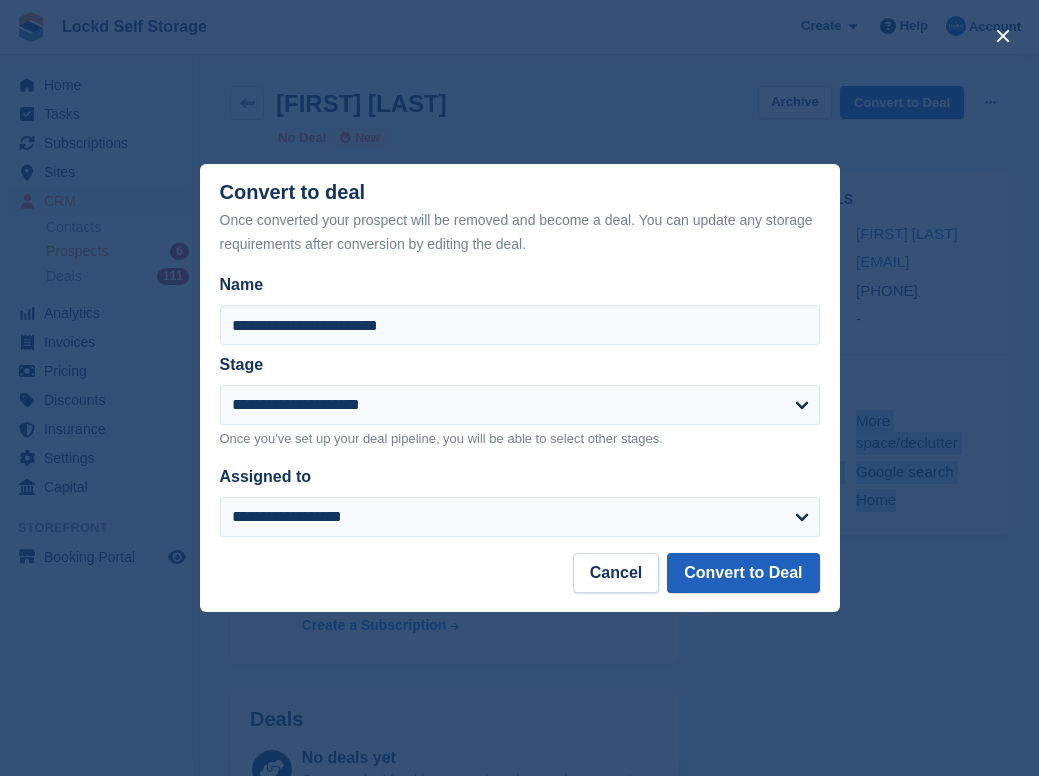 click on "Convert to Deal" at bounding box center (743, 573) 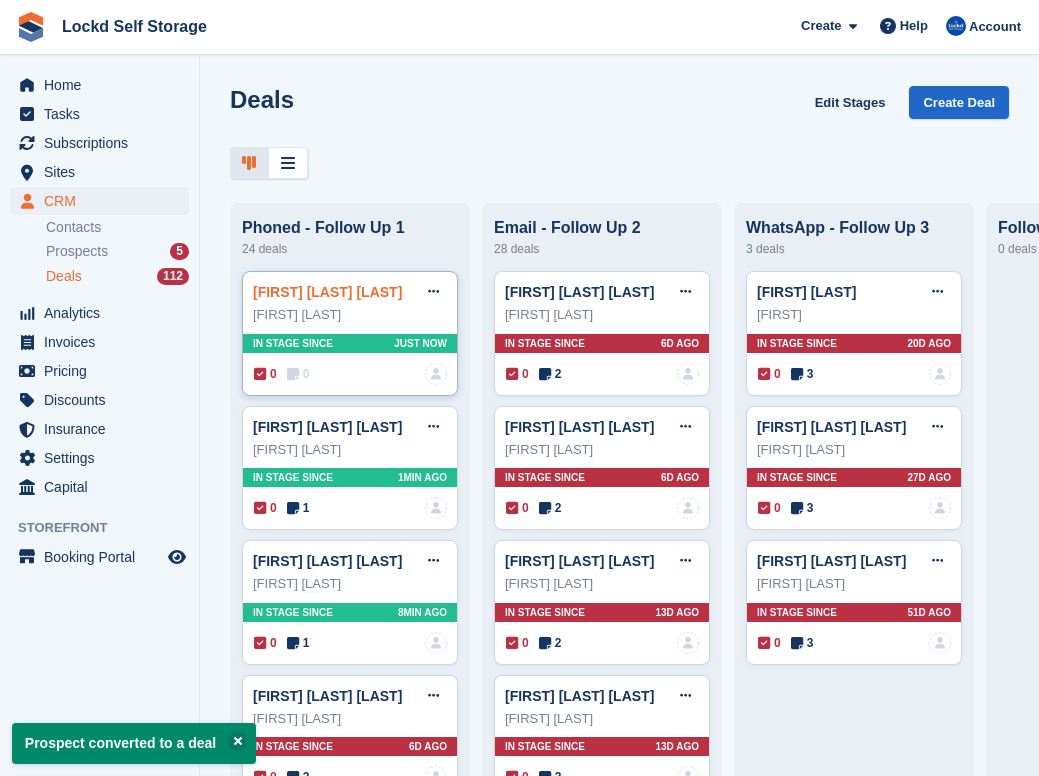 click on "[FIRST] [LAST] [LAST]" at bounding box center (327, 292) 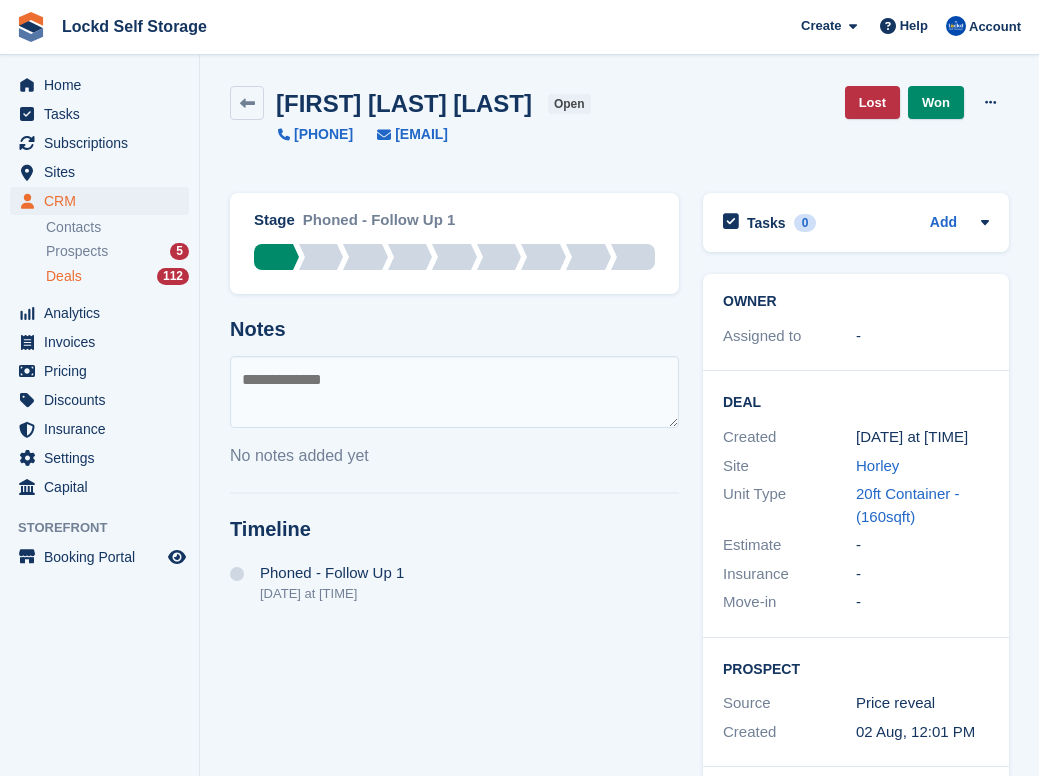 click on "Stage
Phoned -  Follow Up 1
Phoned -  Follow Up 1
Email - Follow Up 2
WhatsApp - Follow Up 3
Follow Up 4
Waitlist
20ft Contact Made/Replied/Phoned Back
10ft Contact Made/Replied/Phoned Back
8ft Contact Made/Replied/Phoned Back
Archive/Dead Lead
Notes
No notes added yet
Timeline" at bounding box center [454, 585] 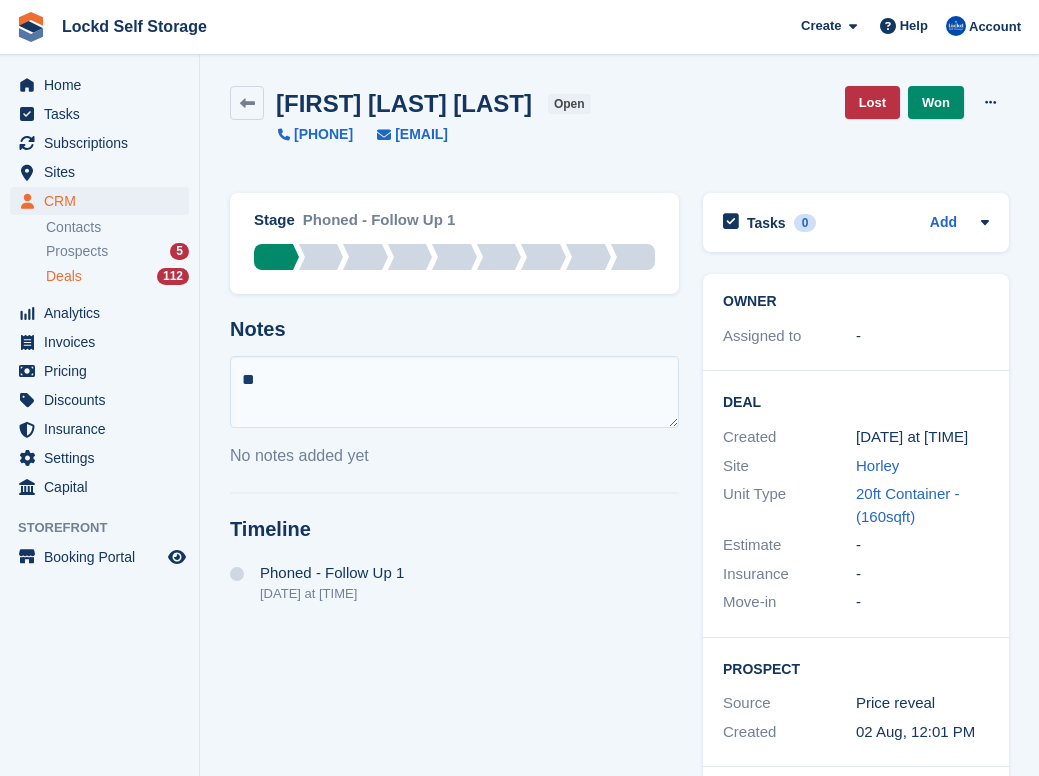 type on "*" 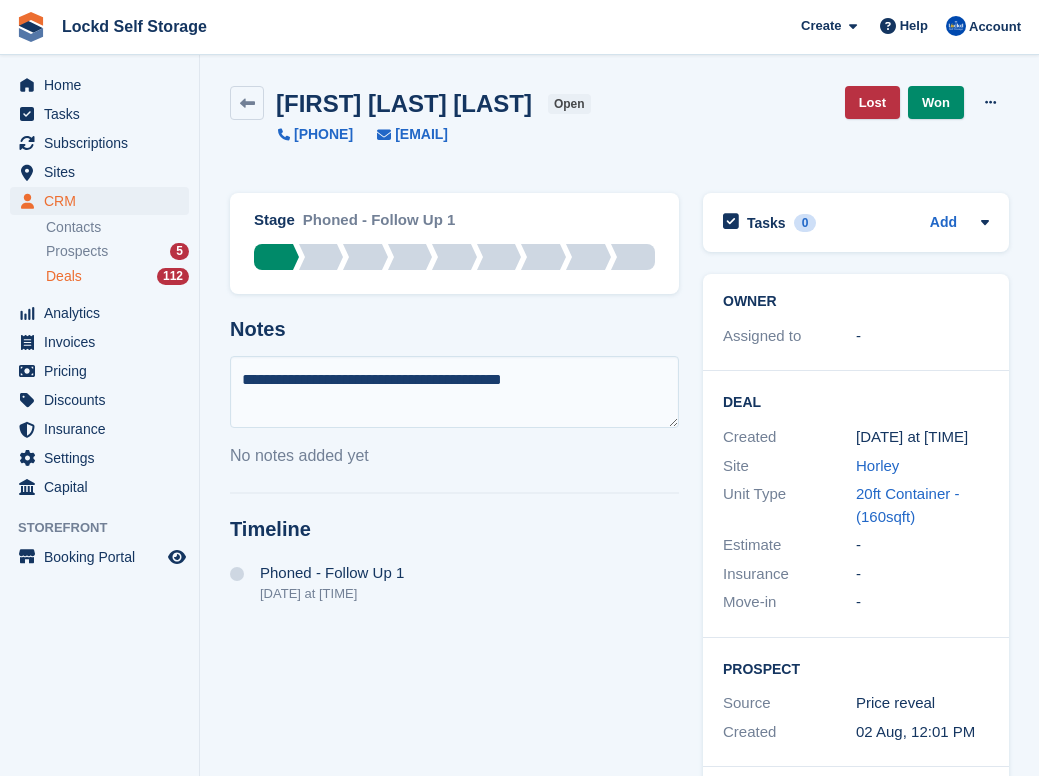 paste on "**********" 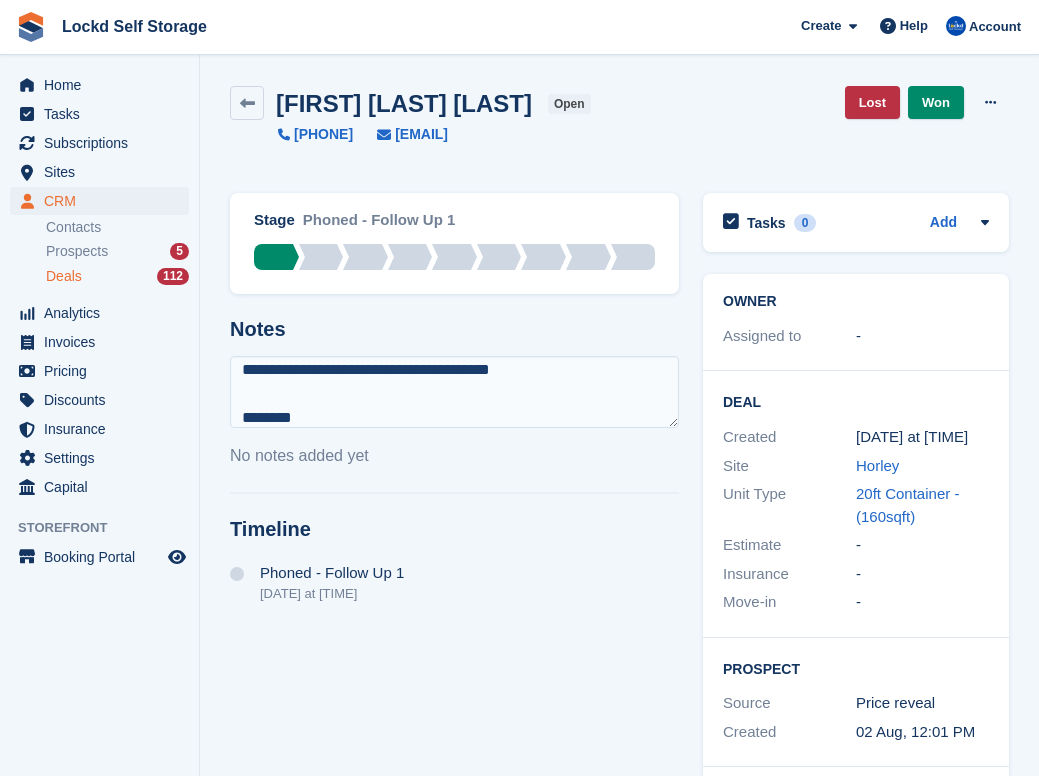 scroll, scrollTop: 144, scrollLeft: 0, axis: vertical 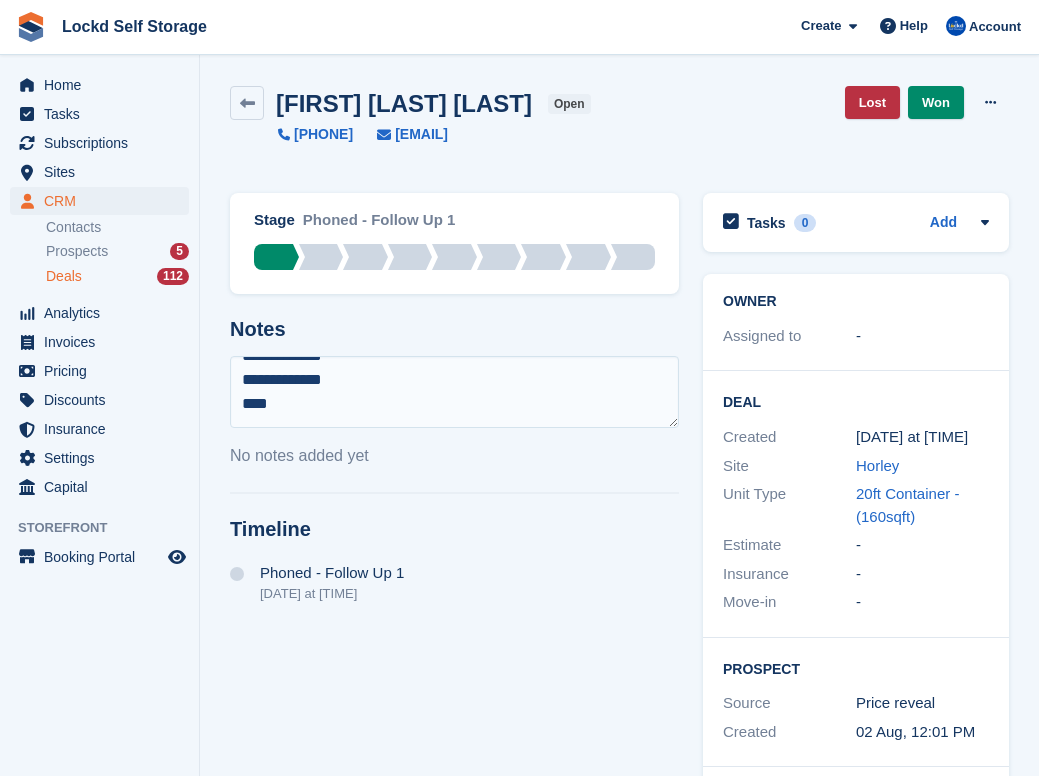 click on "**********" at bounding box center (454, 392) 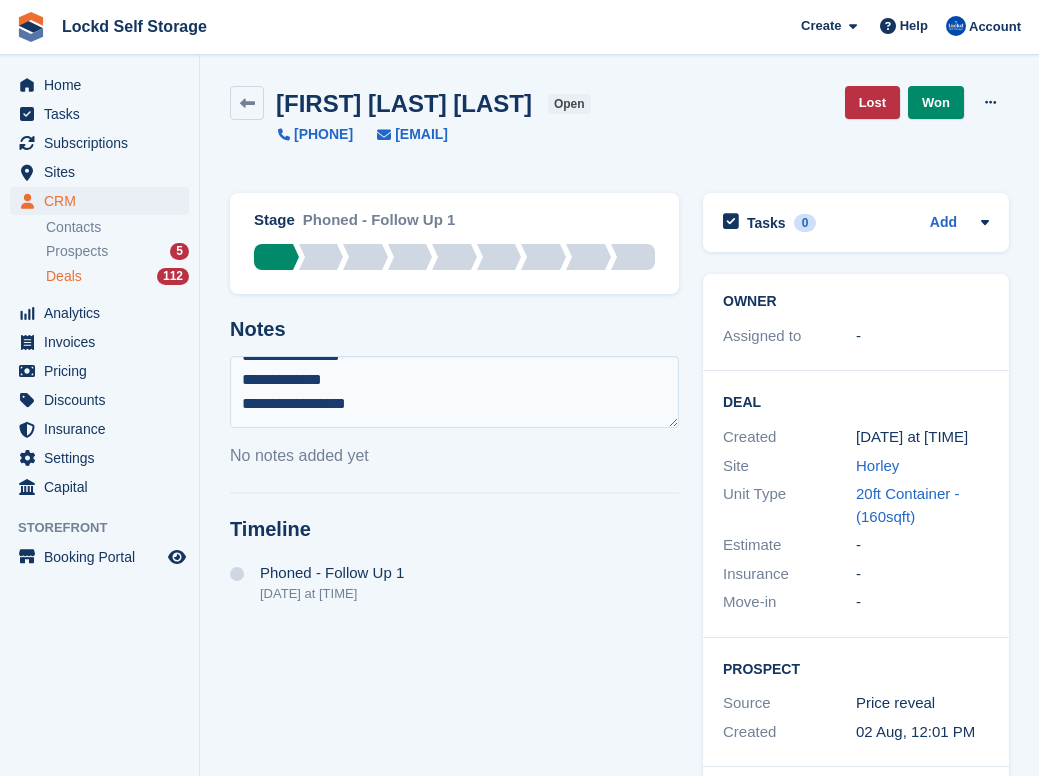 scroll, scrollTop: 120, scrollLeft: 0, axis: vertical 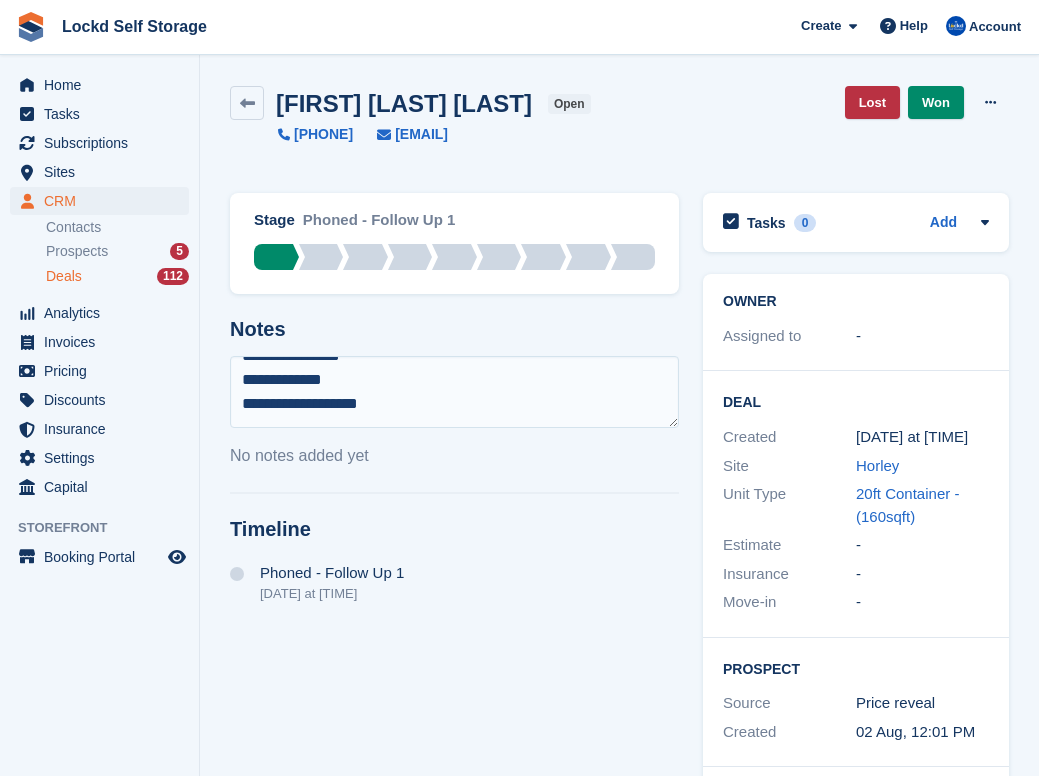 click on "**********" at bounding box center [454, 392] 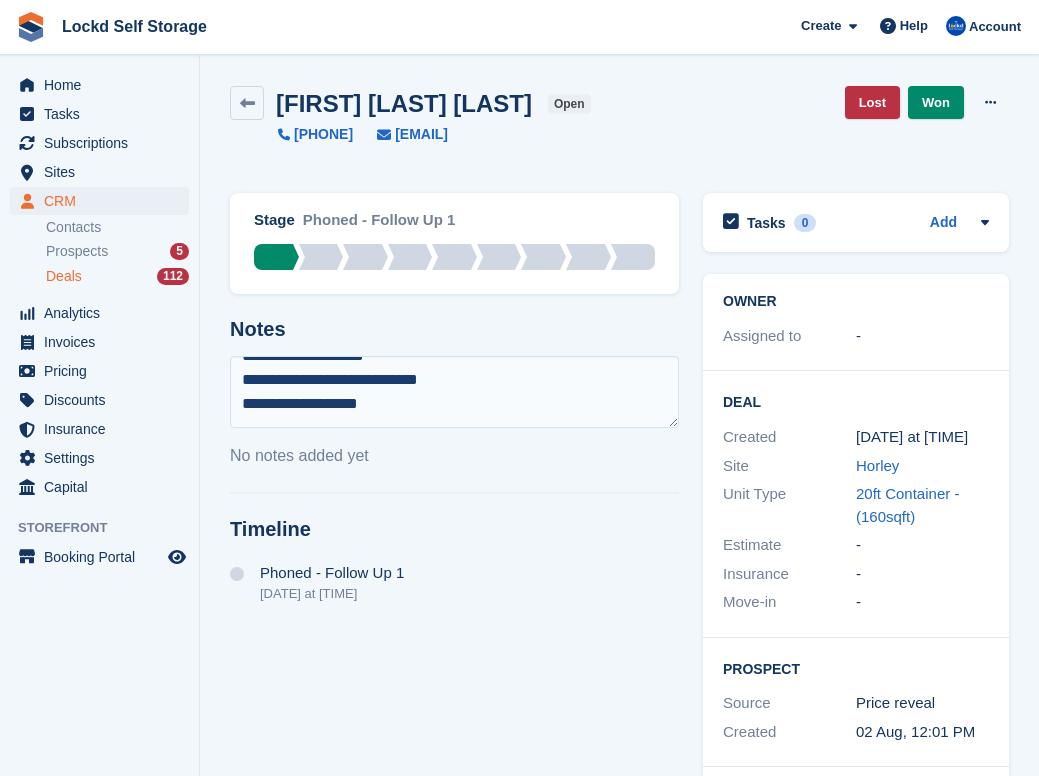 scroll, scrollTop: 96, scrollLeft: 0, axis: vertical 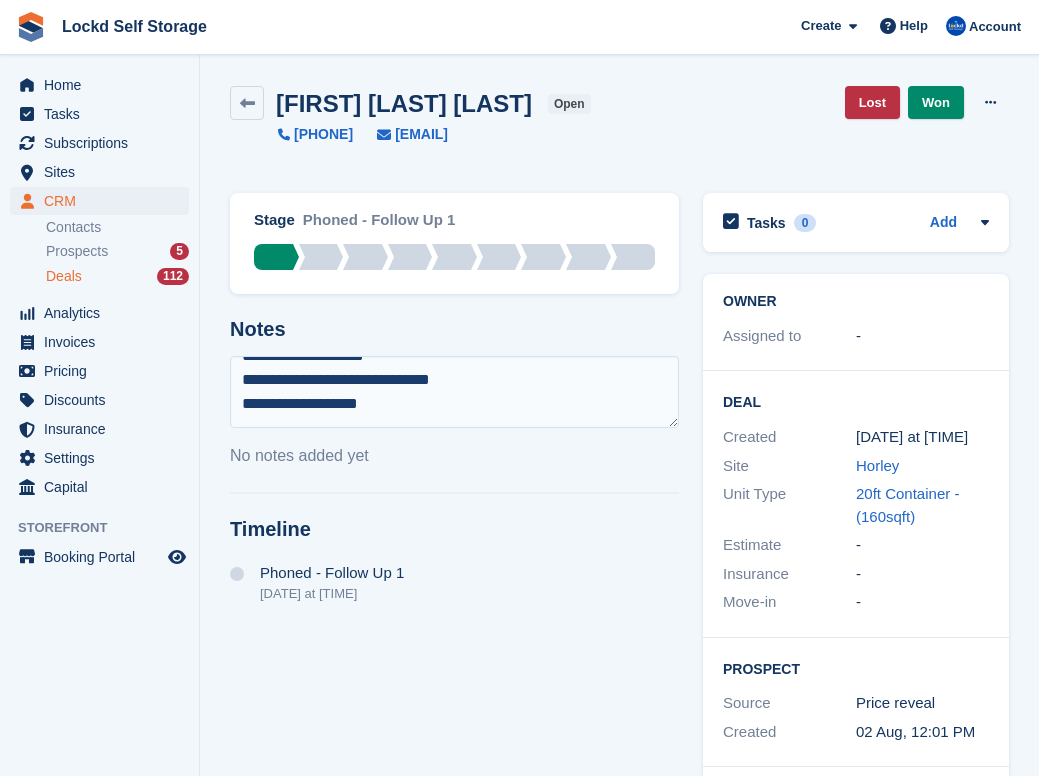 click on "**********" at bounding box center [454, 392] 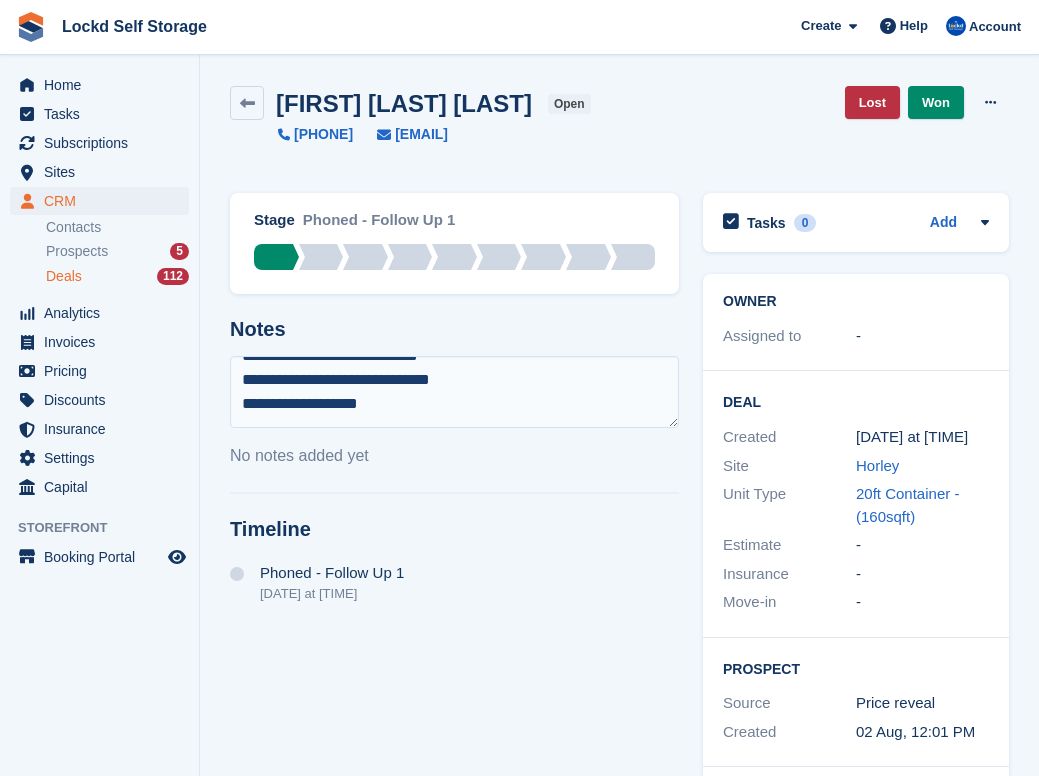 type on "**********" 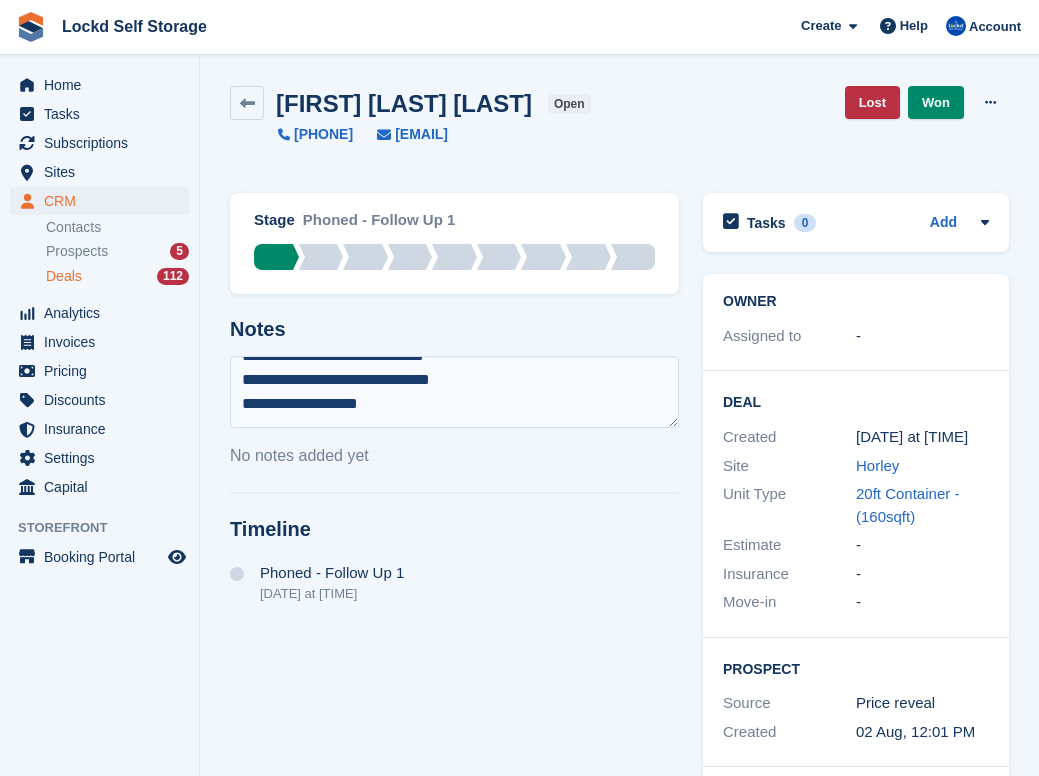scroll, scrollTop: 0, scrollLeft: 0, axis: both 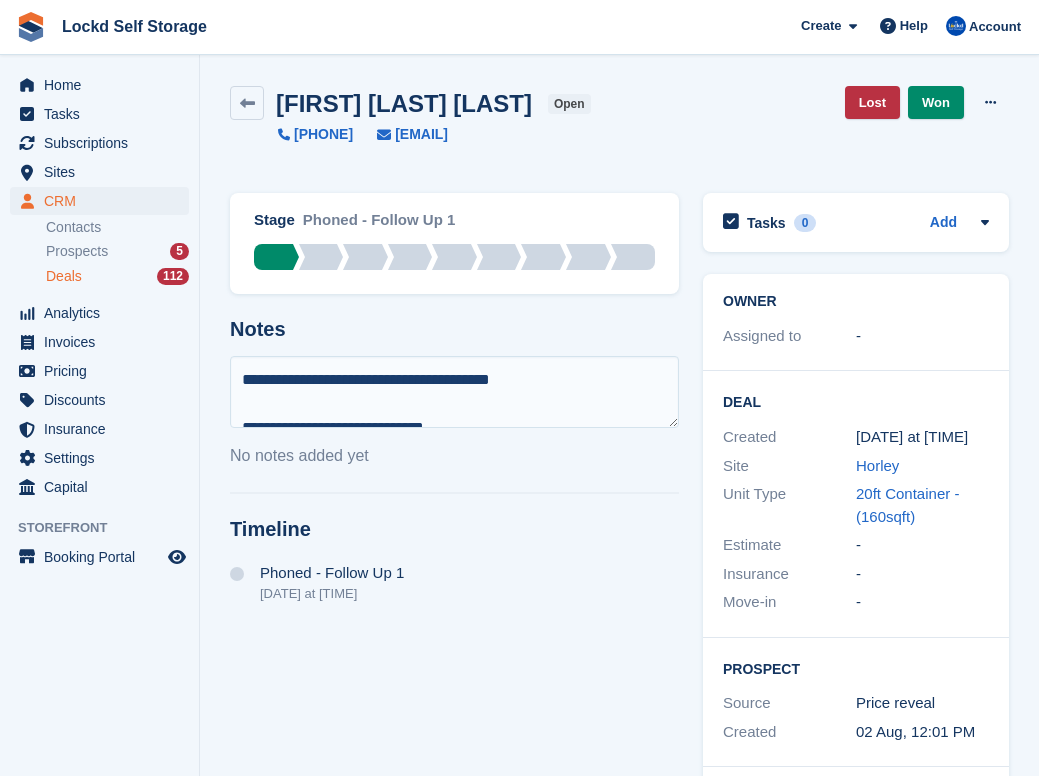 type 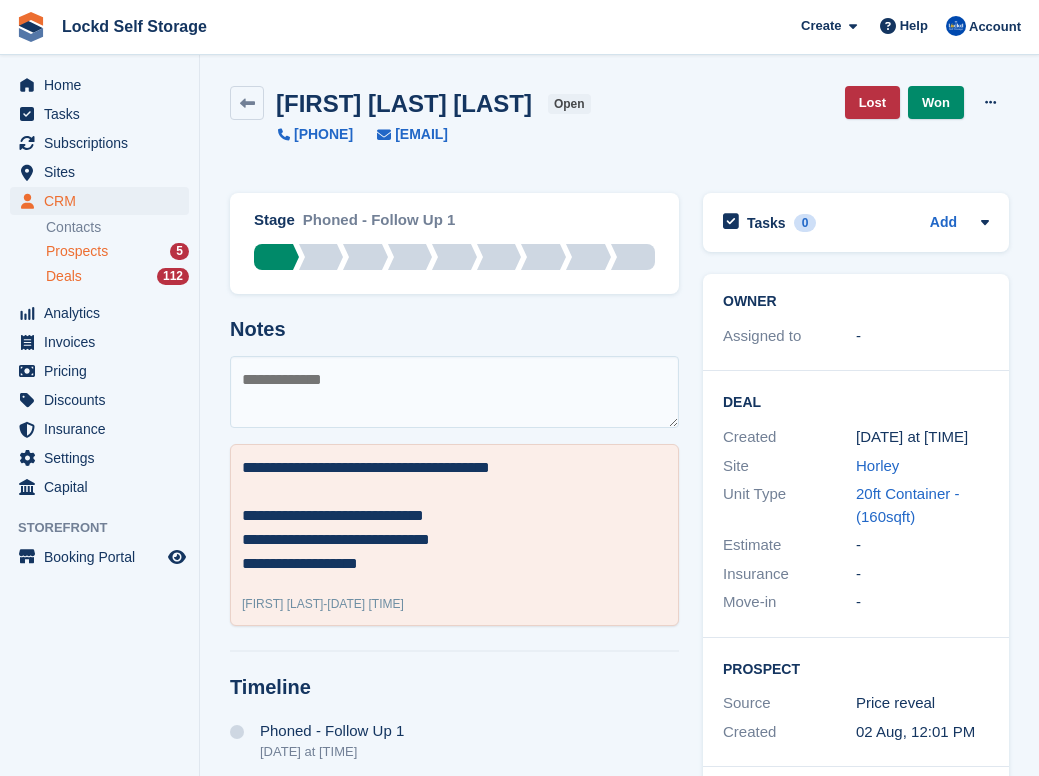 click on "Prospects
5" at bounding box center [117, 251] 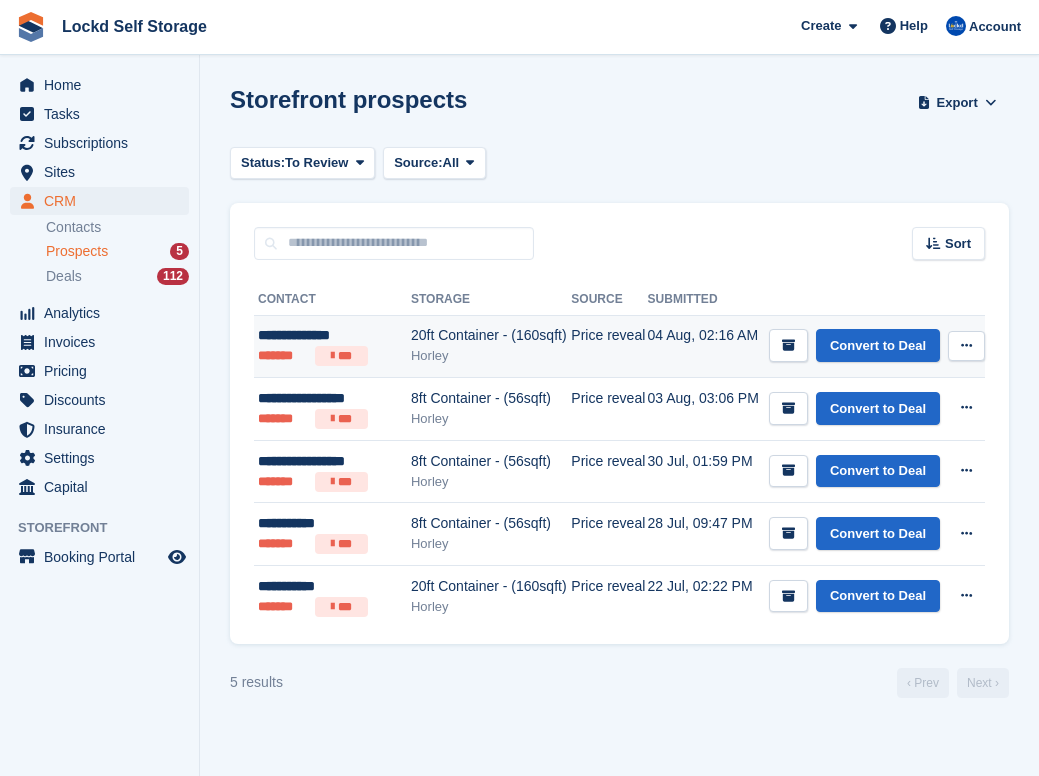 click on "Horley" at bounding box center [491, 356] 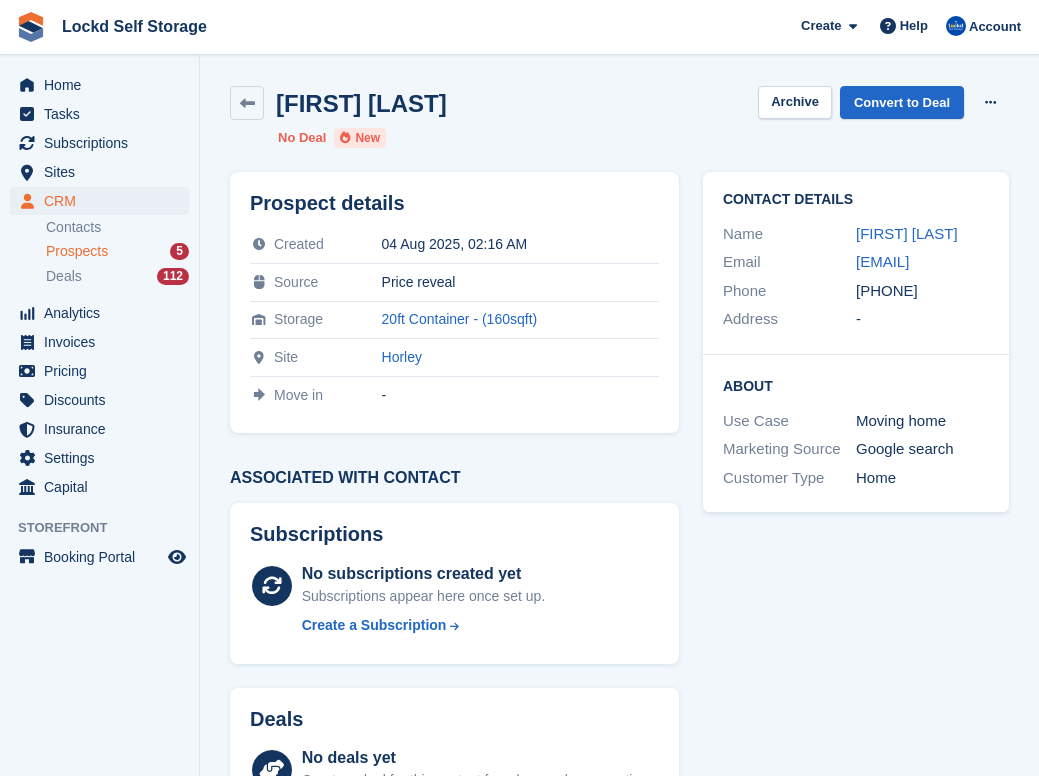 scroll, scrollTop: 0, scrollLeft: 0, axis: both 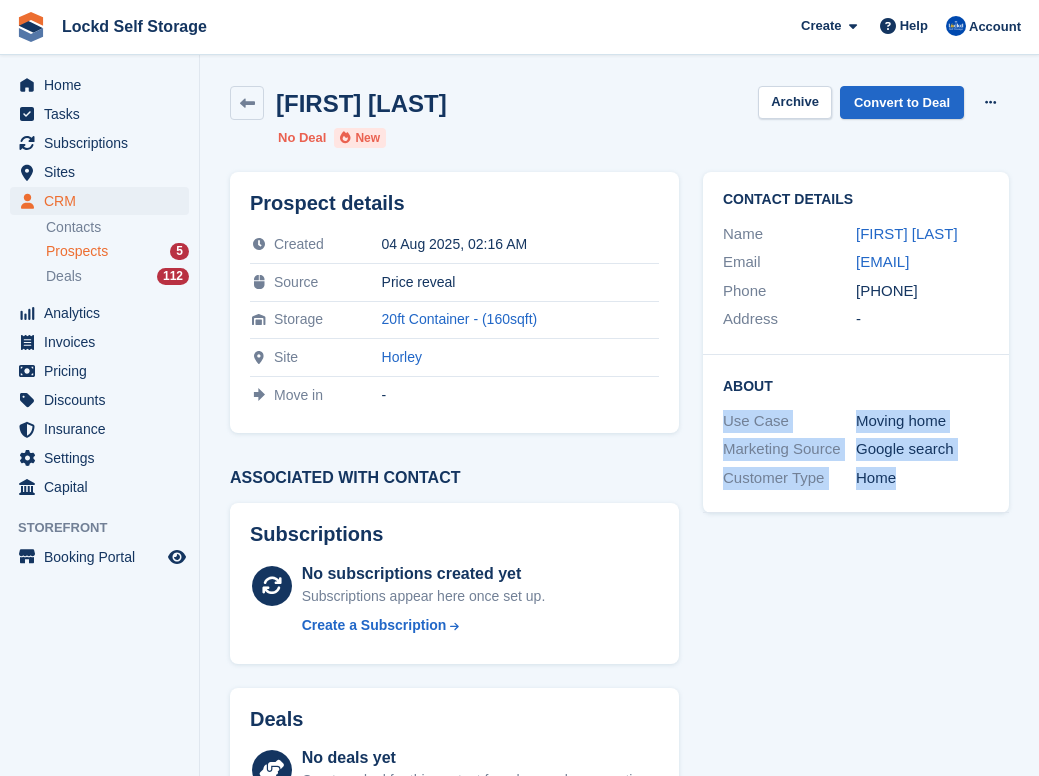 drag, startPoint x: 925, startPoint y: 490, endPoint x: 699, endPoint y: 425, distance: 235.16165 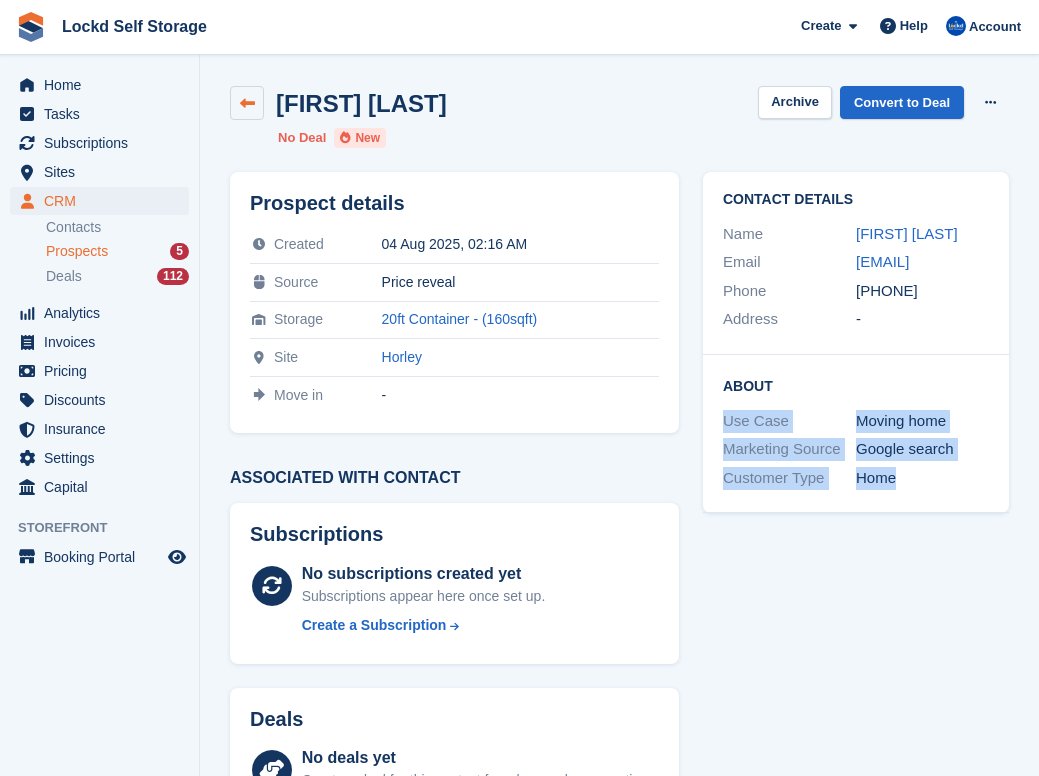 click at bounding box center [247, 103] 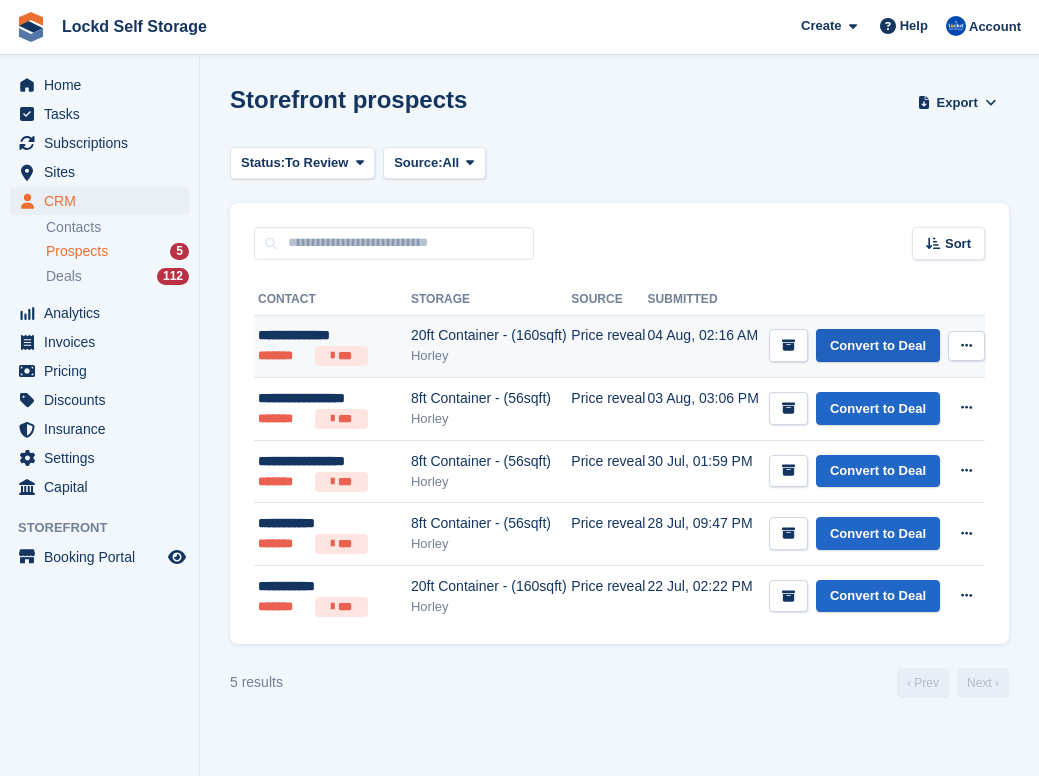 click on "Convert to Deal" at bounding box center [878, 345] 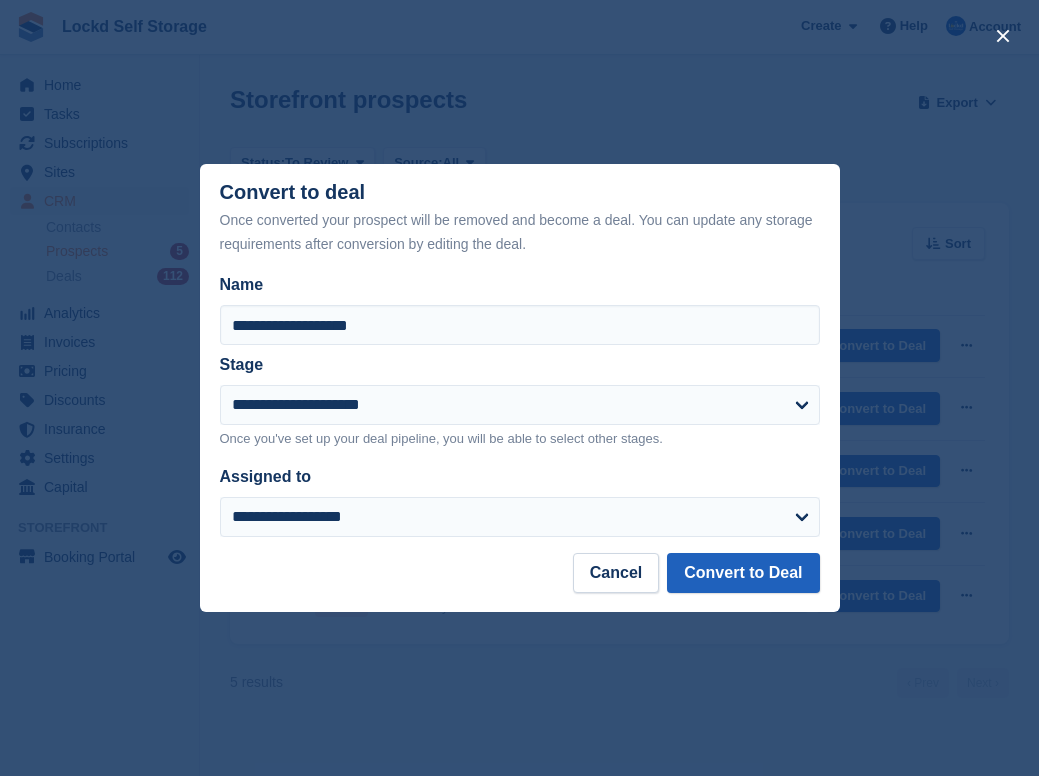 click on "Convert to Deal" at bounding box center [743, 573] 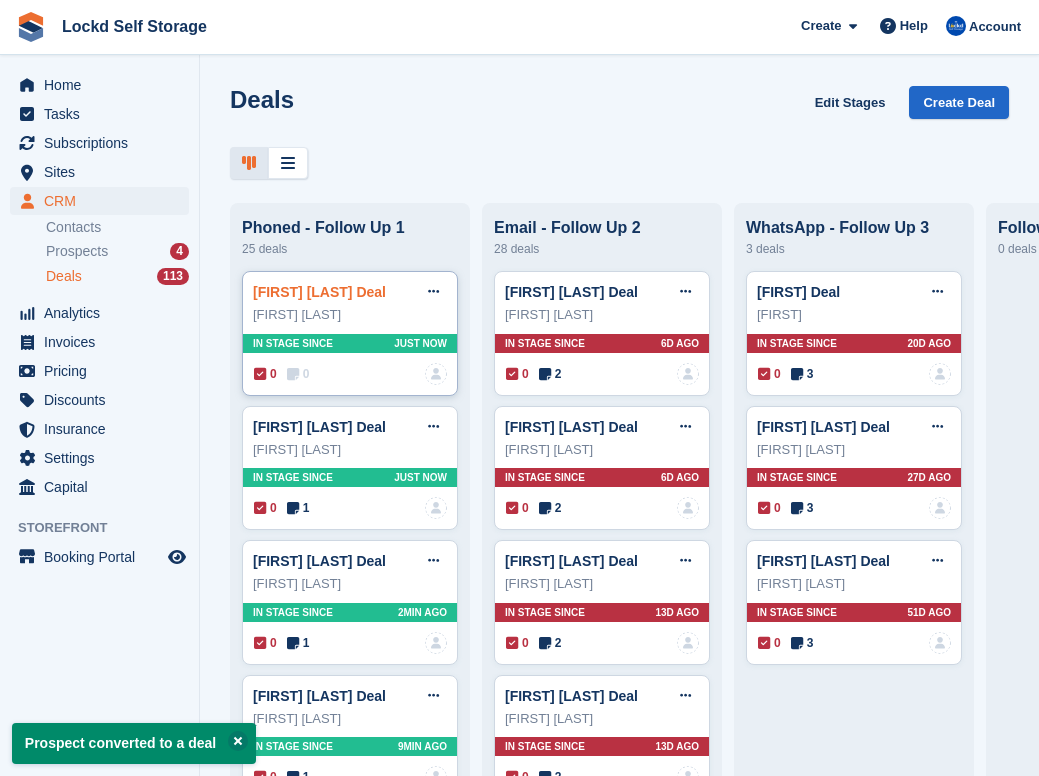 click on "Gareth Grimmer Deal" at bounding box center (319, 292) 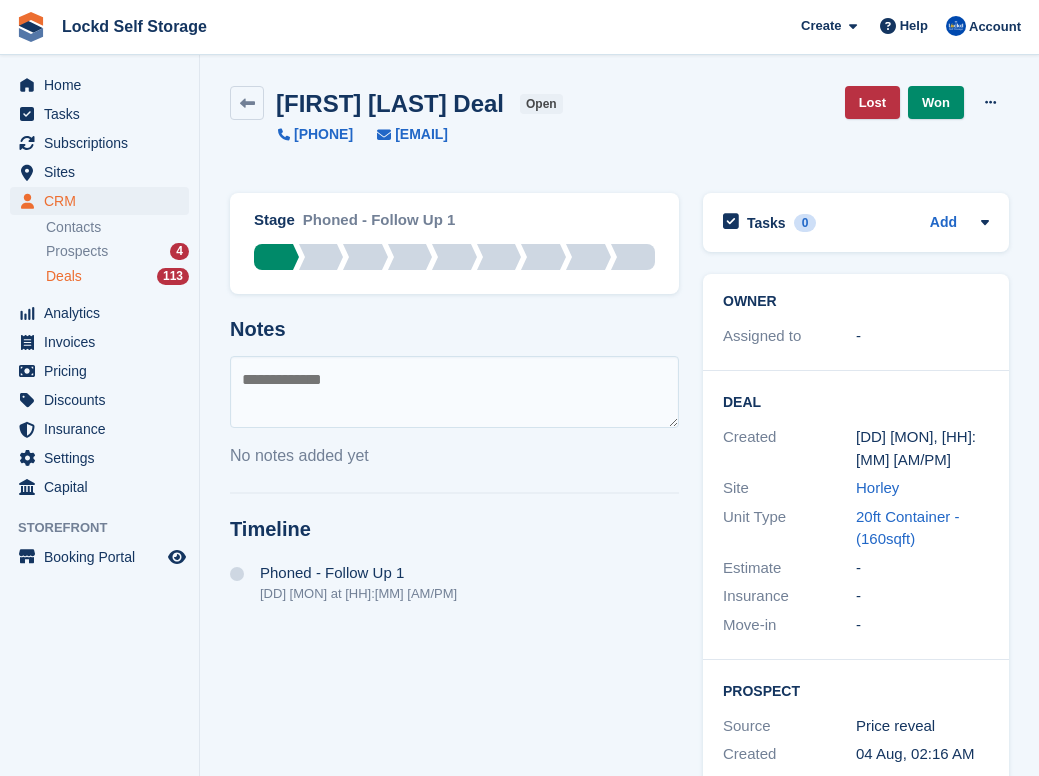 click at bounding box center (454, 392) 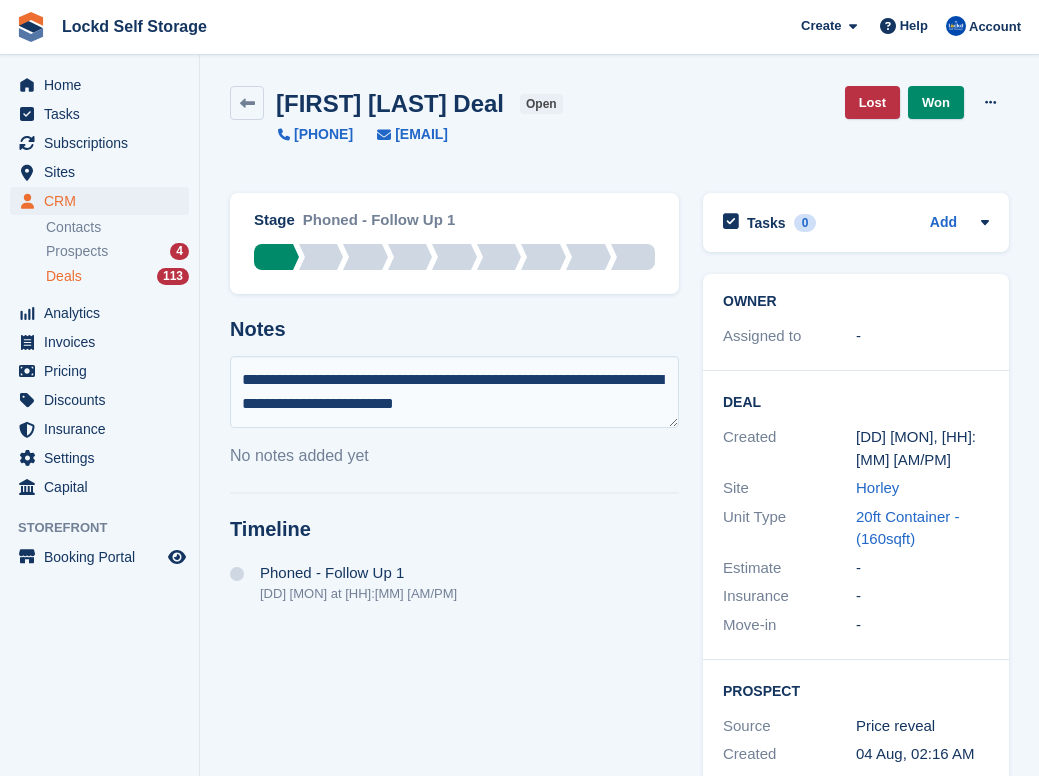 paste on "**********" 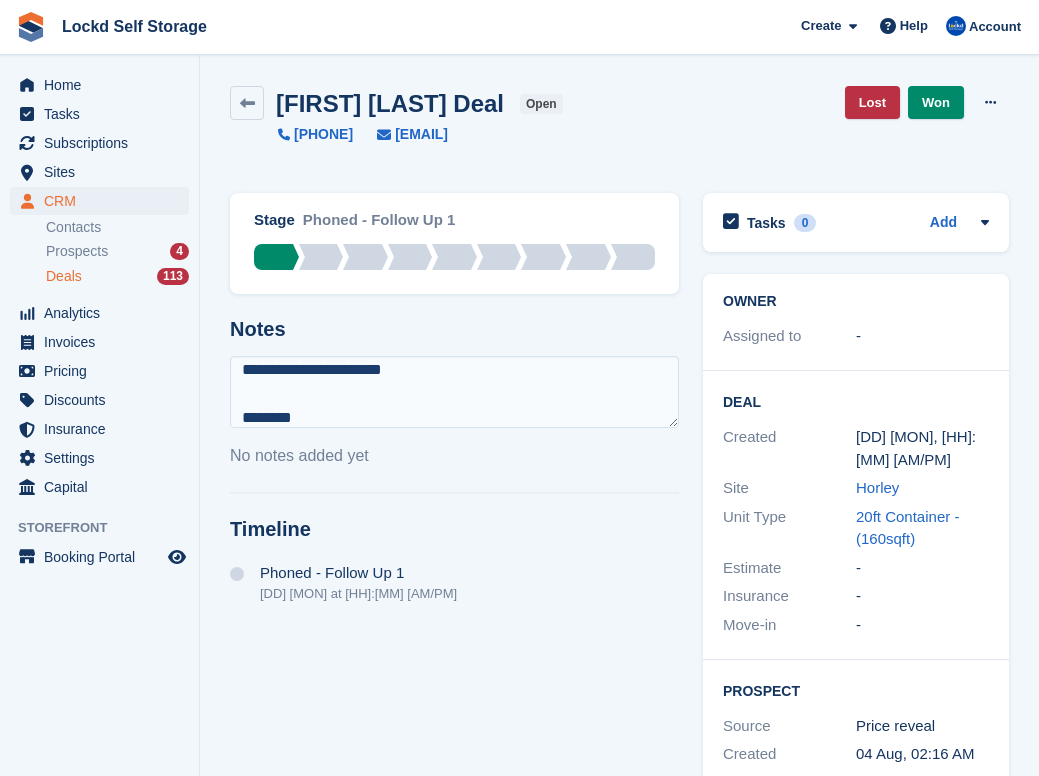 scroll, scrollTop: 168, scrollLeft: 0, axis: vertical 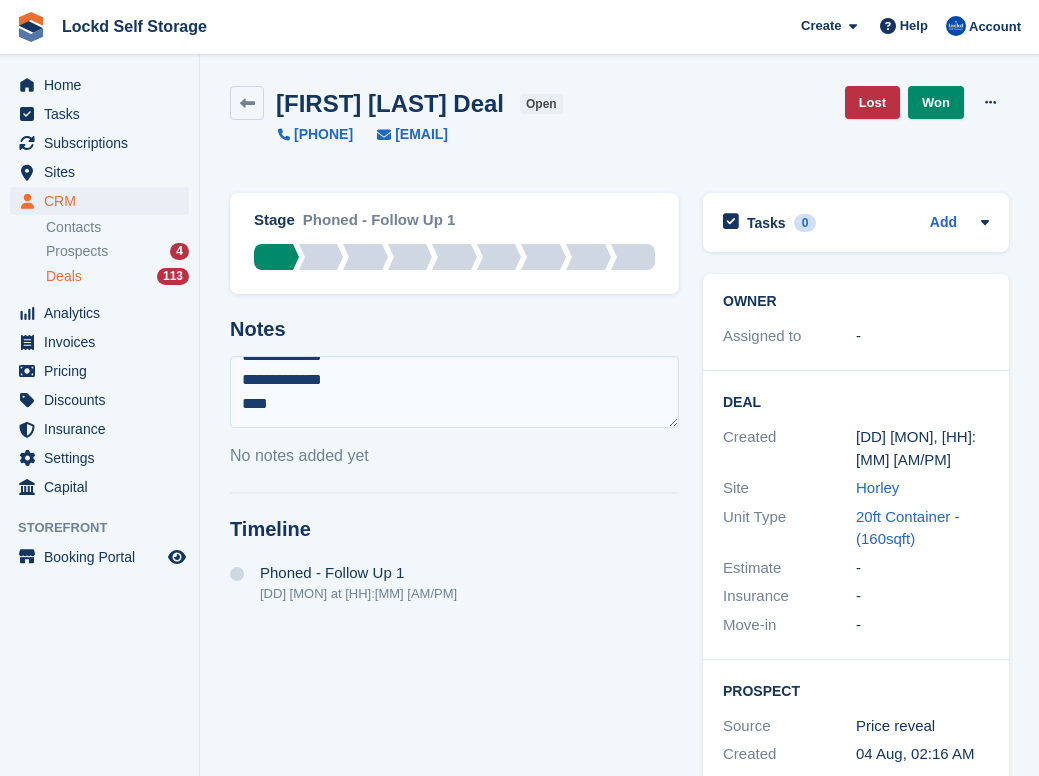 click on "**********" at bounding box center [454, 392] 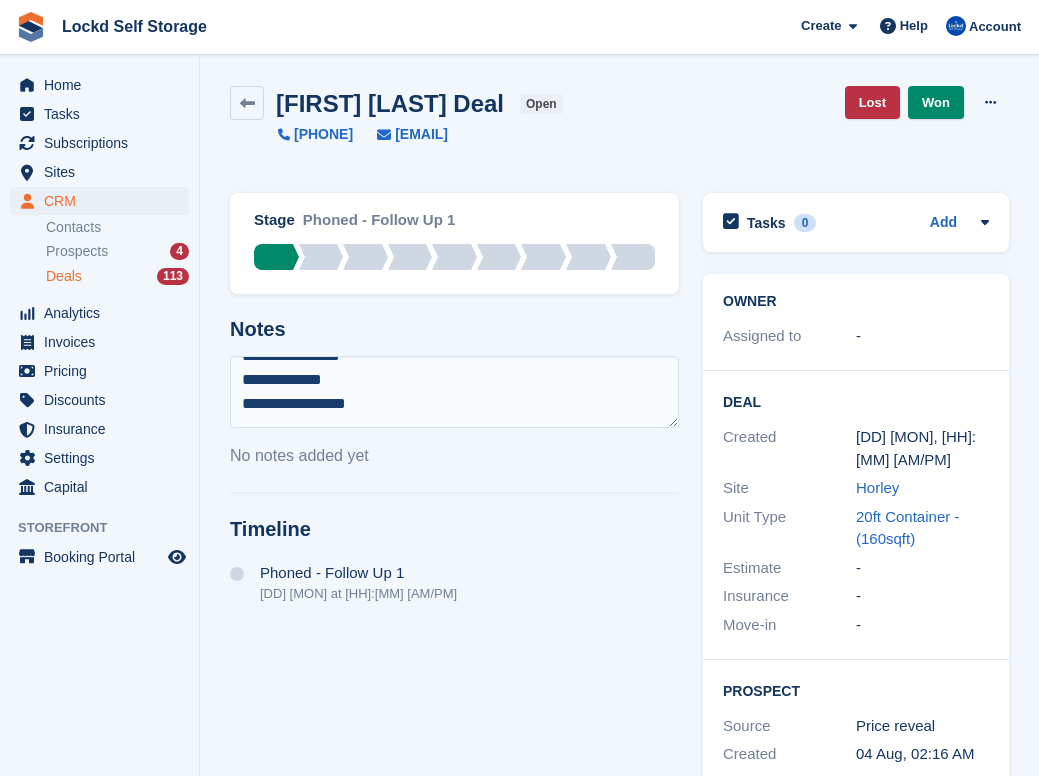 scroll, scrollTop: 144, scrollLeft: 0, axis: vertical 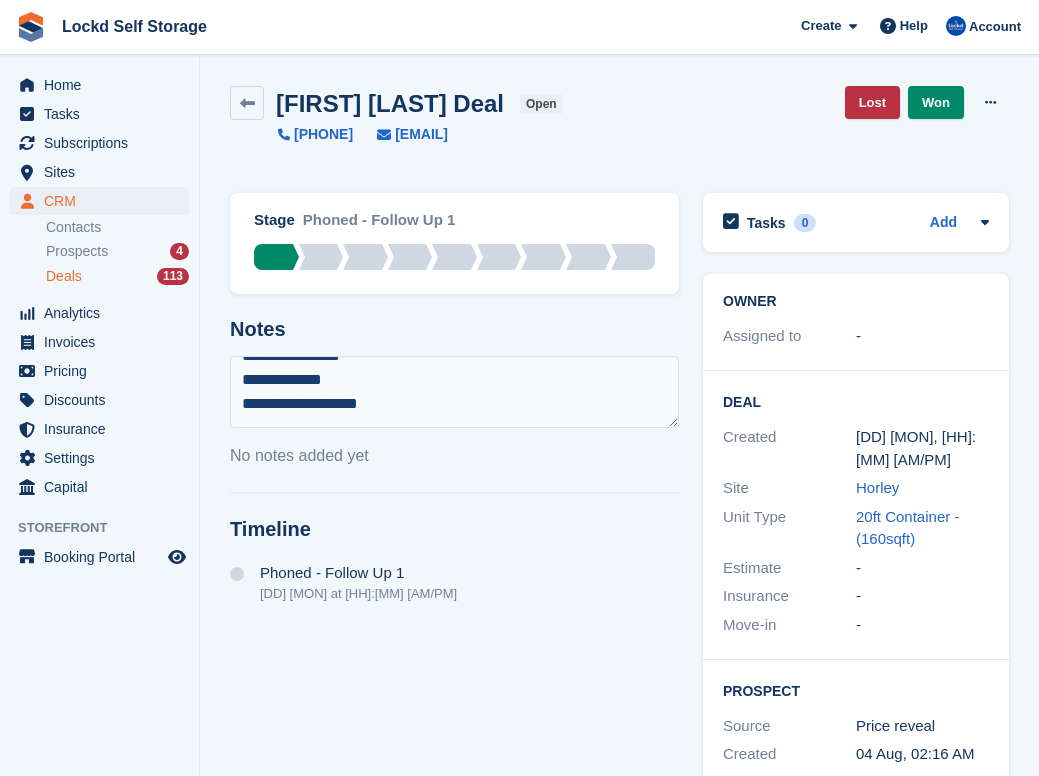 click on "**********" at bounding box center (454, 392) 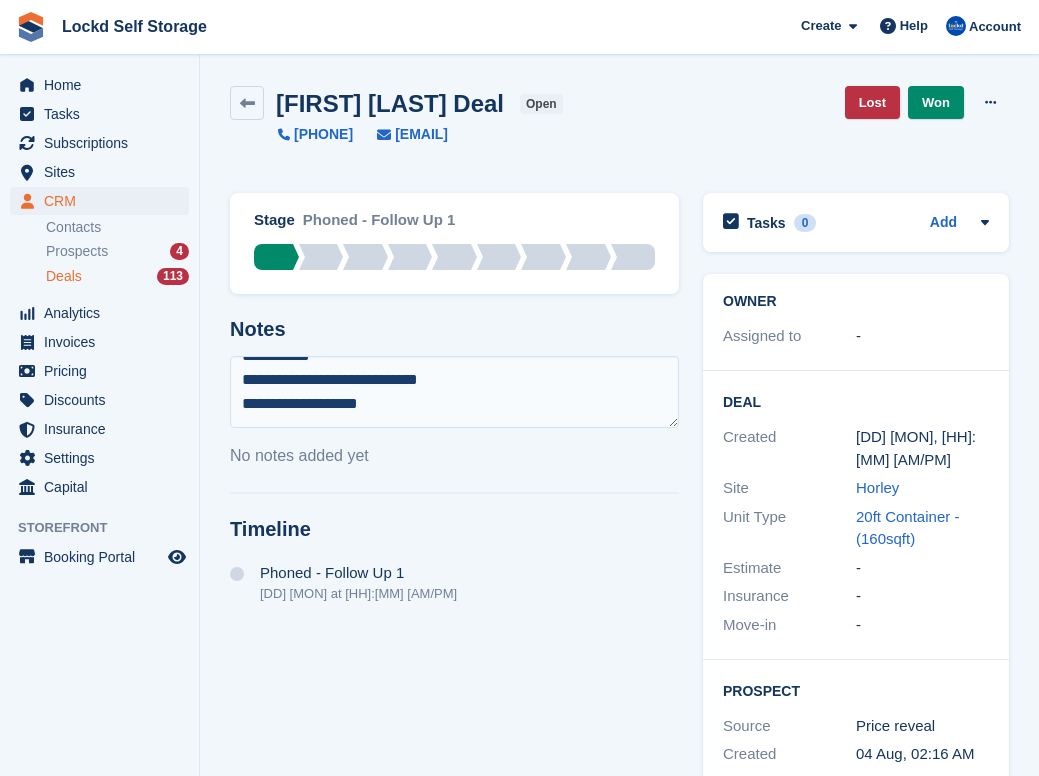 scroll, scrollTop: 120, scrollLeft: 0, axis: vertical 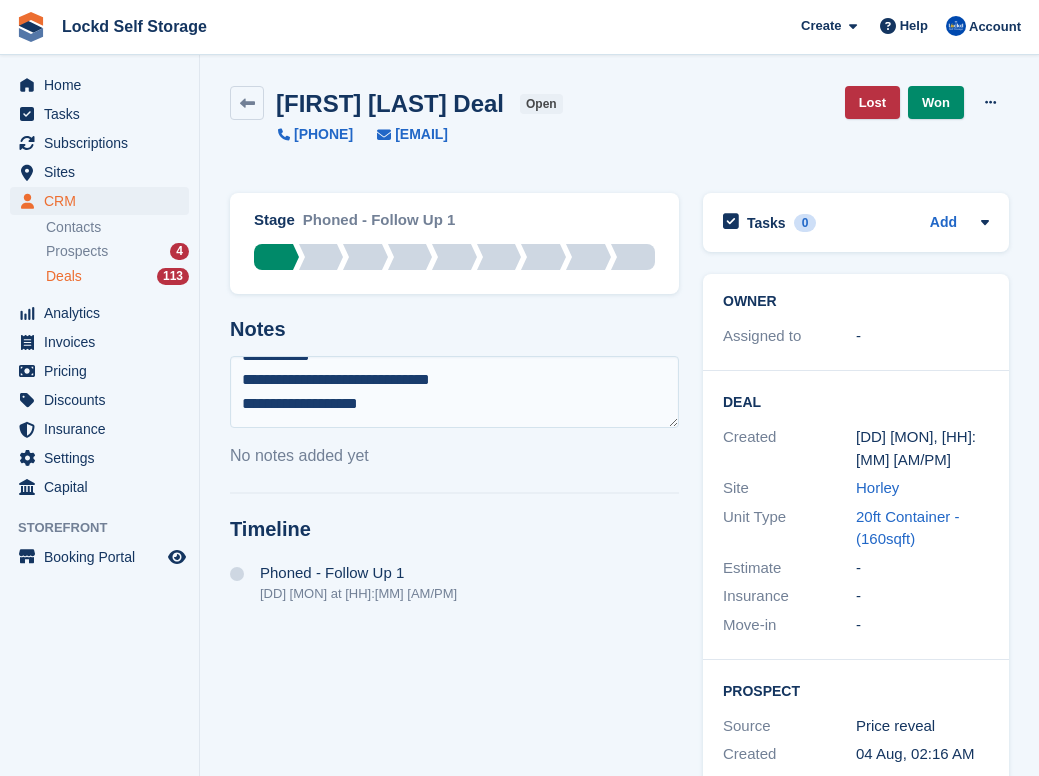 click on "**********" at bounding box center (454, 392) 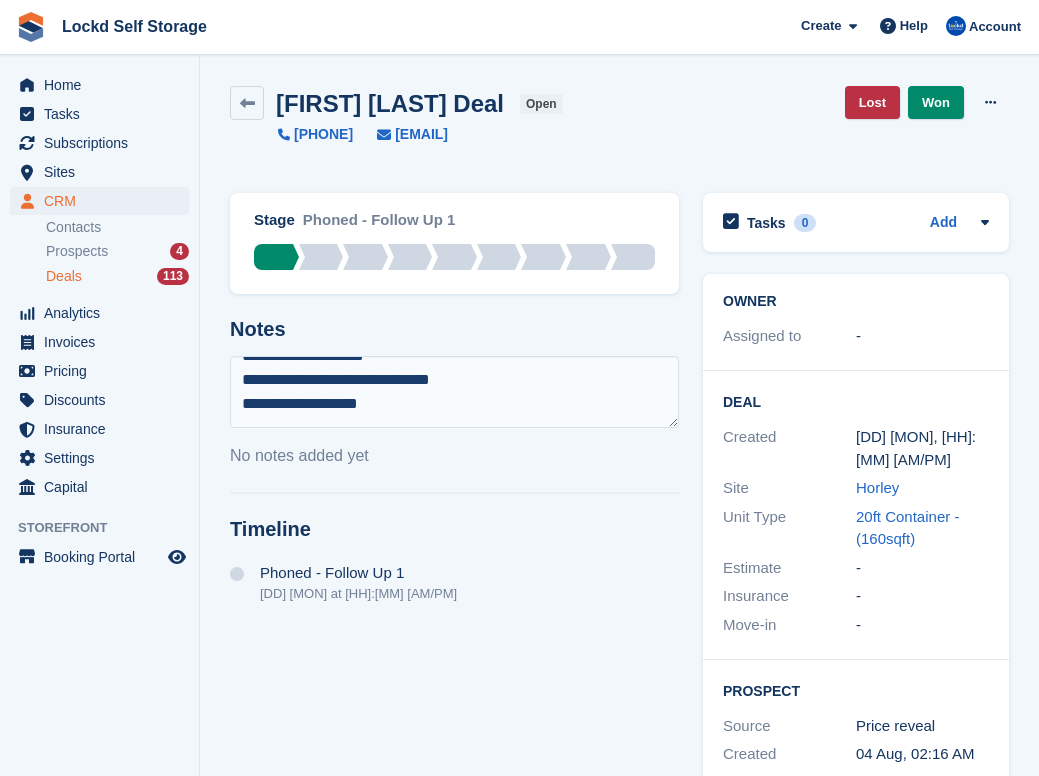 type on "**********" 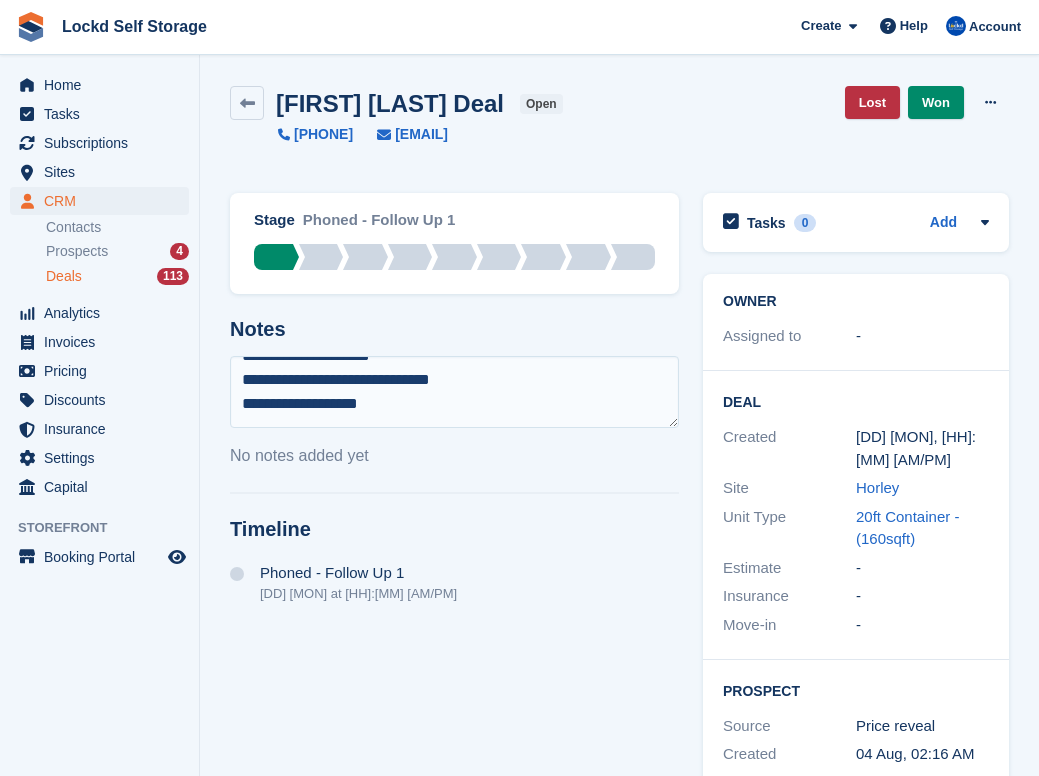 scroll, scrollTop: 80, scrollLeft: 0, axis: vertical 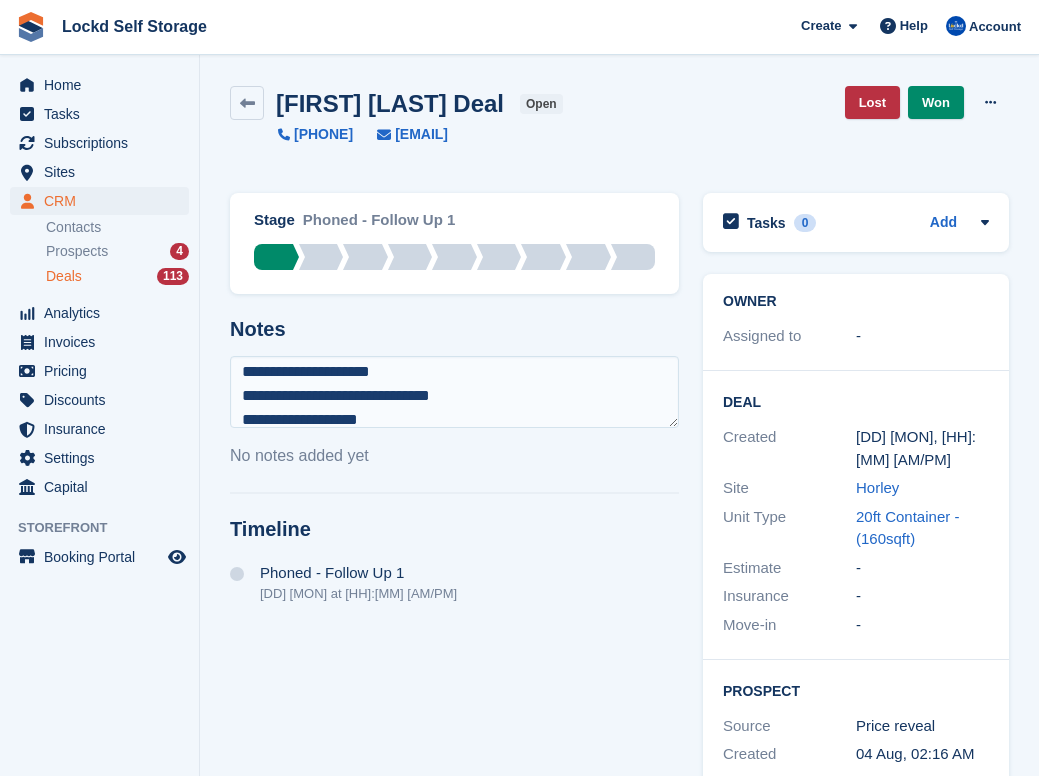 type 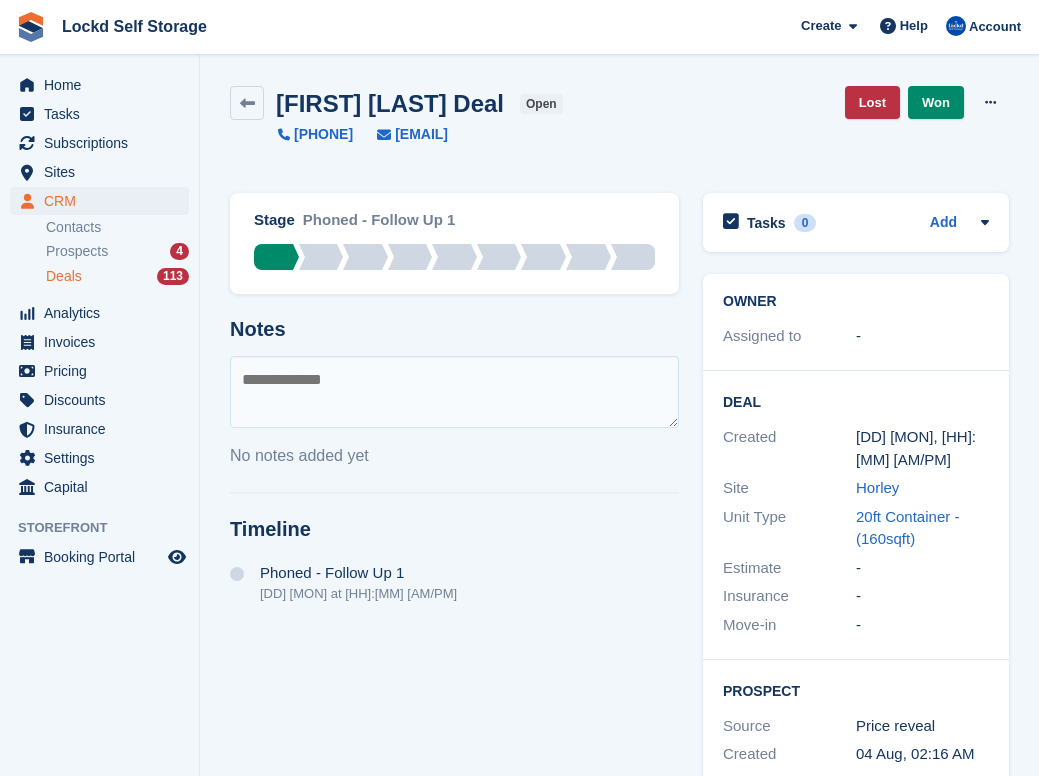 scroll, scrollTop: 0, scrollLeft: 0, axis: both 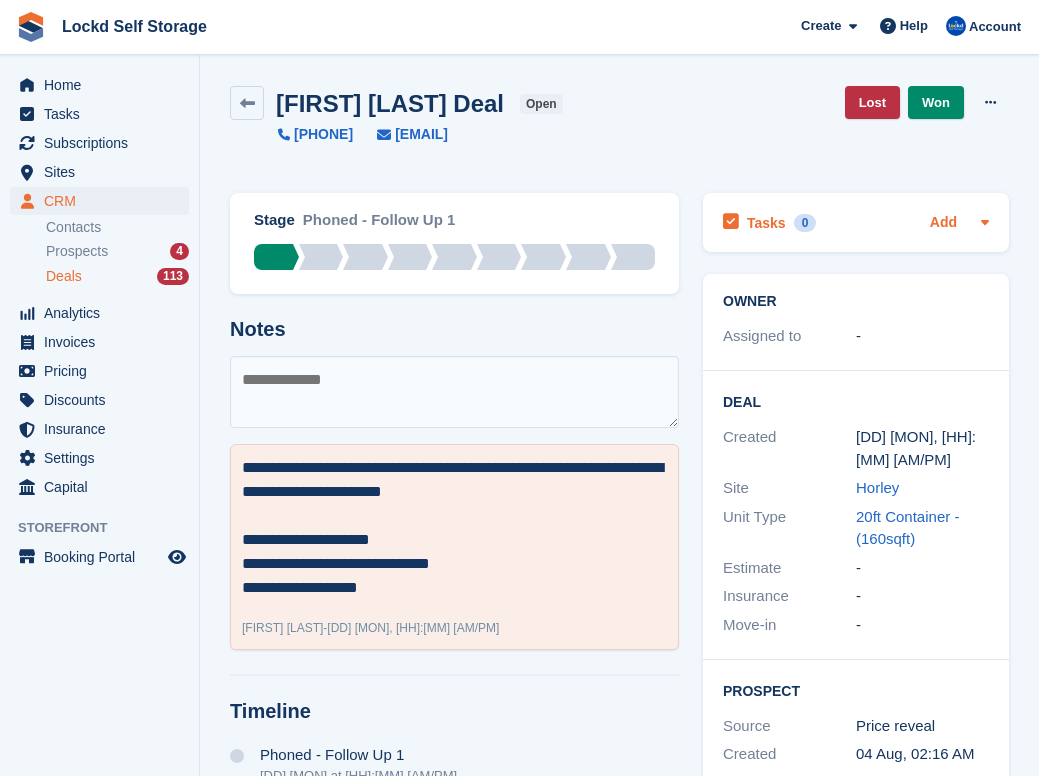click on "Add" at bounding box center (943, 223) 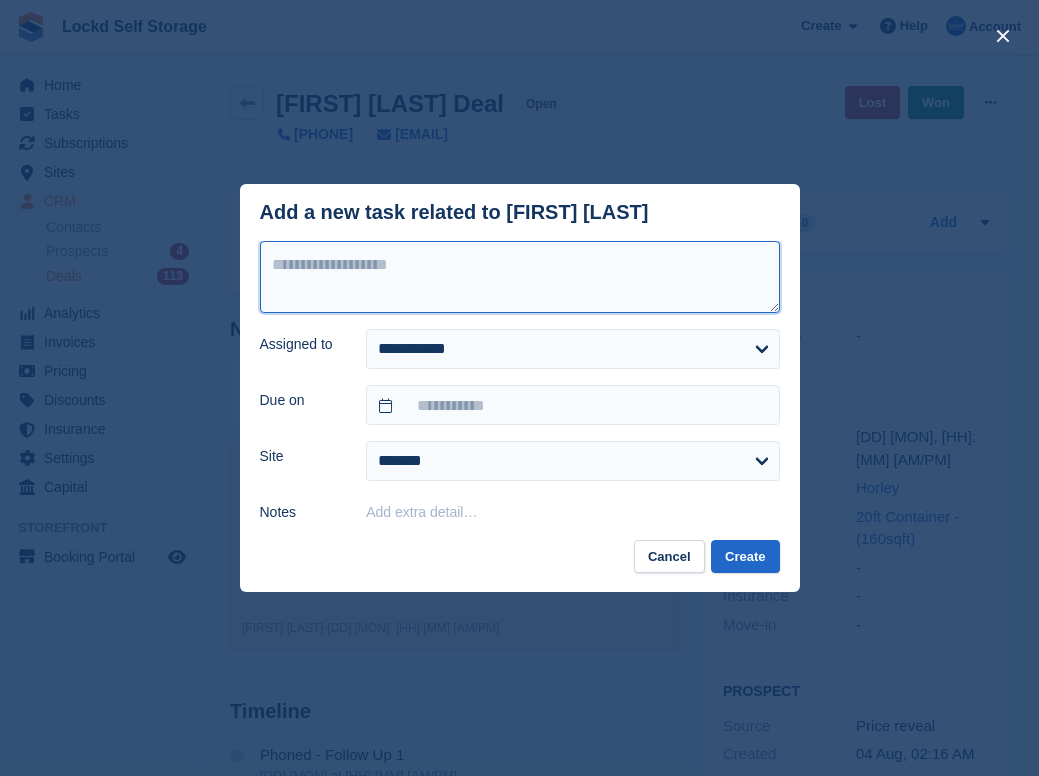 click at bounding box center [520, 277] 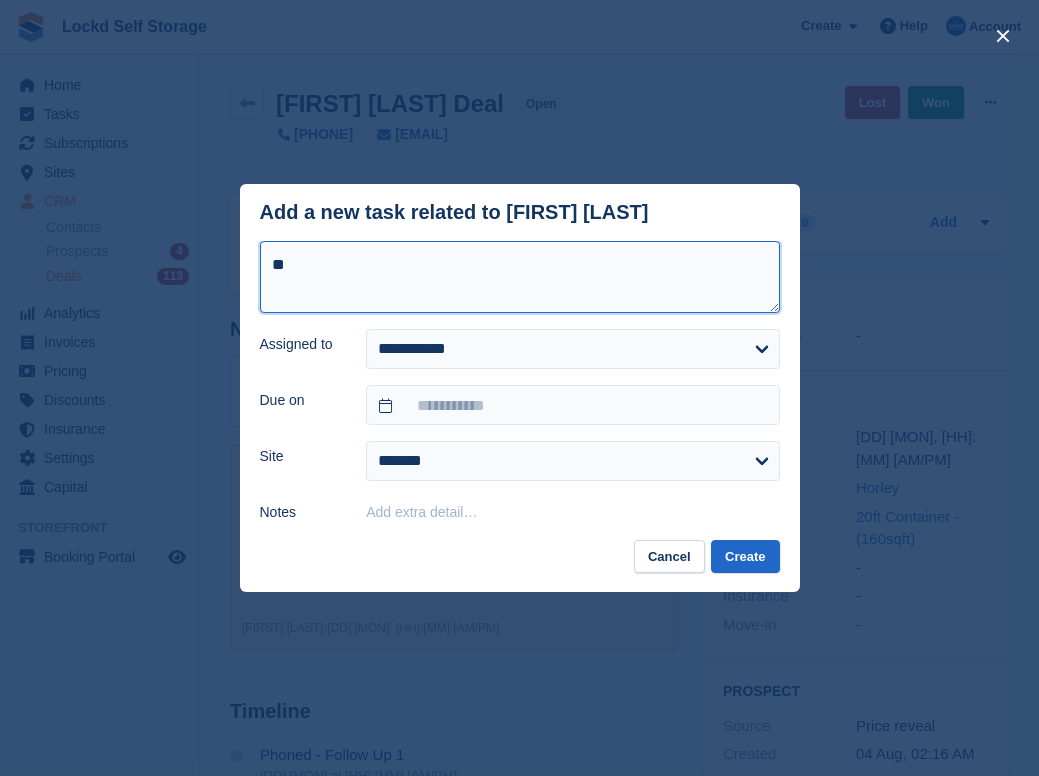 type on "*" 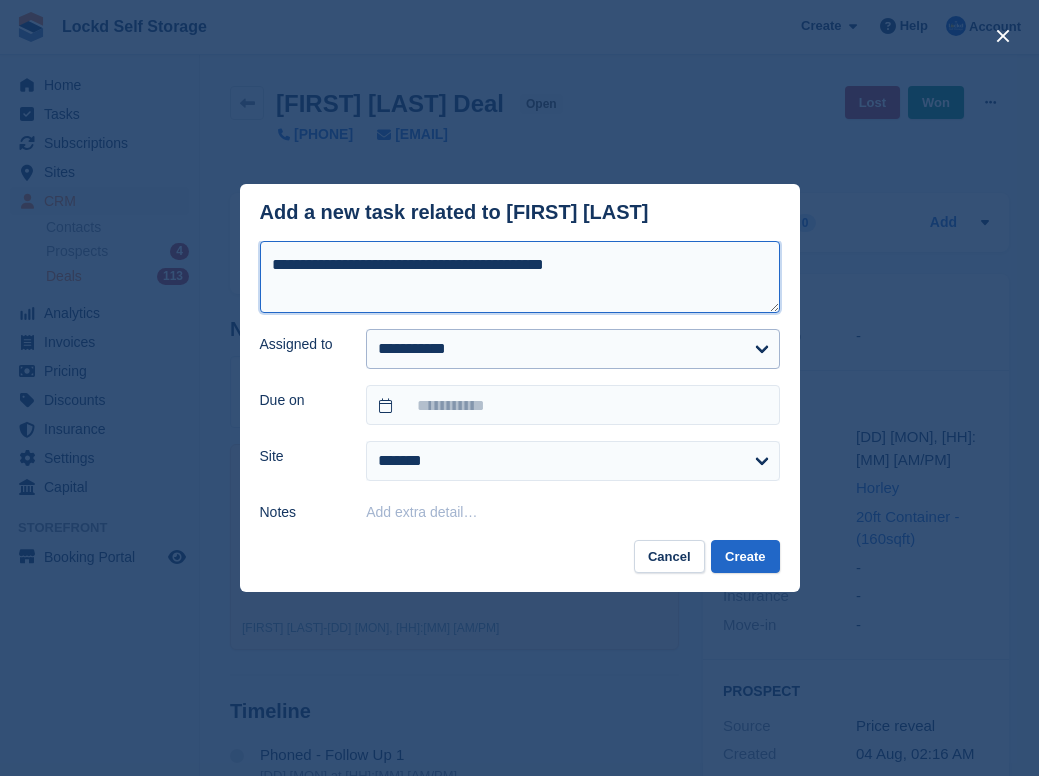 type on "**********" 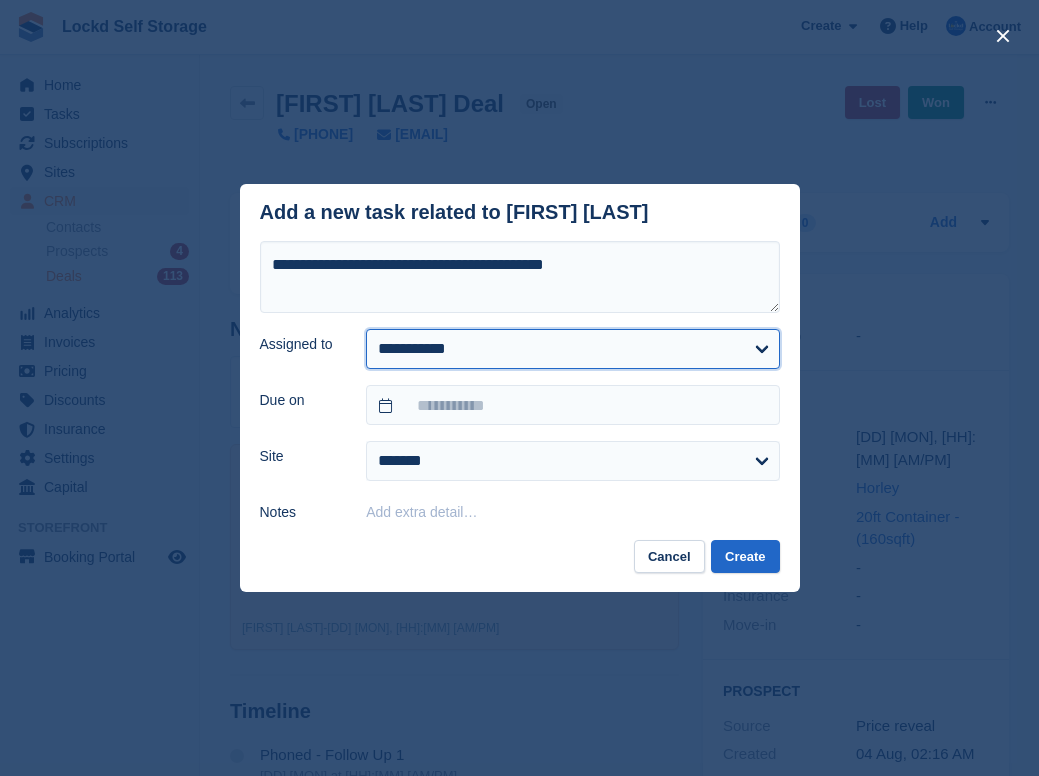 click on "**********" at bounding box center (572, 349) 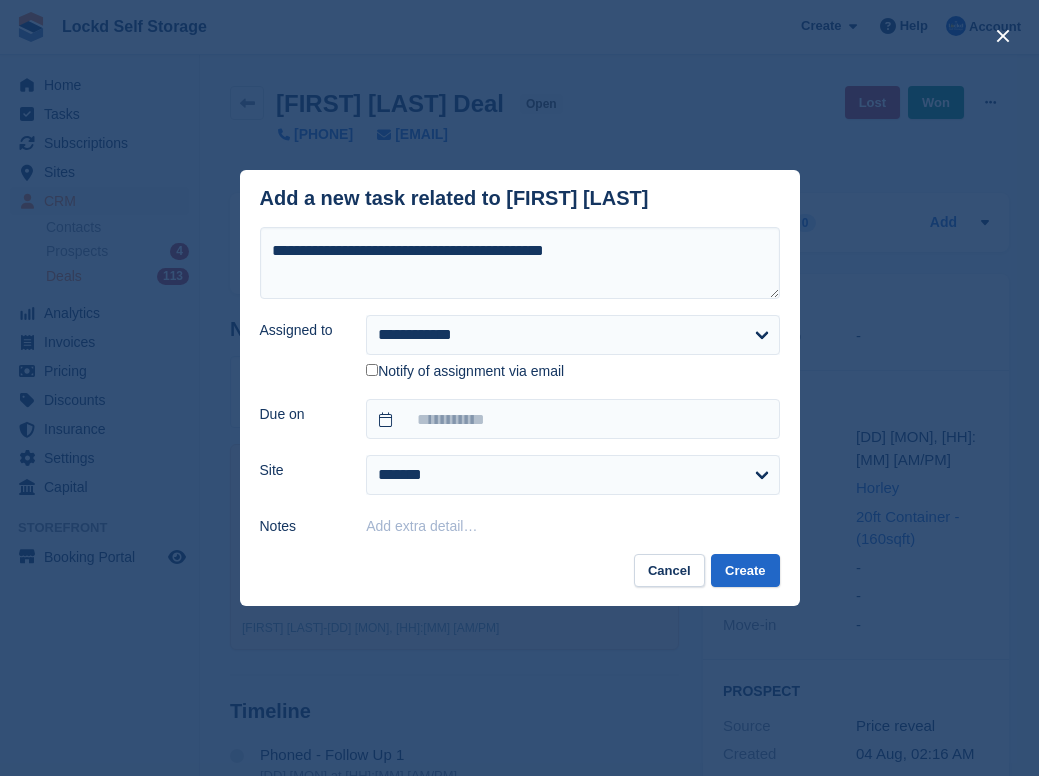 click on "Notify of assignment via email" at bounding box center (572, 371) 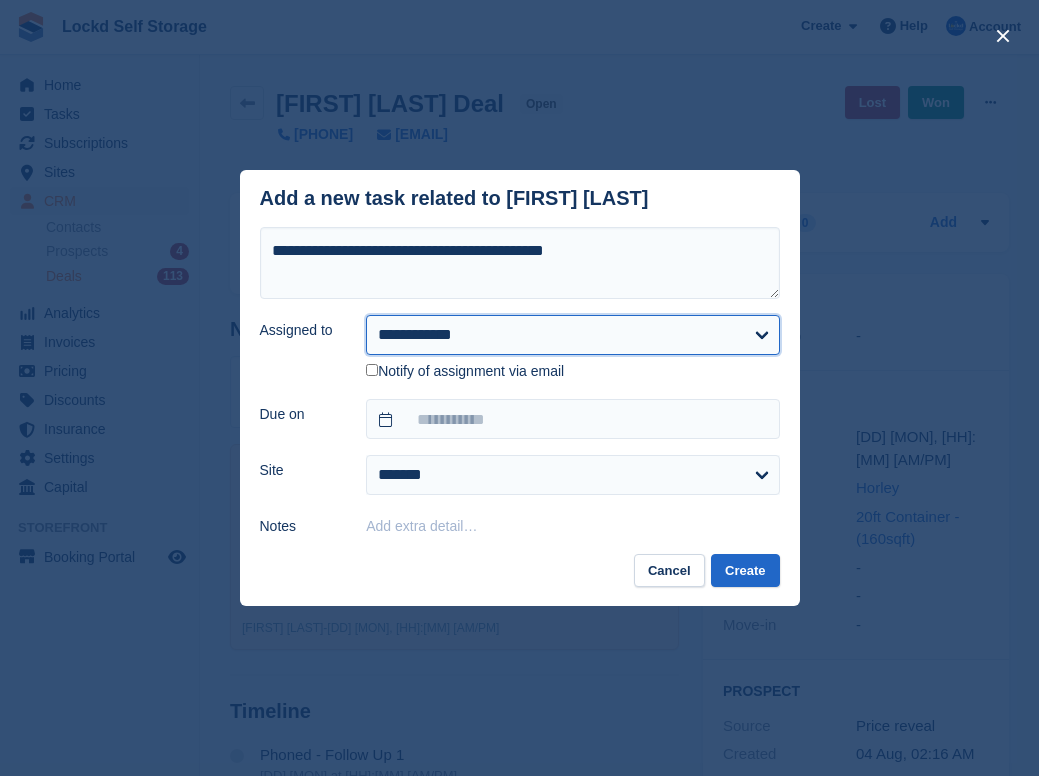 select on "****" 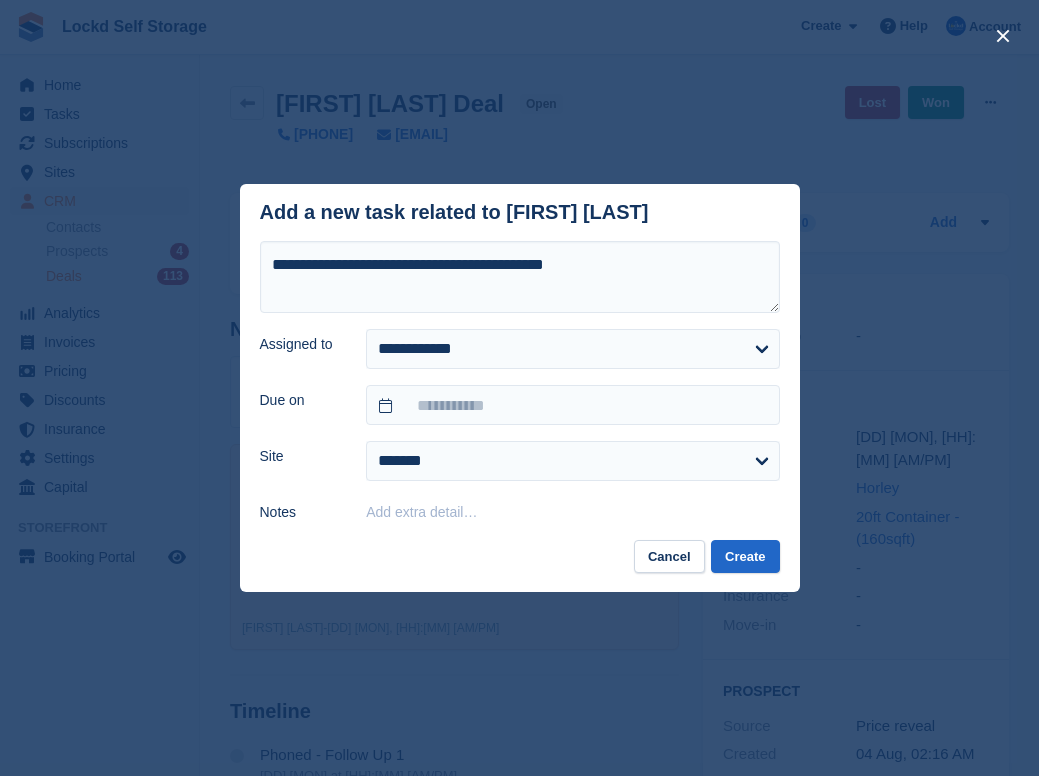 click on "Lockd Self Storage
Create
Subscription
Invoice
Contact
Deal
Discount
Page
Help
Chat Support
Submit a support request
Help Center
Get answers to Stora questions
What's New" at bounding box center (519, 514) 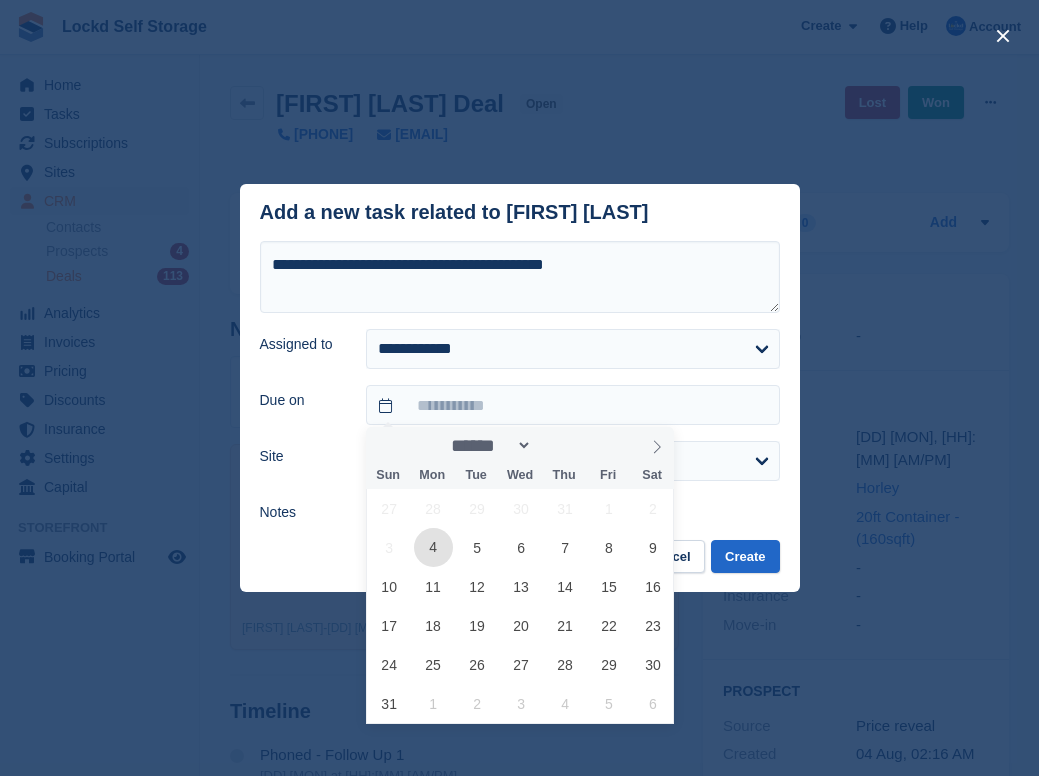 click on "4" at bounding box center (433, 547) 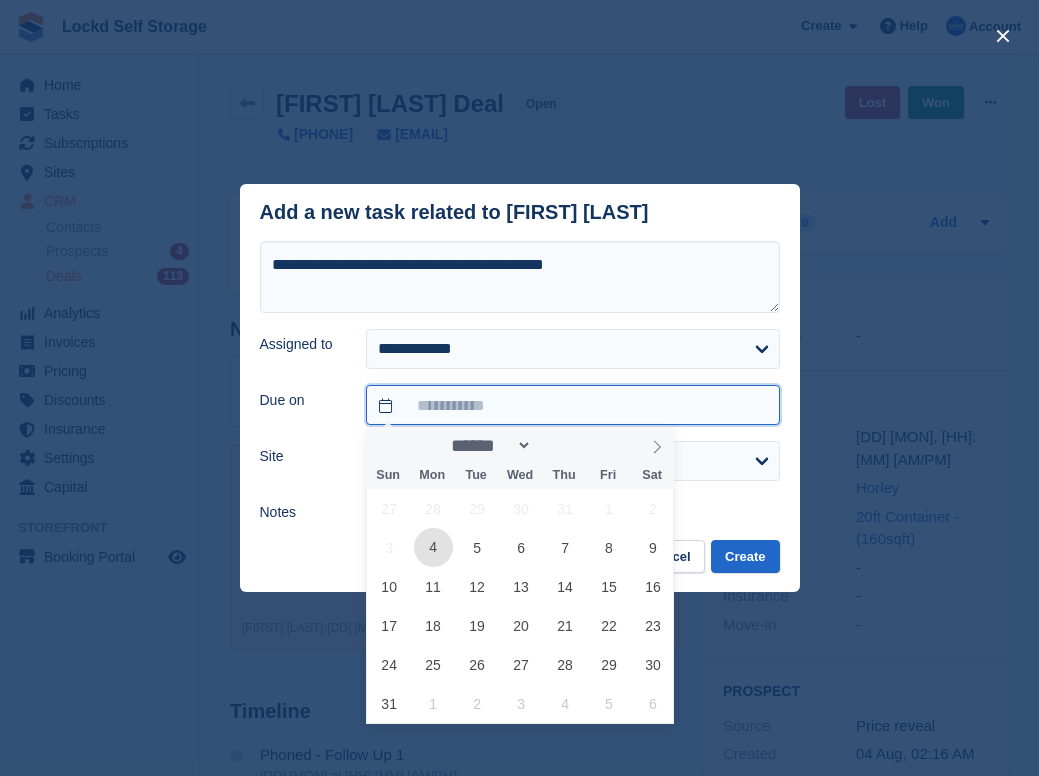type on "**********" 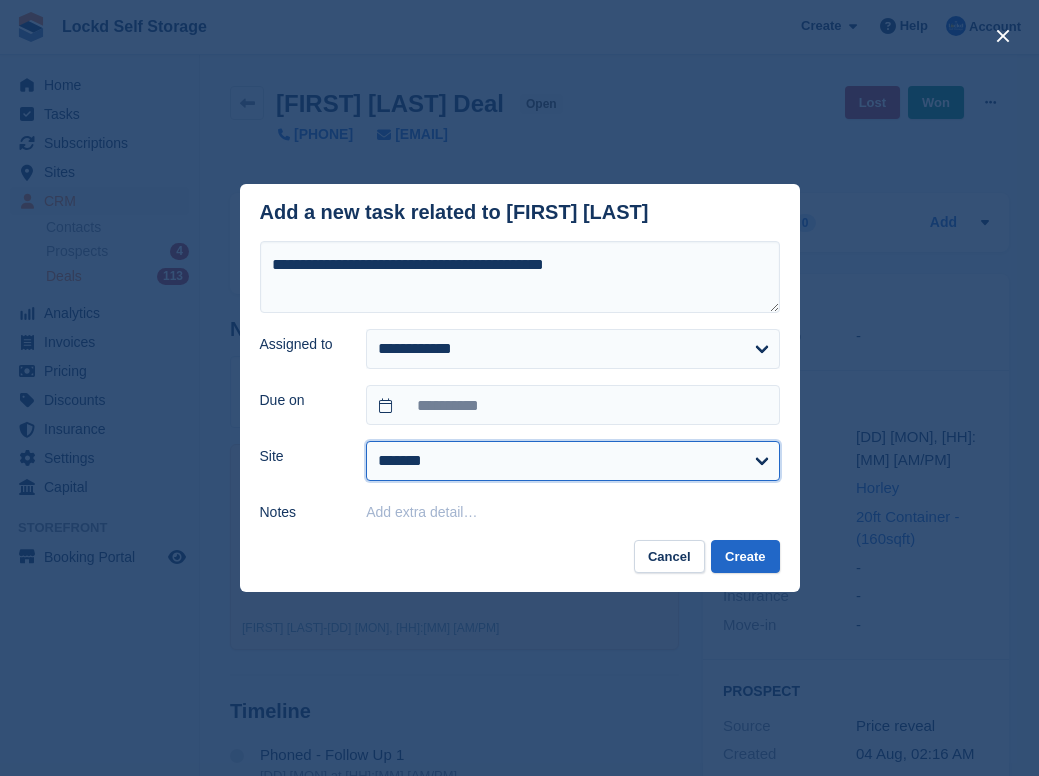 select on "****" 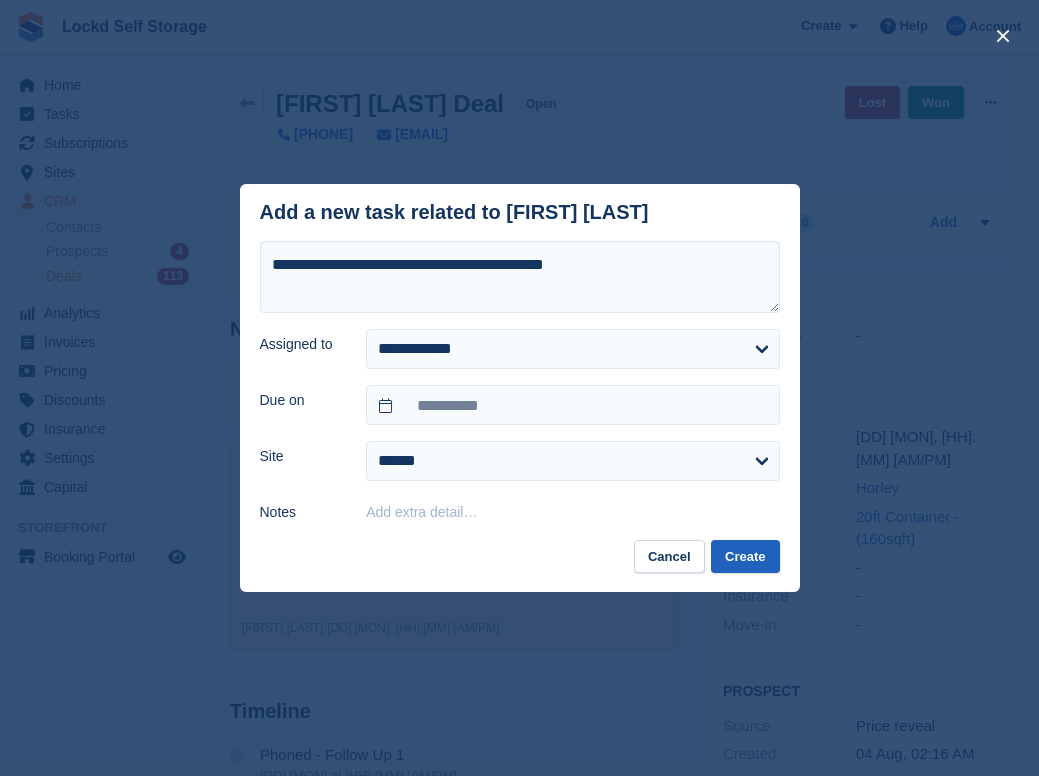 click on "Create" at bounding box center (745, 556) 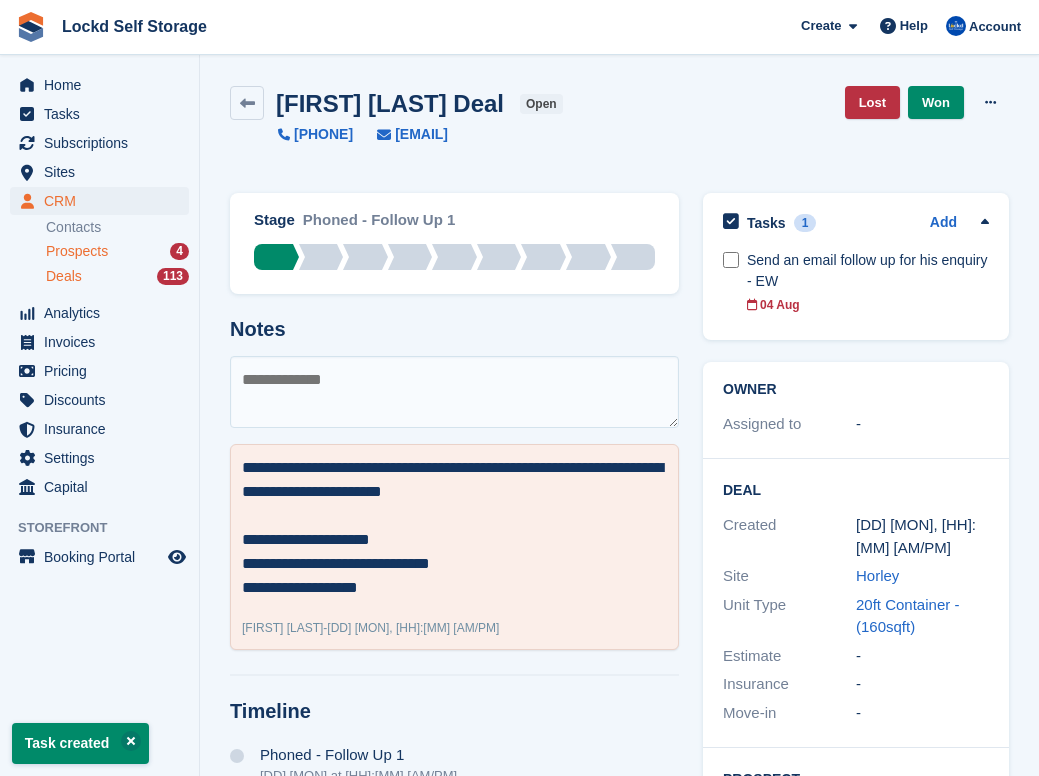 click on "Prospects
4" at bounding box center (117, 251) 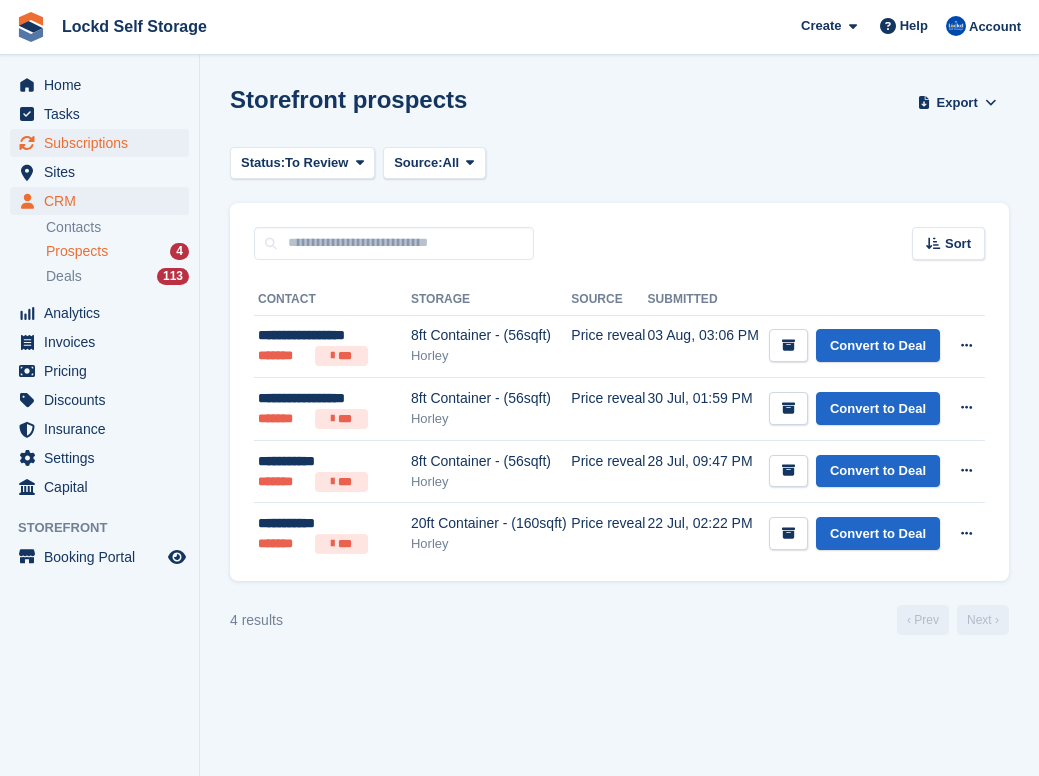 click on "Subscriptions" at bounding box center (104, 143) 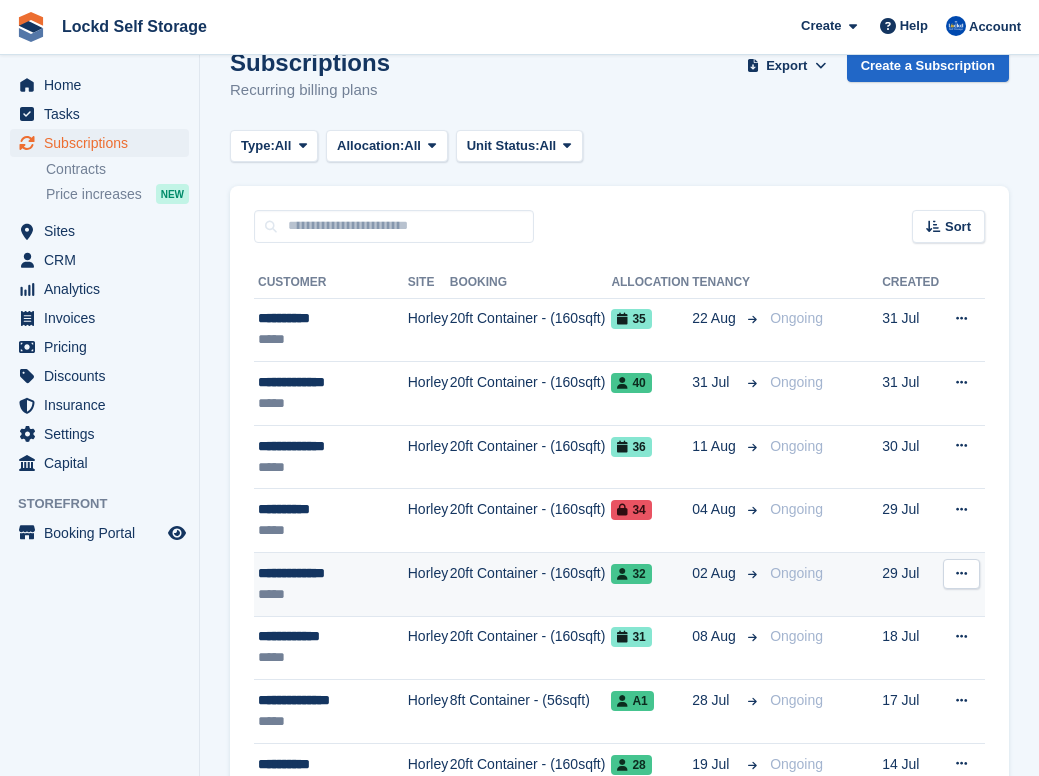 scroll, scrollTop: 40, scrollLeft: 0, axis: vertical 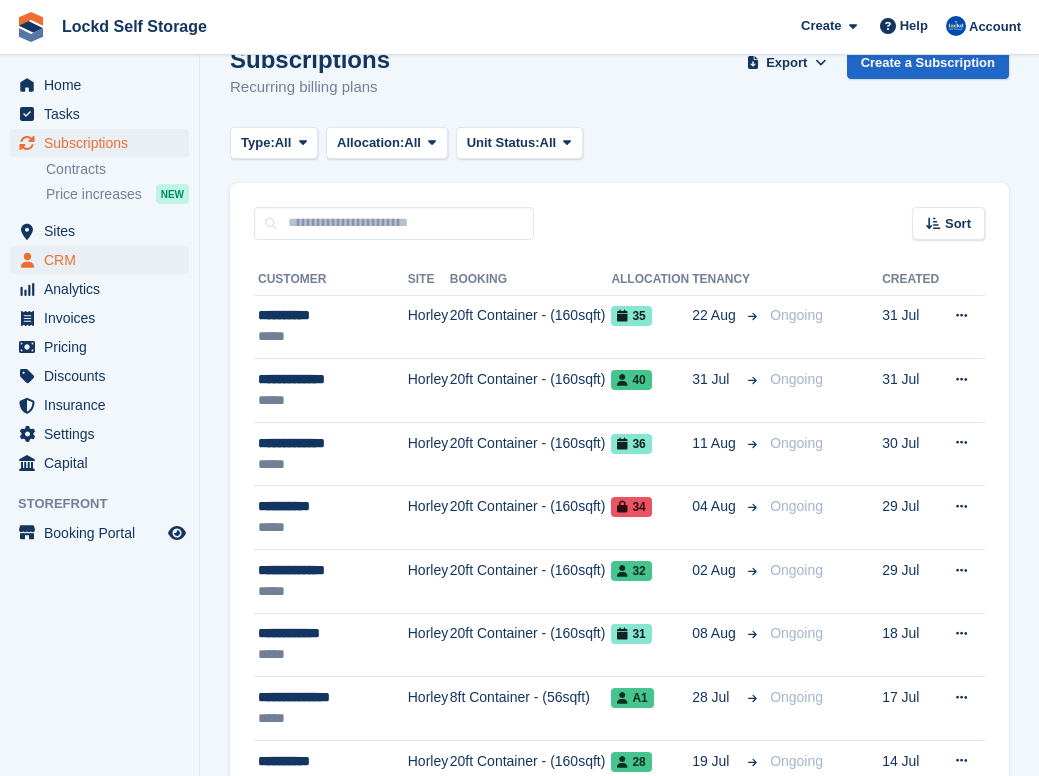 click on "CRM" at bounding box center [104, 260] 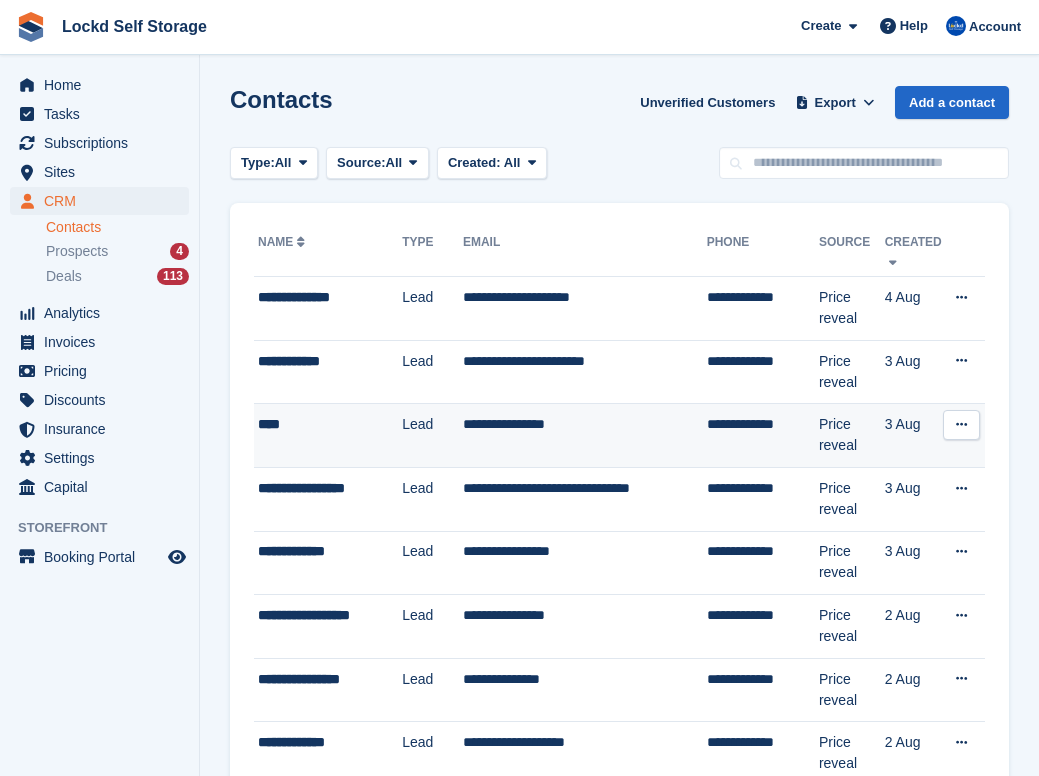 scroll, scrollTop: 0, scrollLeft: 0, axis: both 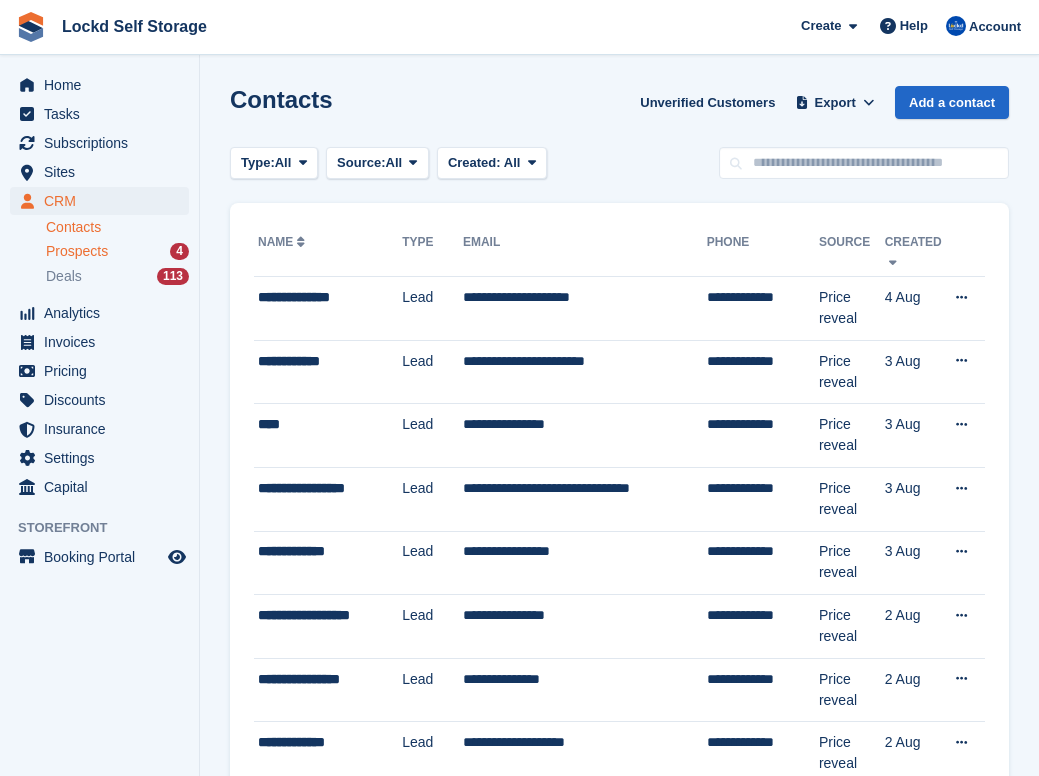 click on "Prospects" at bounding box center (77, 251) 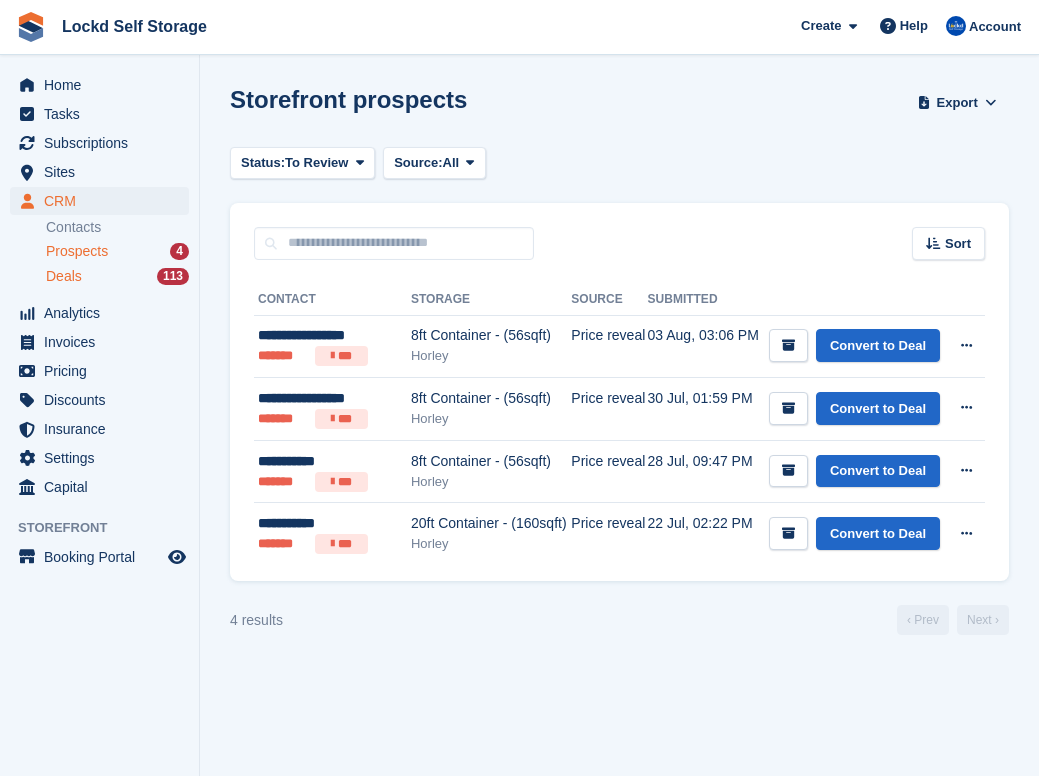 click on "Deals
113" at bounding box center [117, 276] 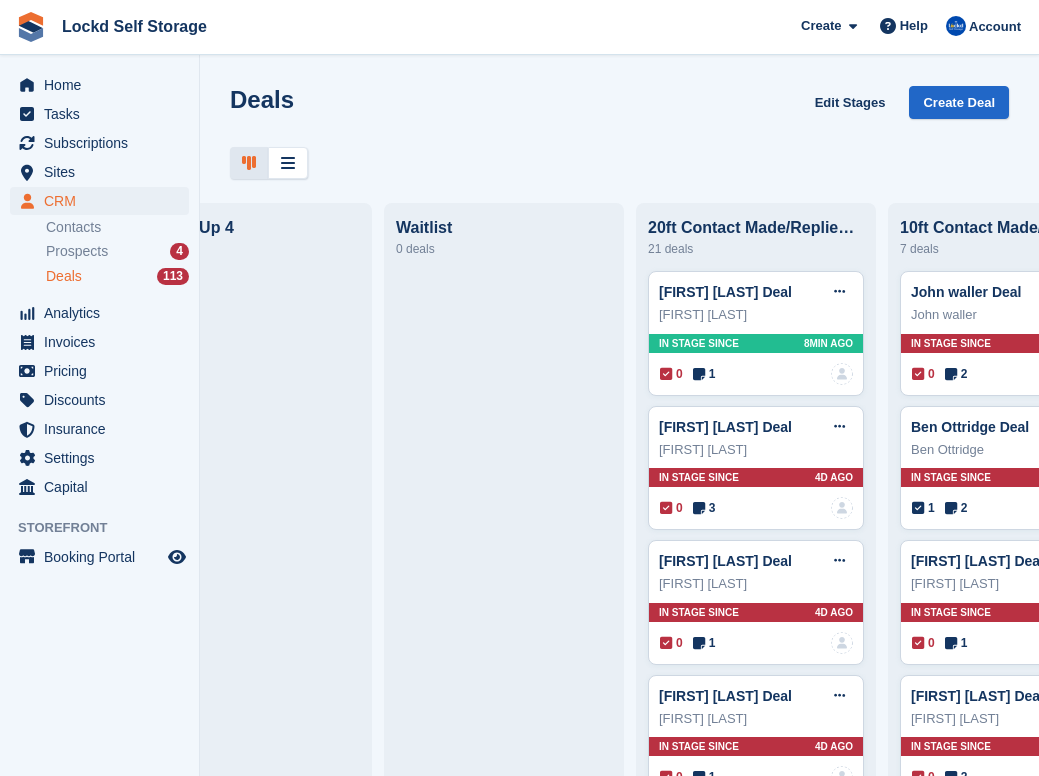 scroll, scrollTop: 0, scrollLeft: 1020, axis: horizontal 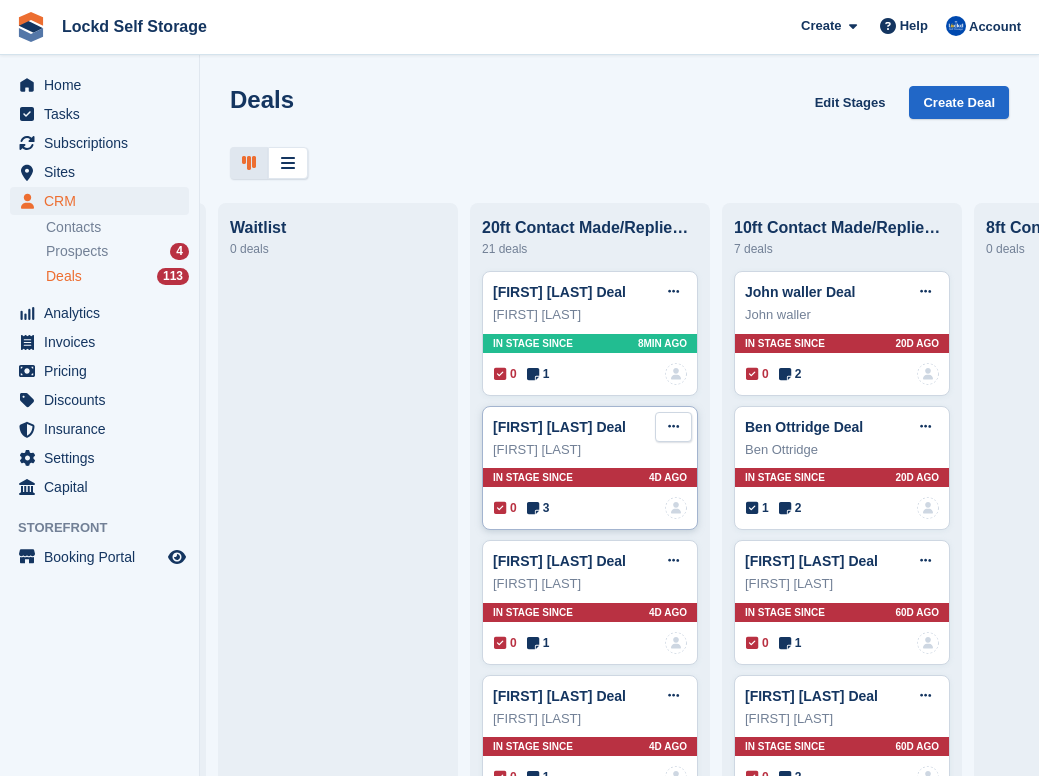 click at bounding box center (673, 427) 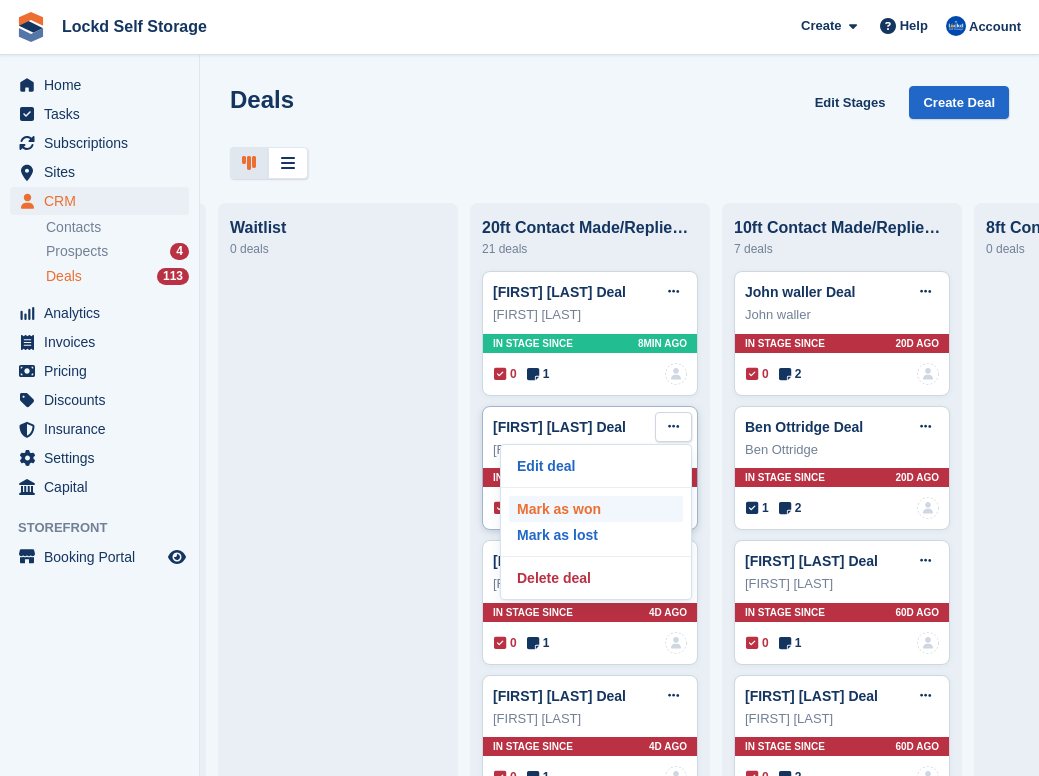click on "Mark as won" at bounding box center [596, 509] 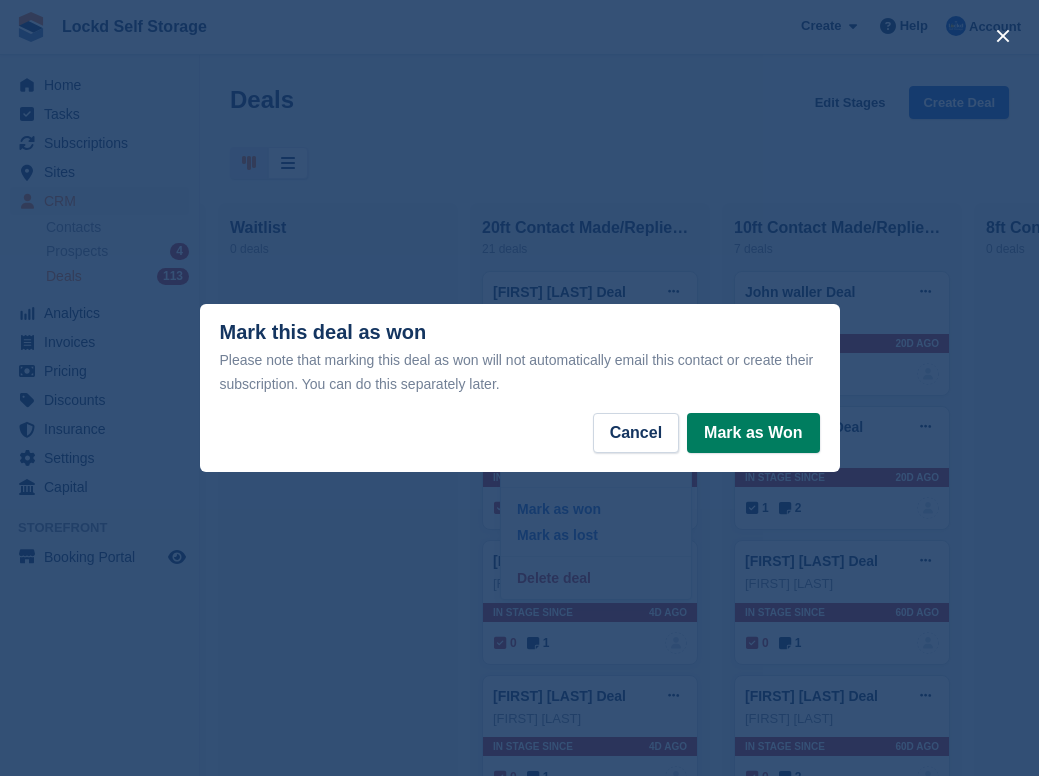 click on "Mark as Won" at bounding box center [753, 433] 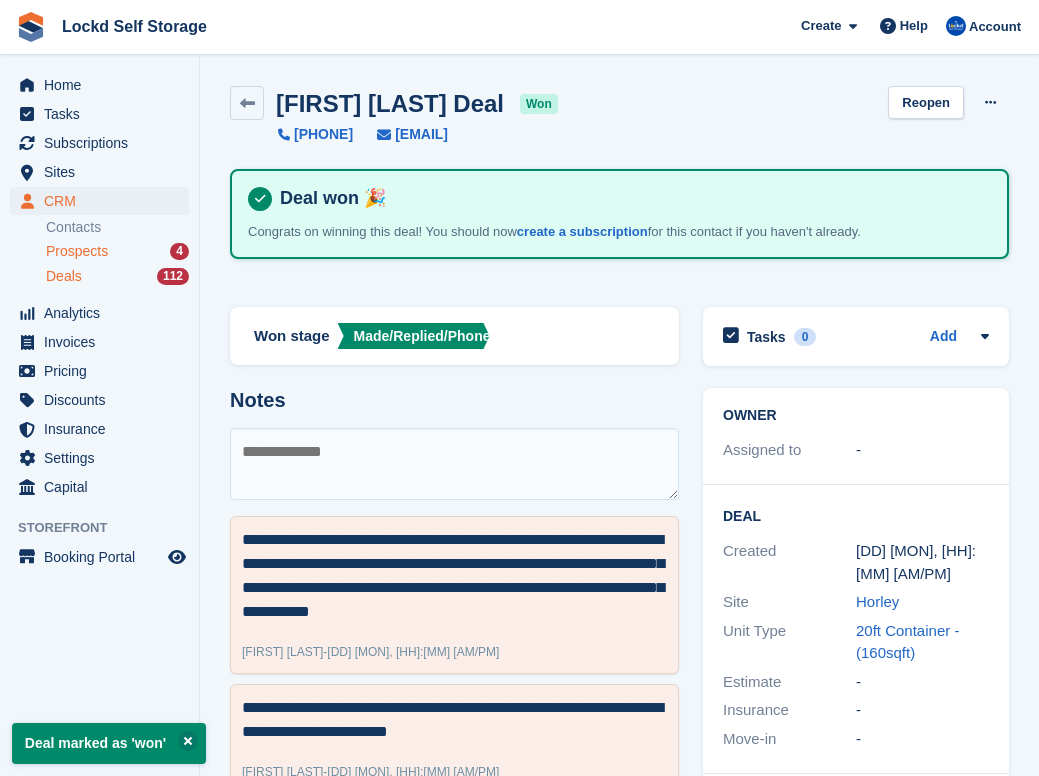 click on "Prospects" at bounding box center (77, 251) 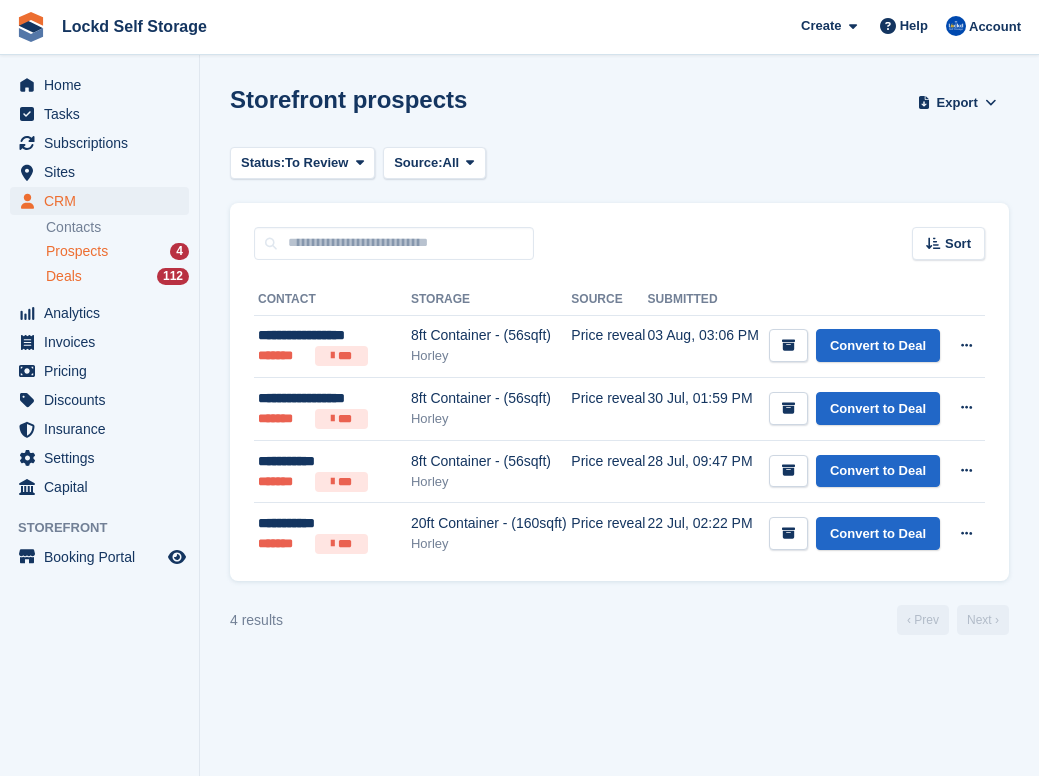 click on "Deals
112" at bounding box center (117, 276) 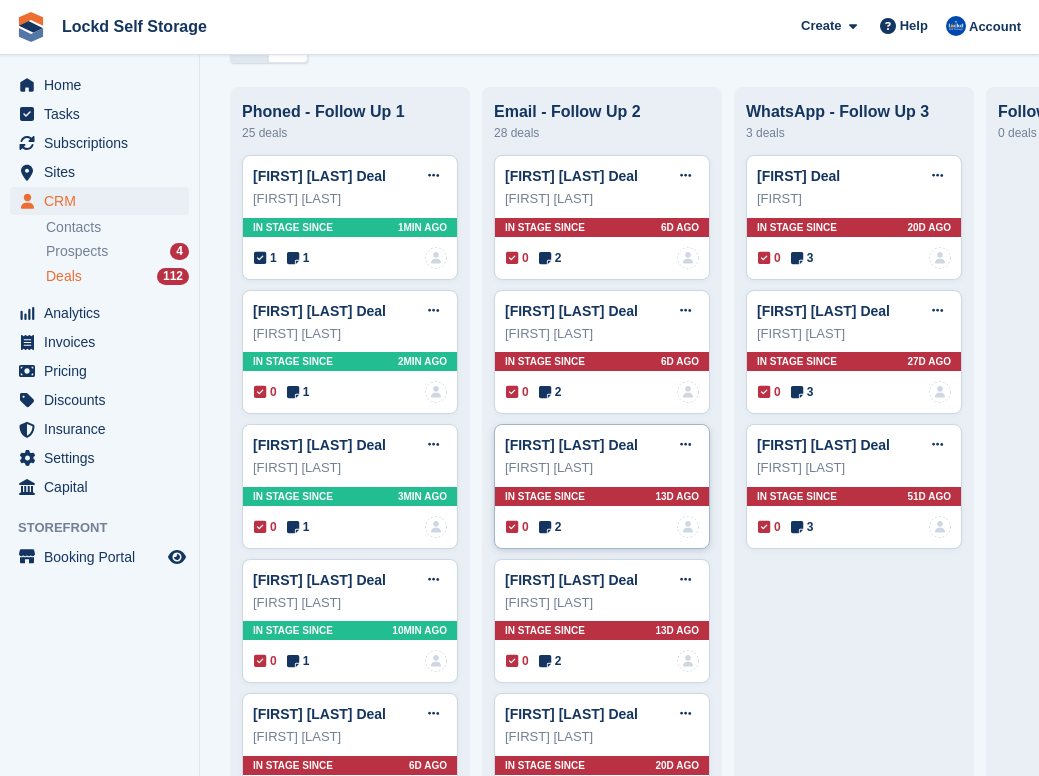 scroll, scrollTop: 114, scrollLeft: 0, axis: vertical 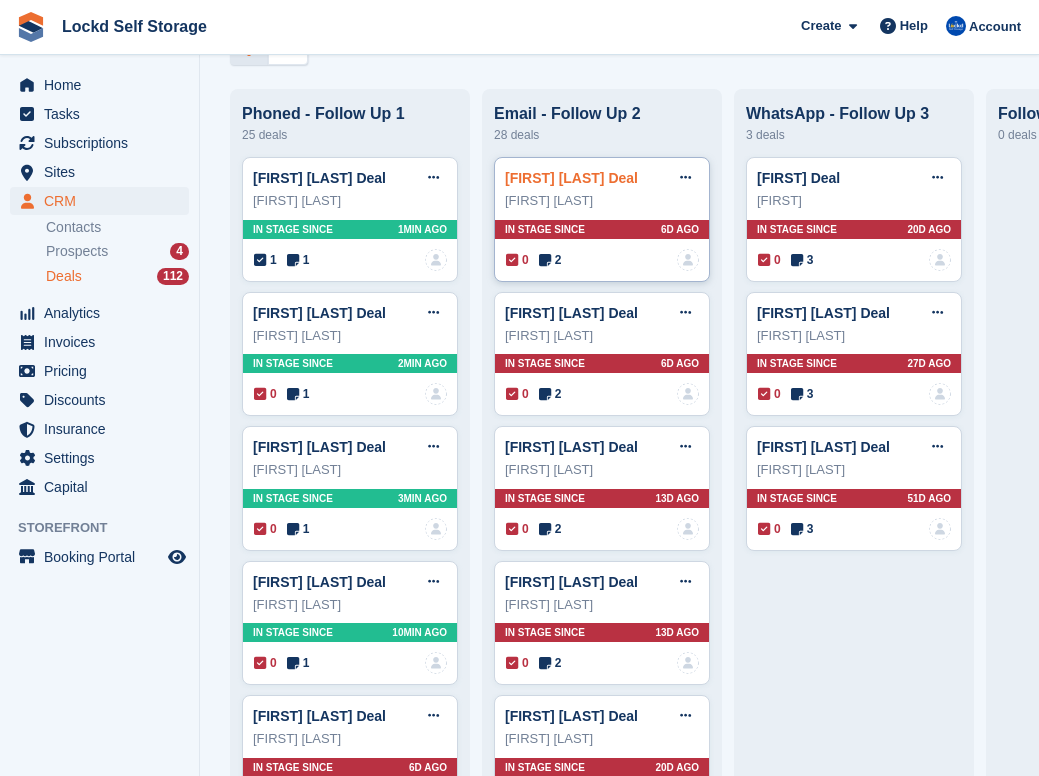 click on "Xav kirkcaldy Deal" at bounding box center (571, 178) 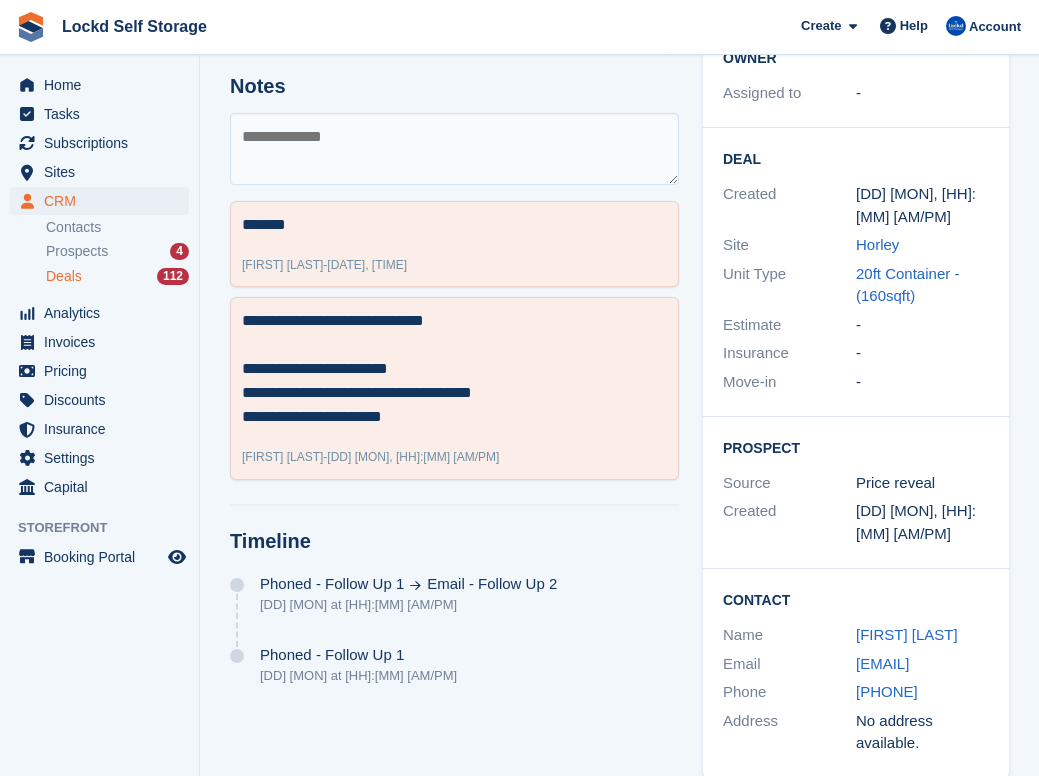 scroll, scrollTop: 242, scrollLeft: 0, axis: vertical 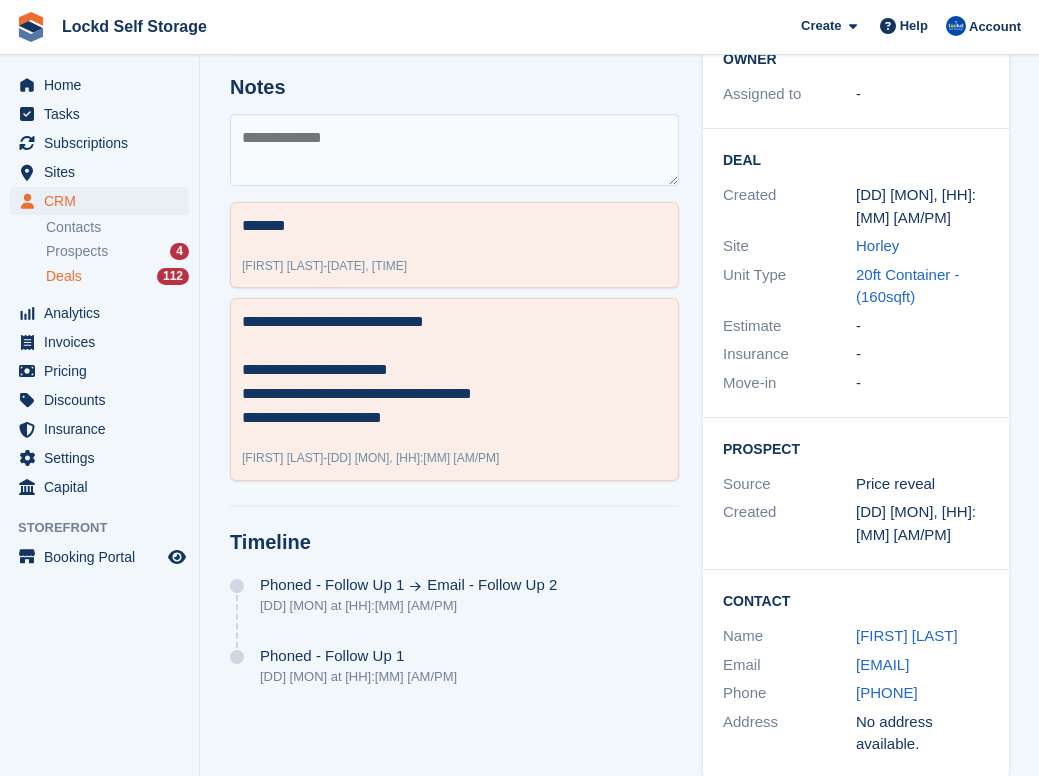 click at bounding box center (454, 150) 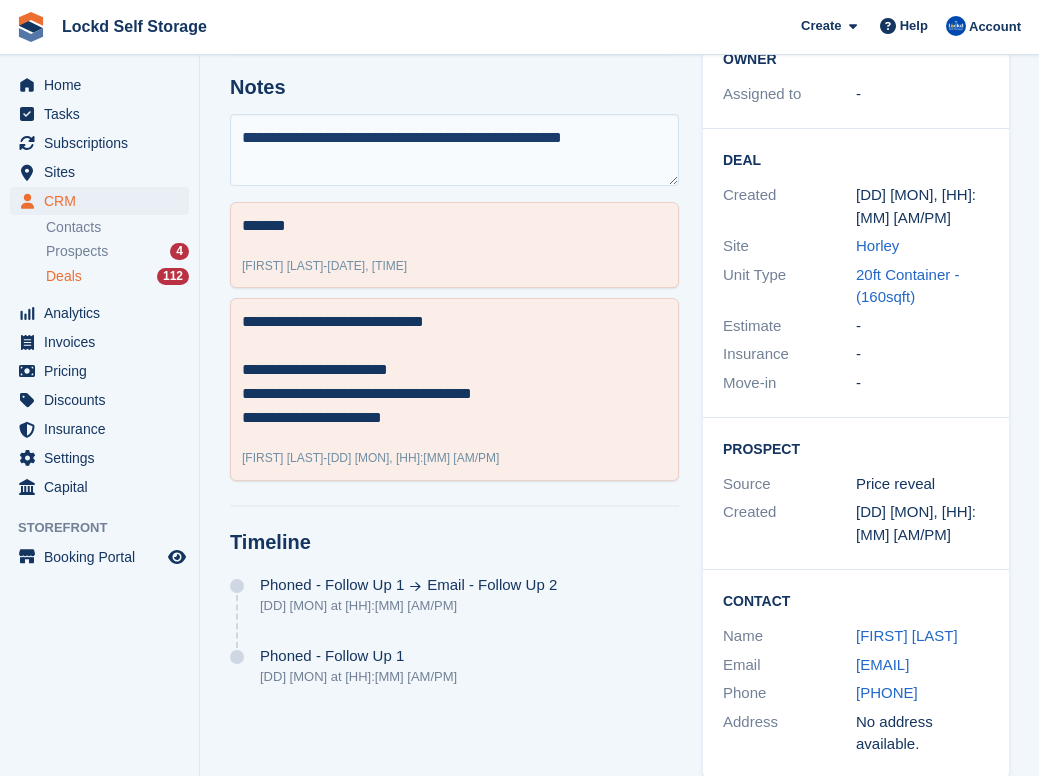 type on "**********" 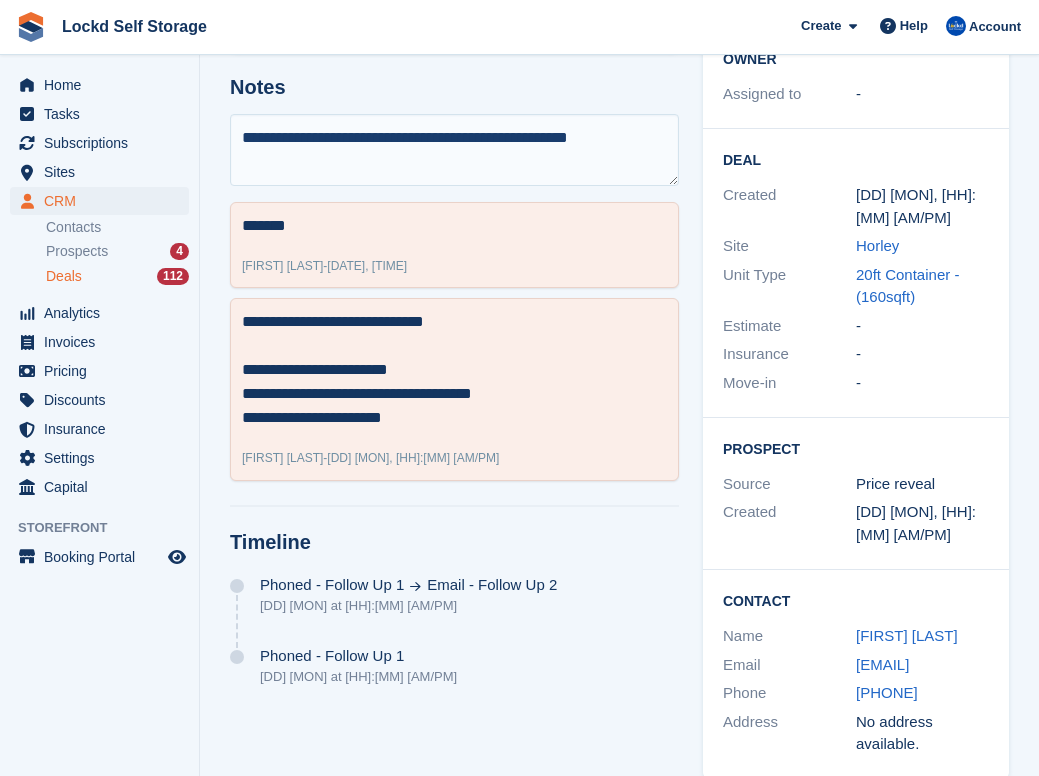 type 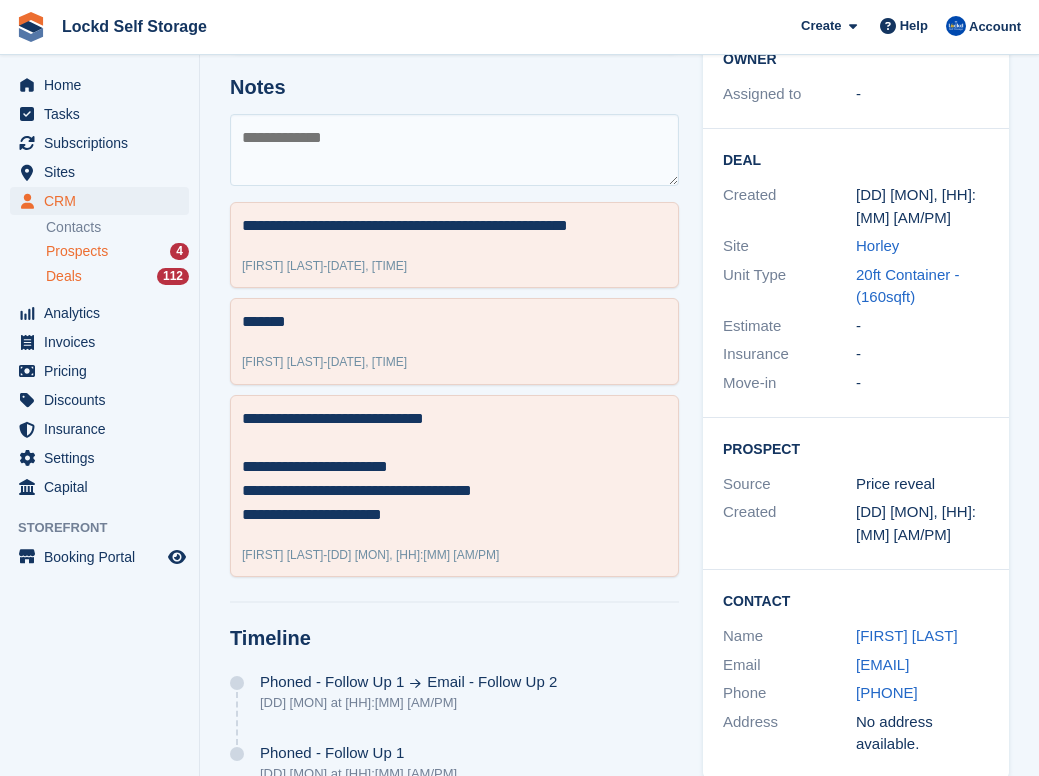 click on "Prospects
4" at bounding box center [117, 251] 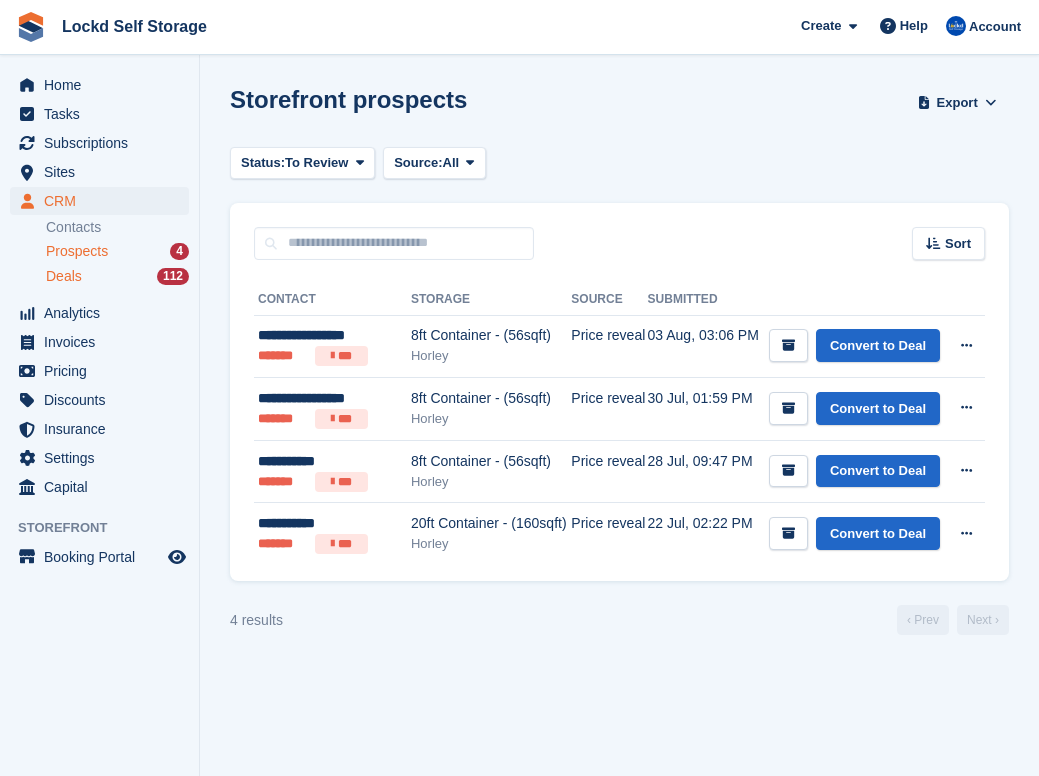 click on "Deals
112" at bounding box center (117, 276) 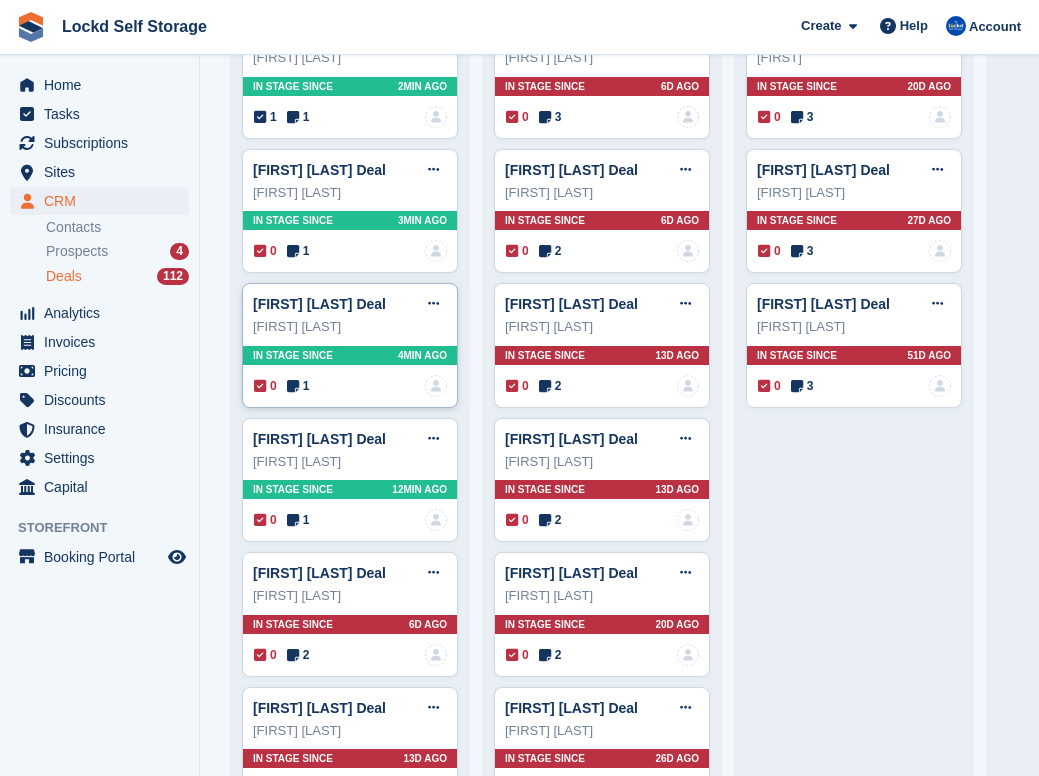 scroll, scrollTop: 31, scrollLeft: 0, axis: vertical 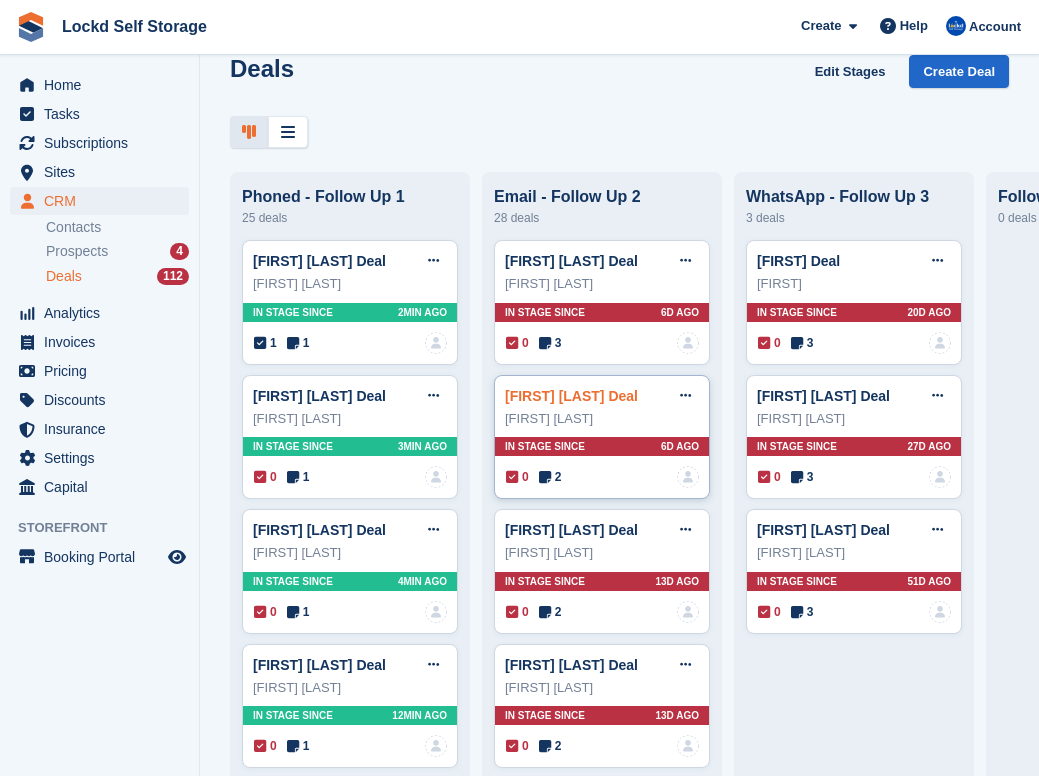 click on "Stephen Back  Deal" at bounding box center (571, 396) 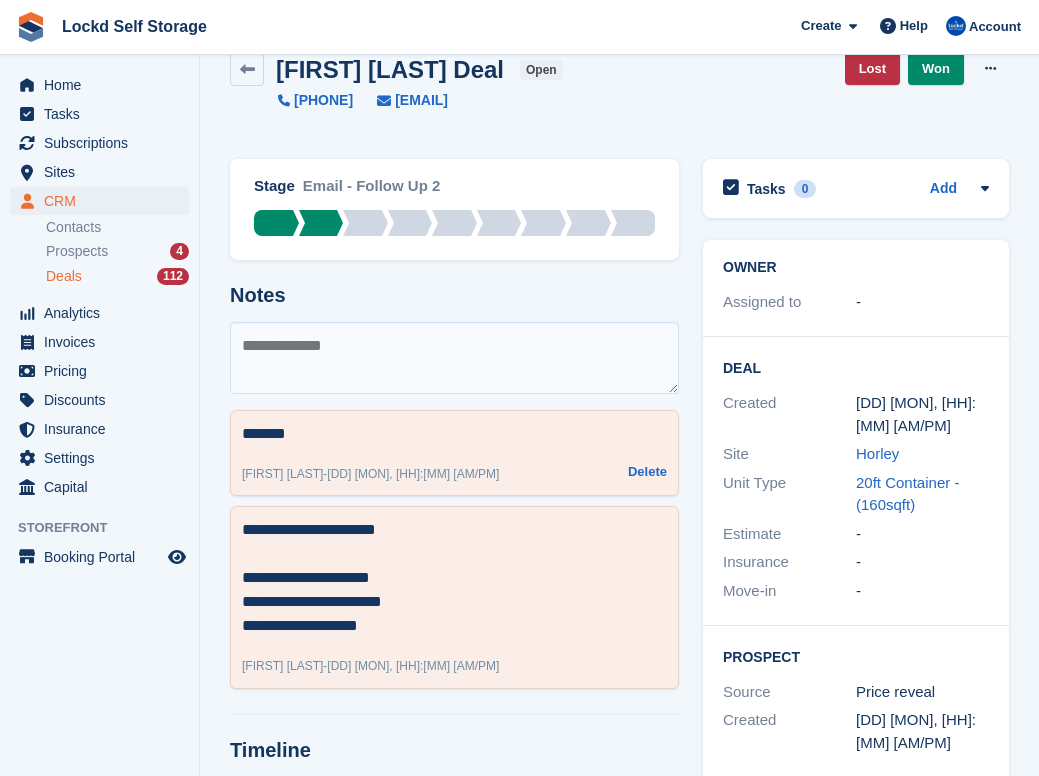 scroll, scrollTop: 42, scrollLeft: 0, axis: vertical 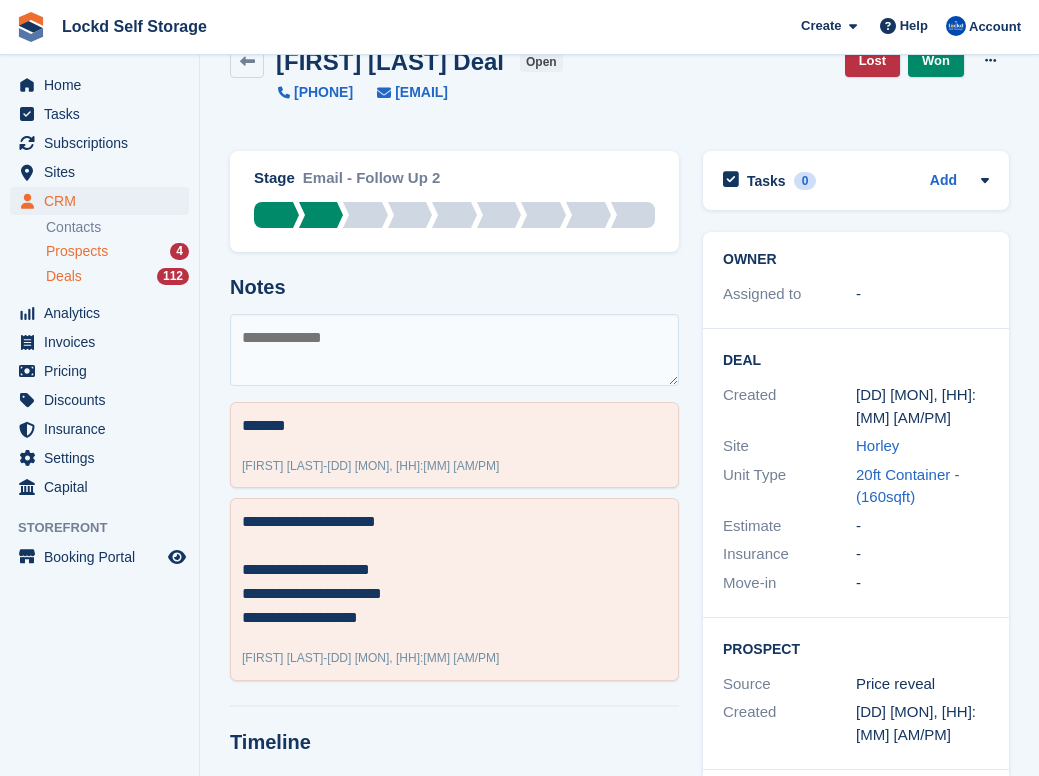 click on "Prospects" at bounding box center (77, 251) 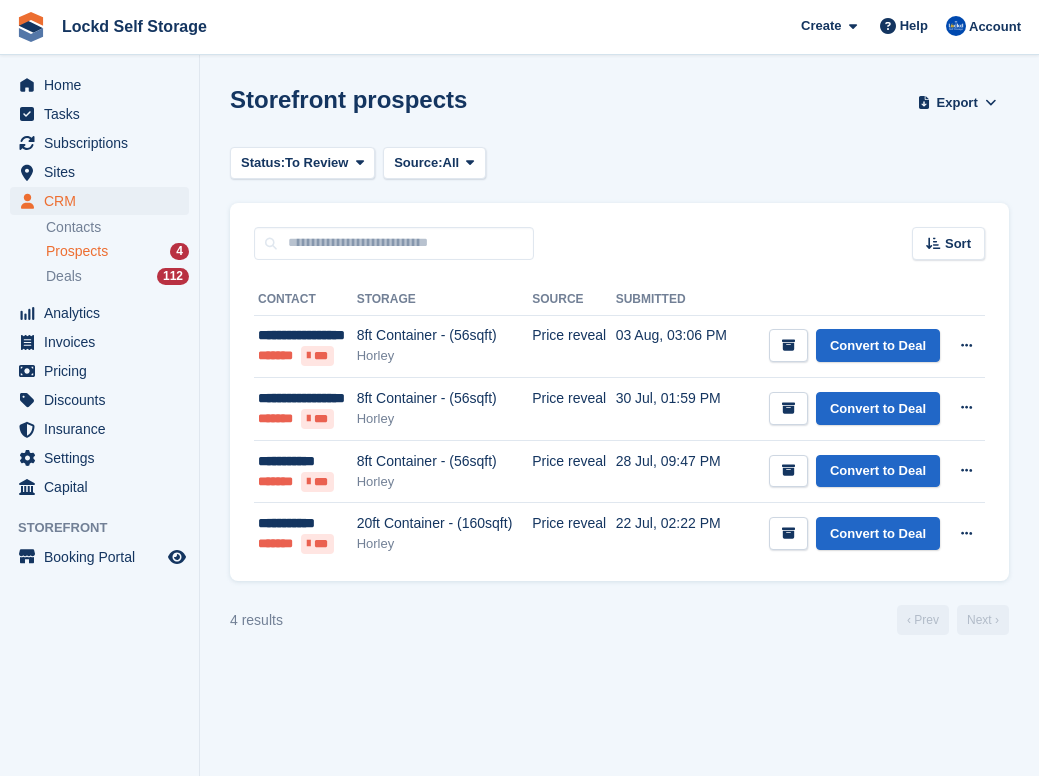 scroll, scrollTop: 0, scrollLeft: 0, axis: both 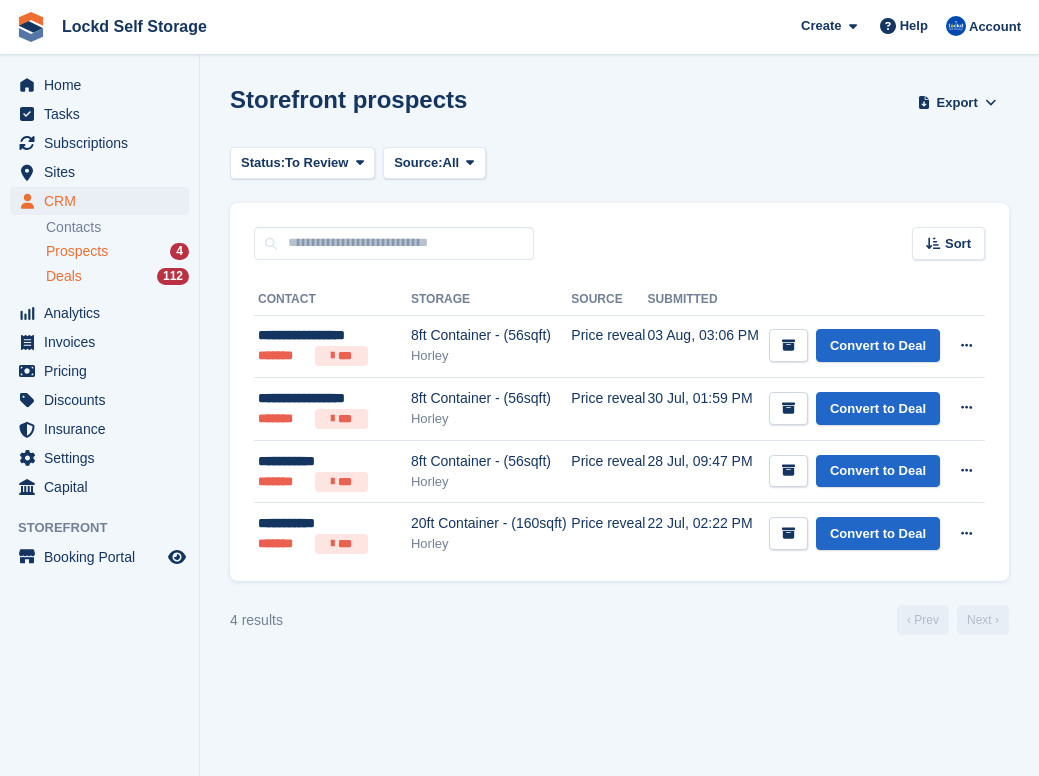 click on "Deals
112" at bounding box center [117, 276] 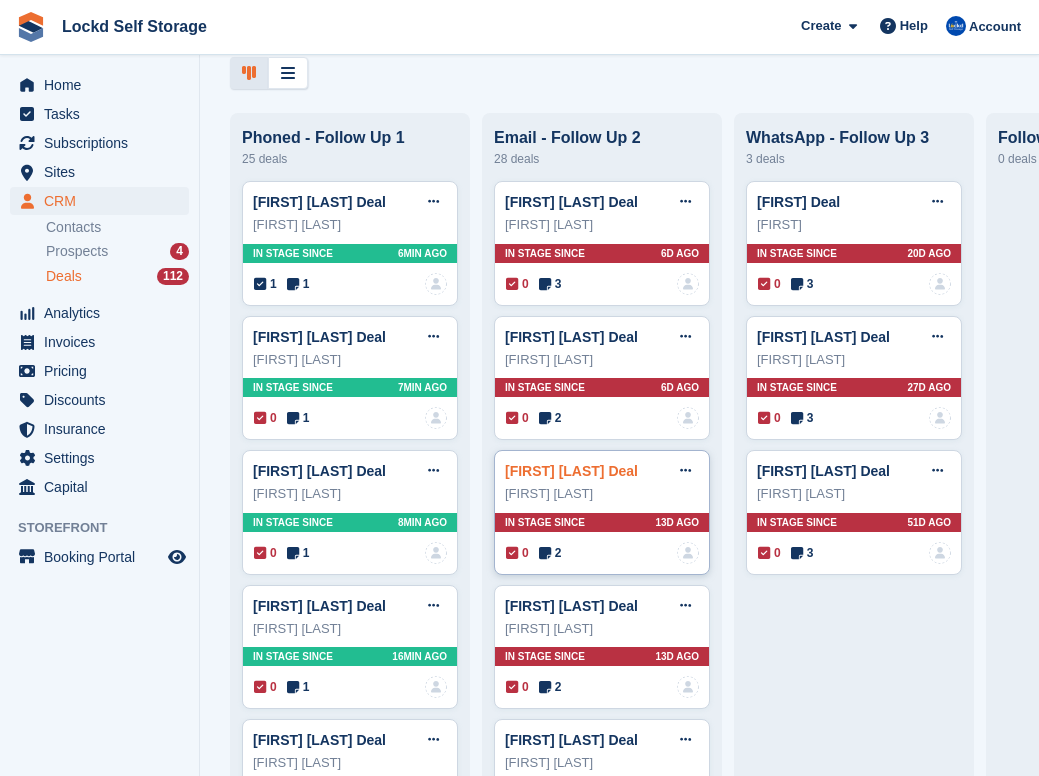 scroll, scrollTop: 110, scrollLeft: 0, axis: vertical 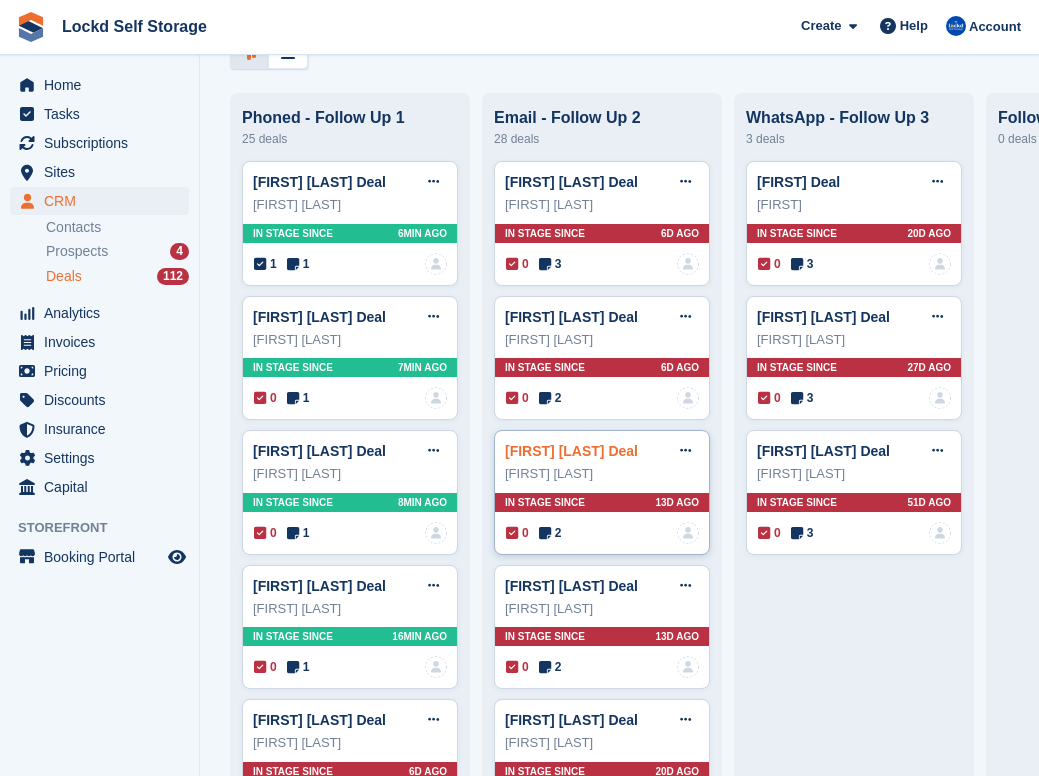 click on "Sheriyal Hussain Deal" at bounding box center [571, 451] 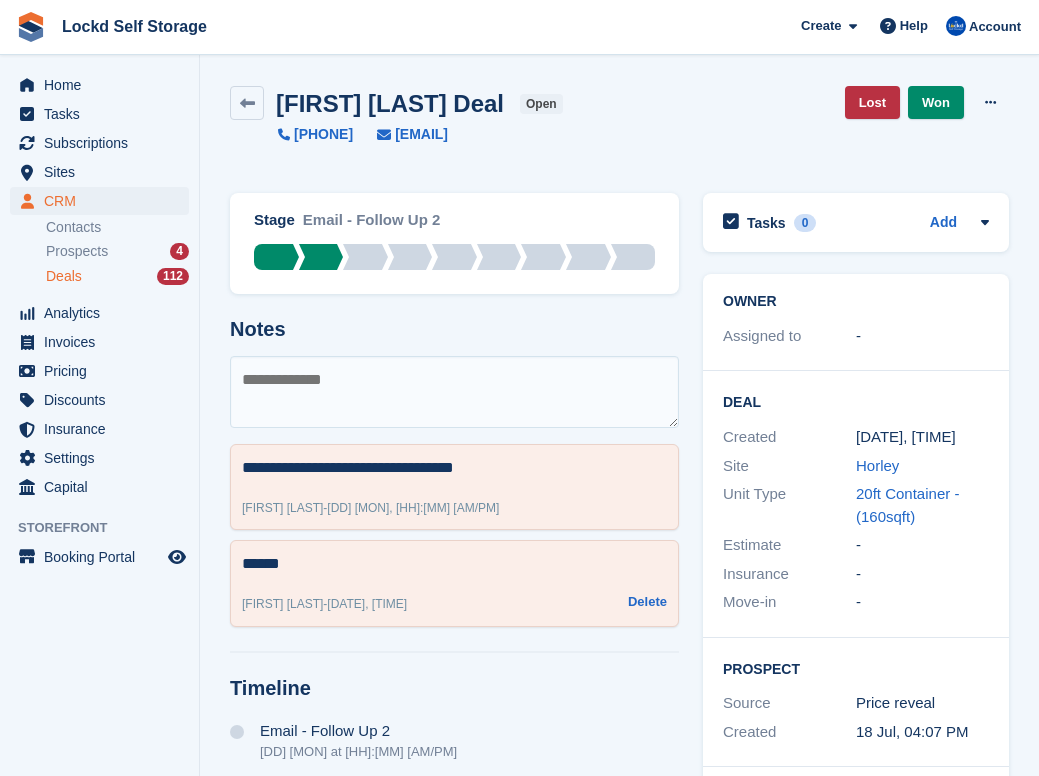 scroll, scrollTop: 0, scrollLeft: 0, axis: both 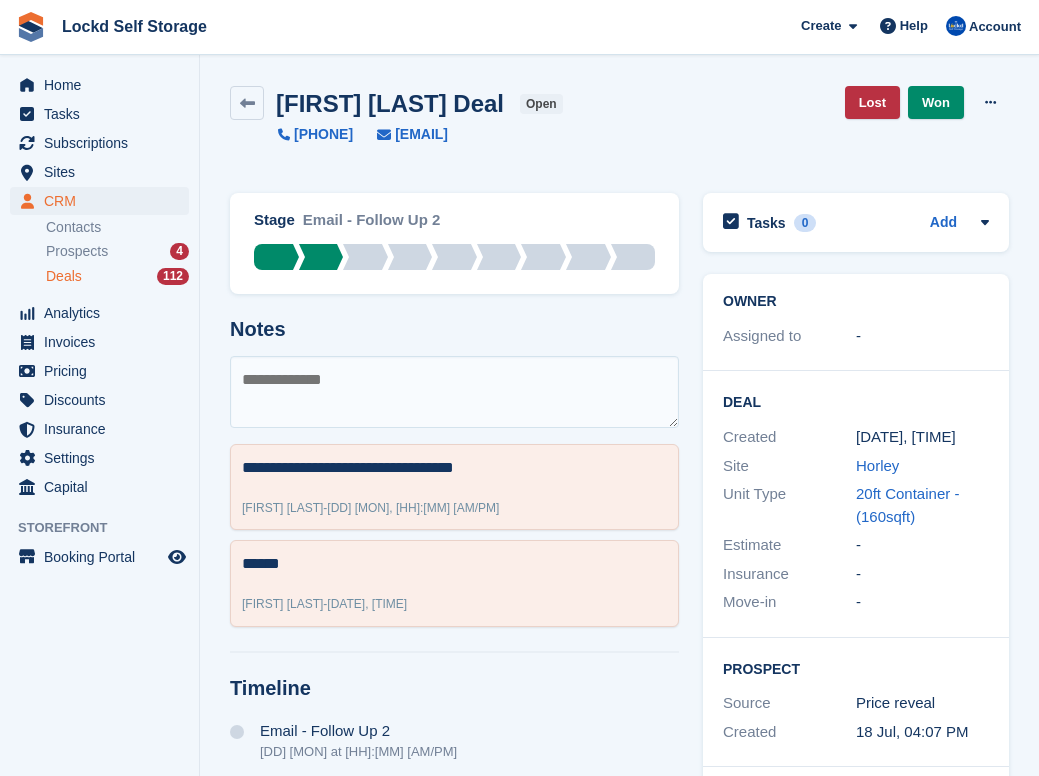 click at bounding box center [454, 392] 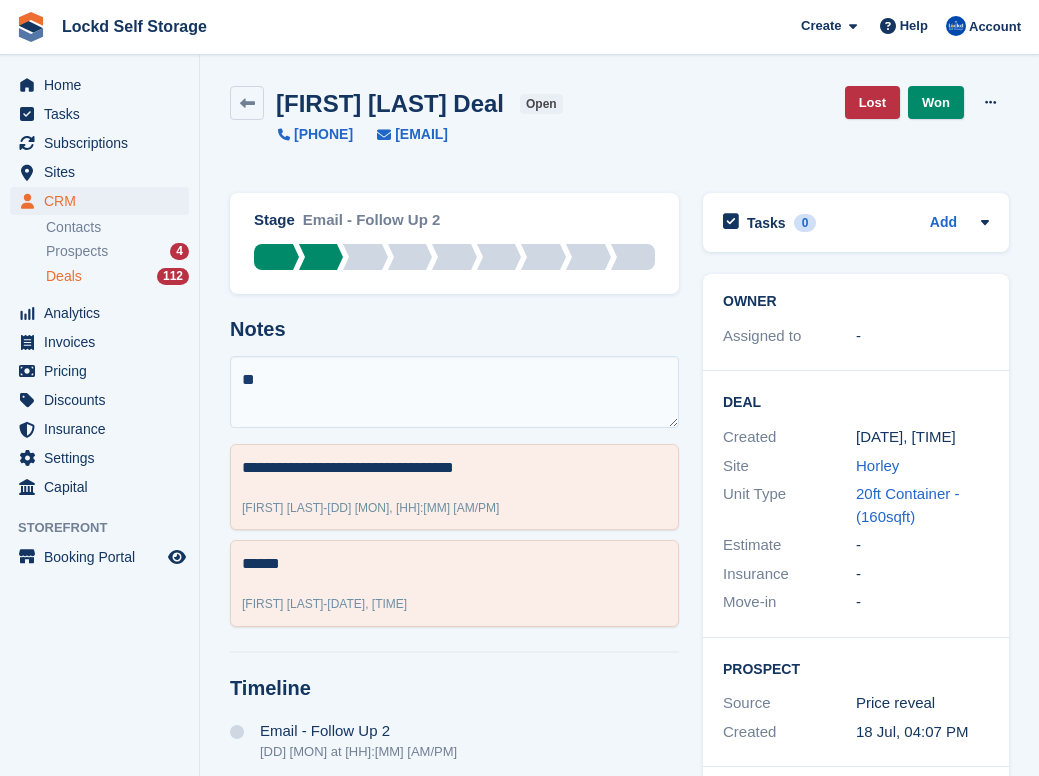 type on "*" 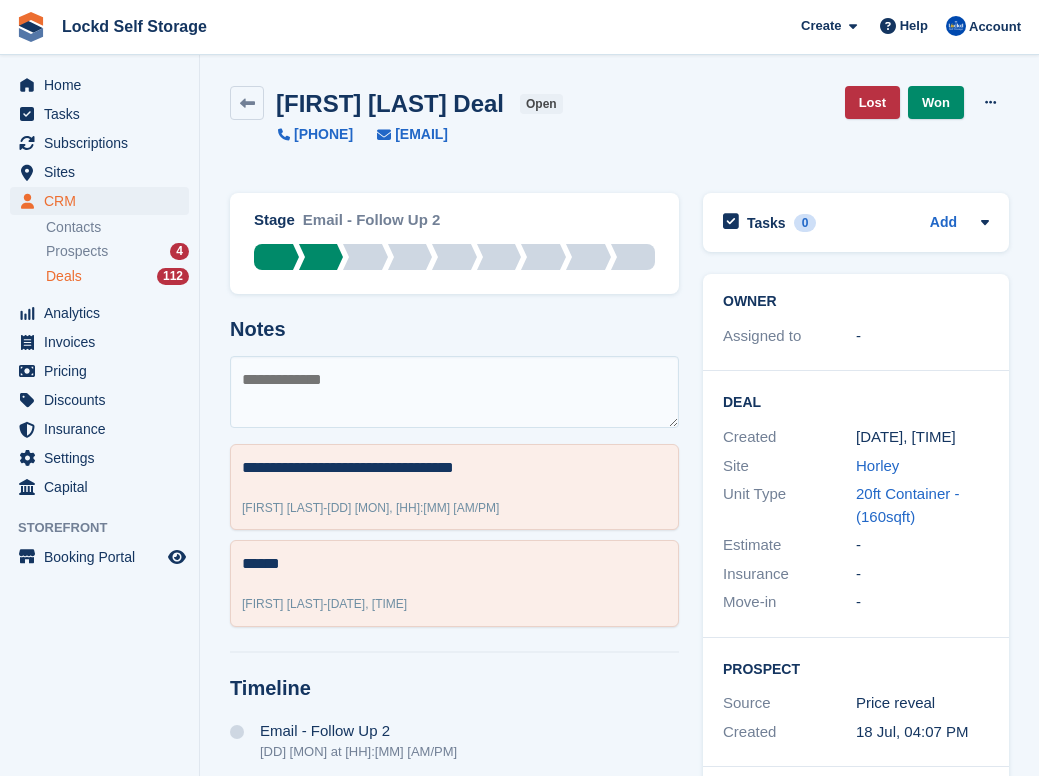 type on "*" 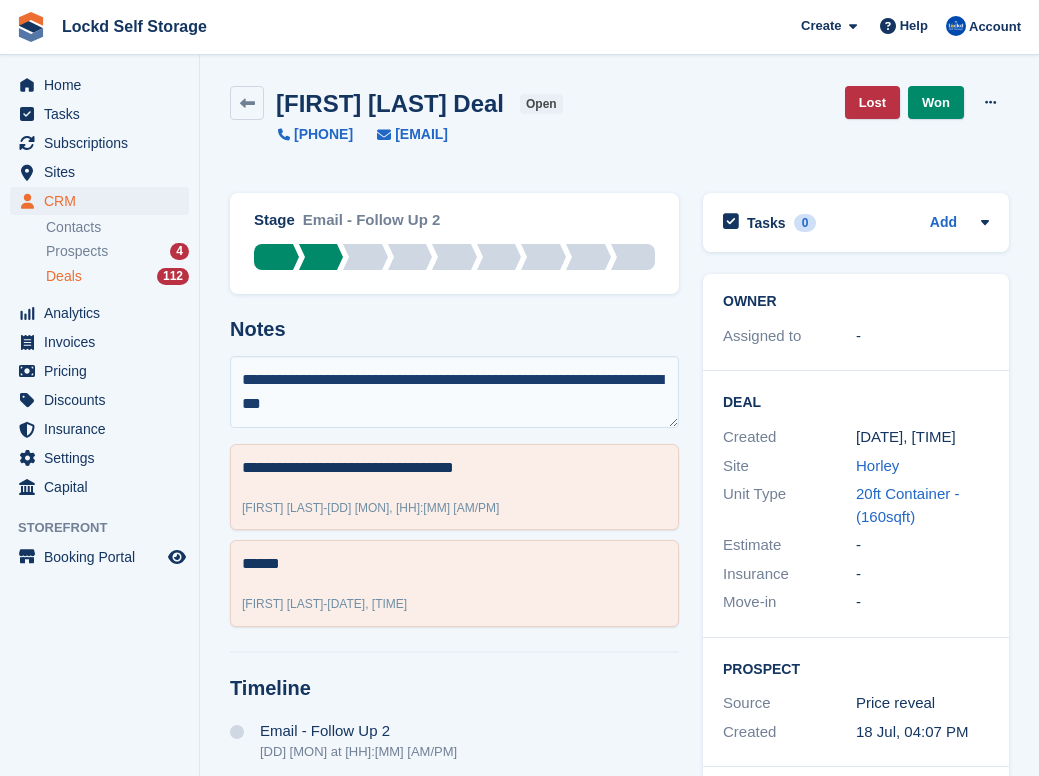 type on "**********" 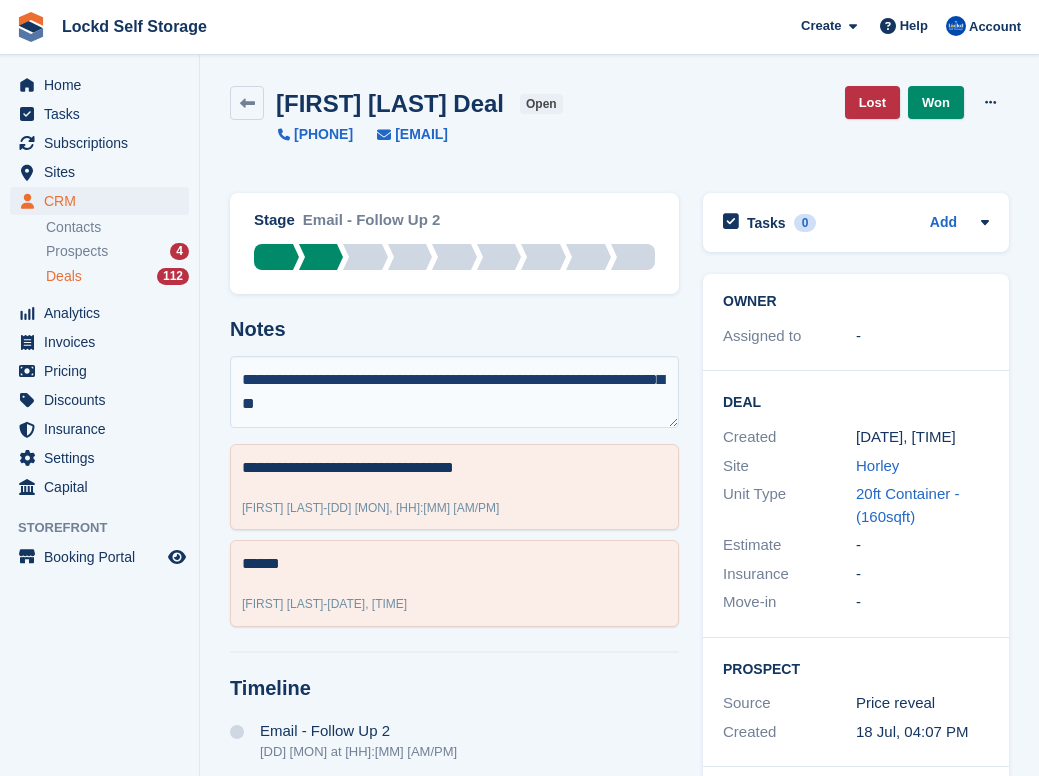 type 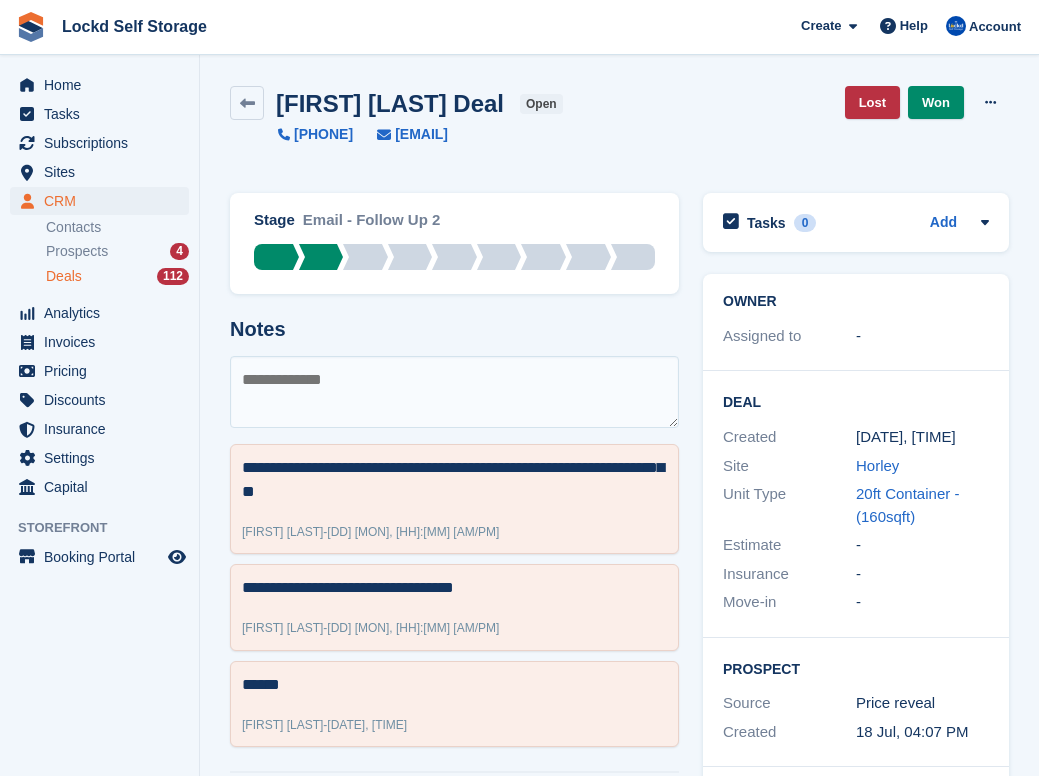 click on "Deals
112" at bounding box center [117, 276] 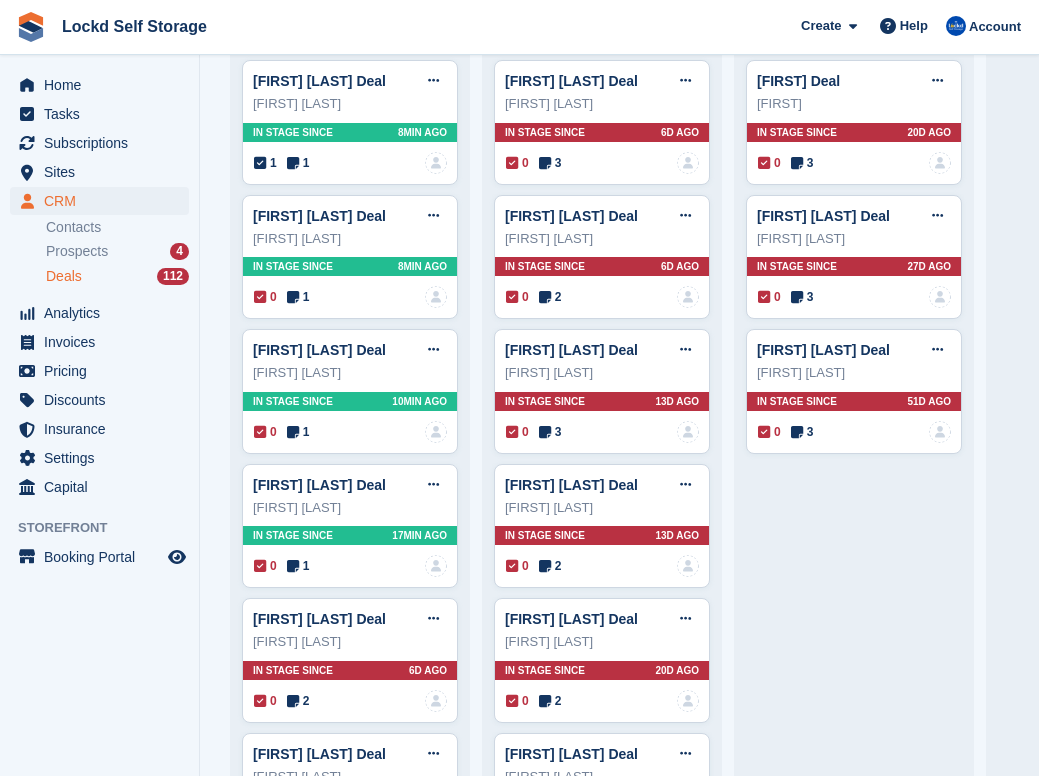 scroll, scrollTop: 217, scrollLeft: 0, axis: vertical 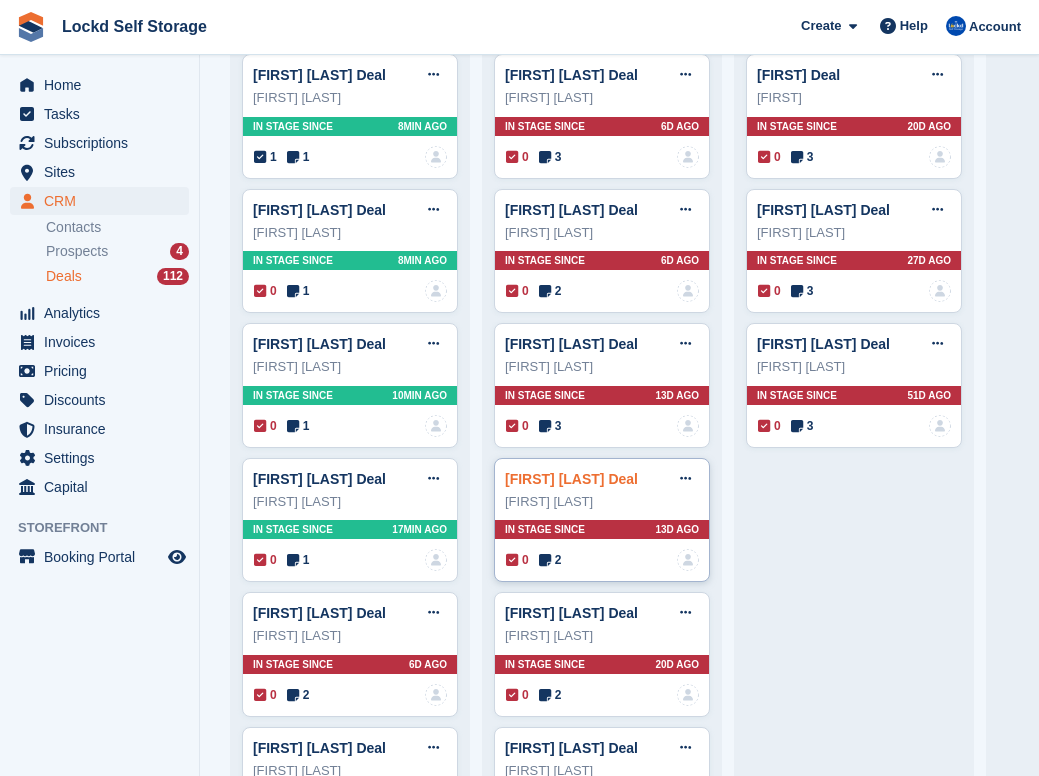 click on "David Lackenby Deal" at bounding box center [571, 479] 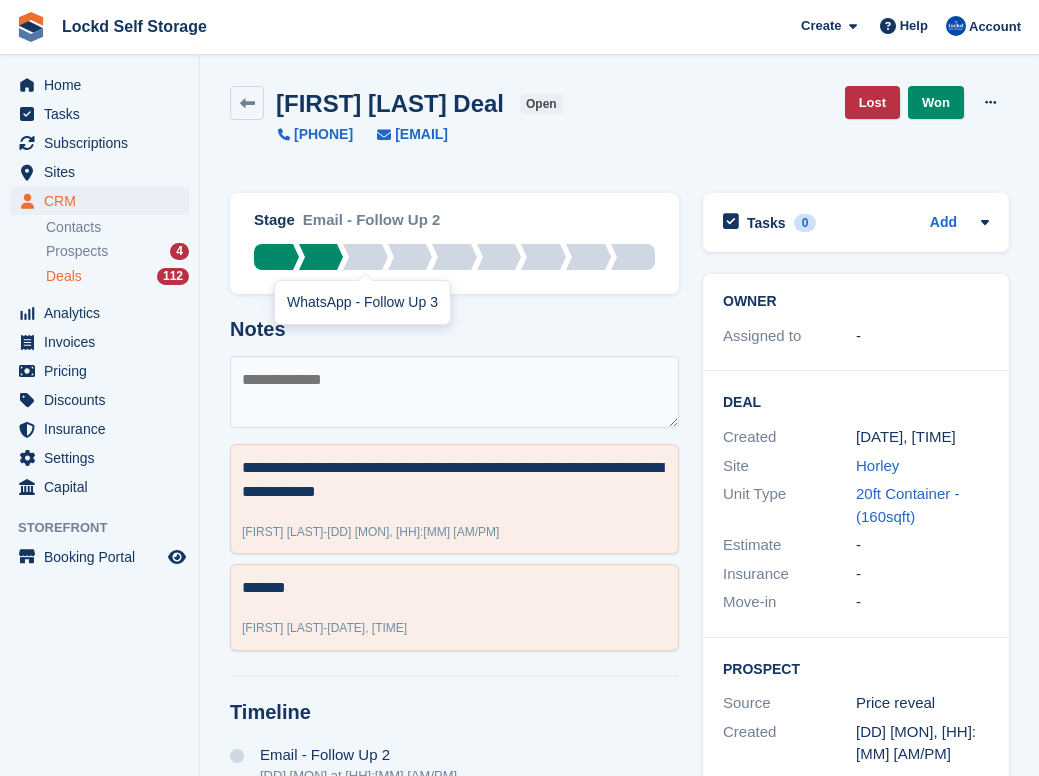 scroll, scrollTop: 0, scrollLeft: 0, axis: both 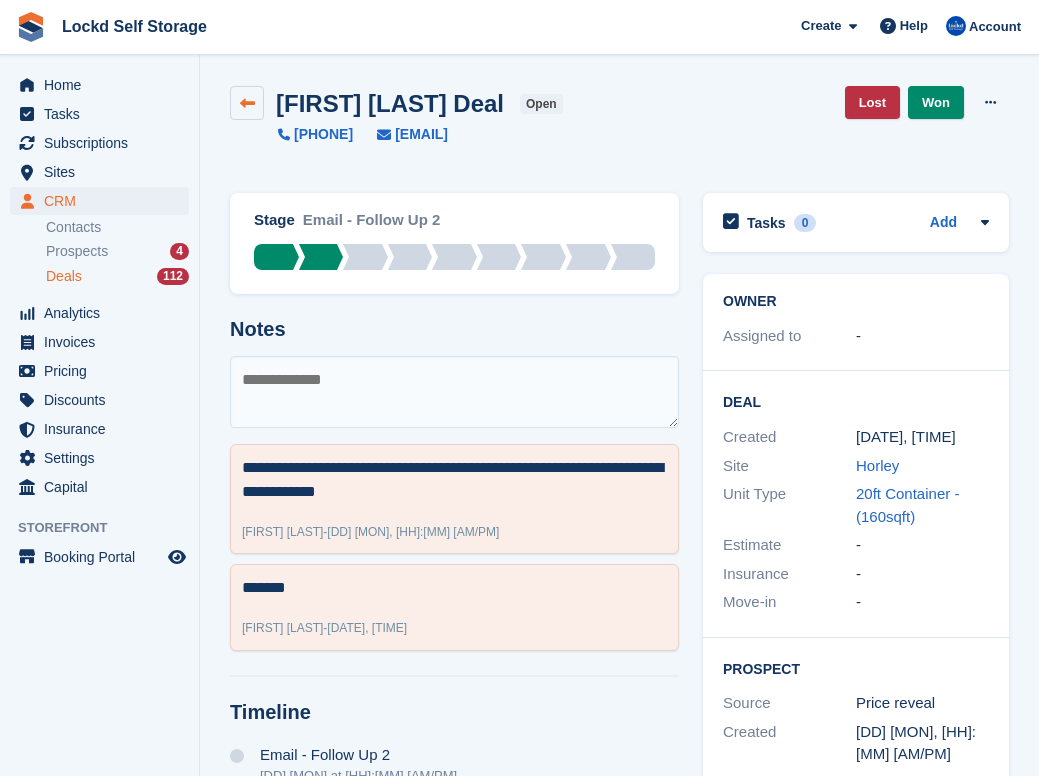click at bounding box center (247, 103) 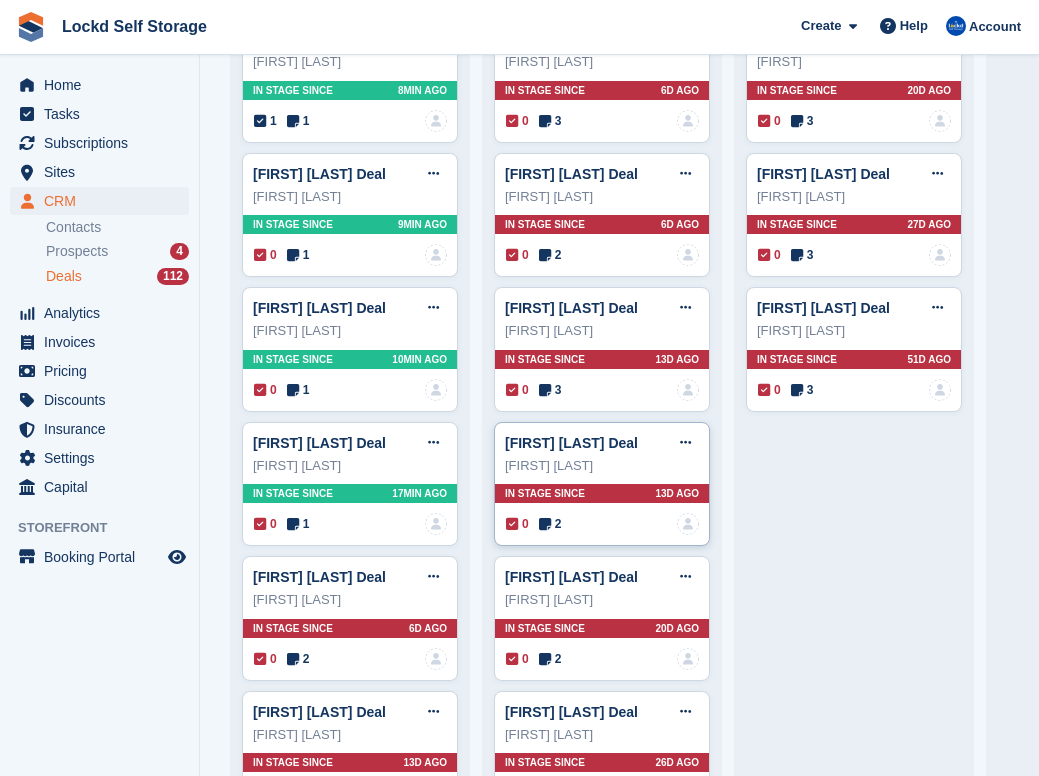 scroll, scrollTop: 252, scrollLeft: 0, axis: vertical 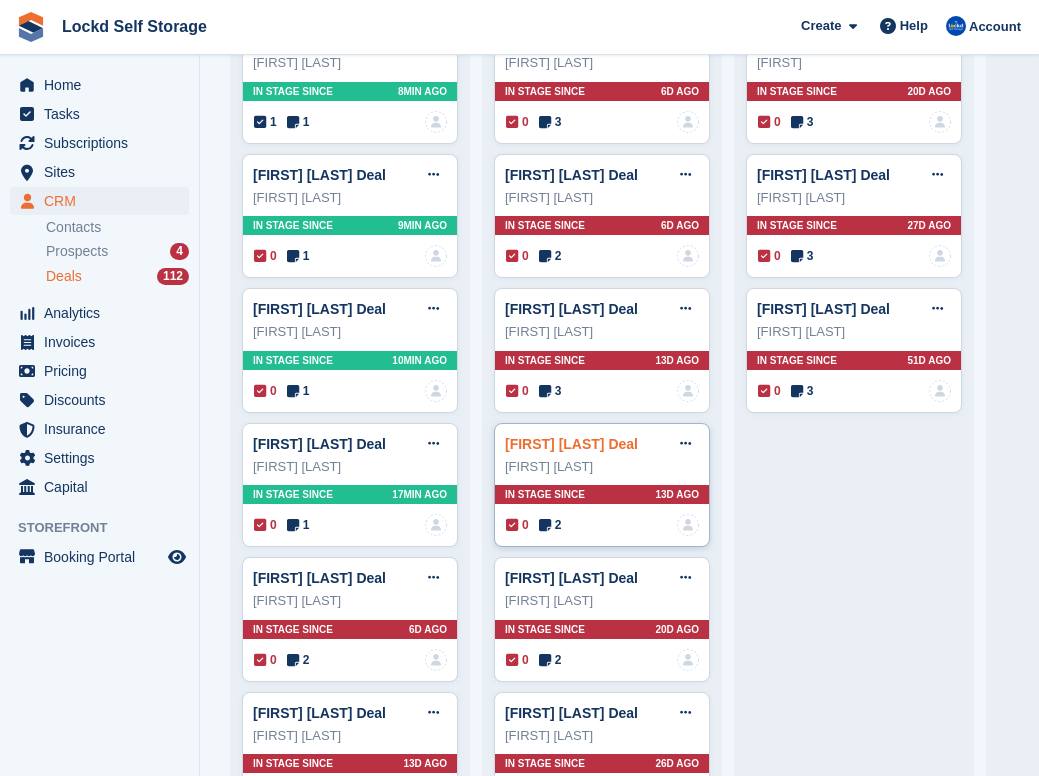 click on "David Lackenby Deal" at bounding box center (571, 444) 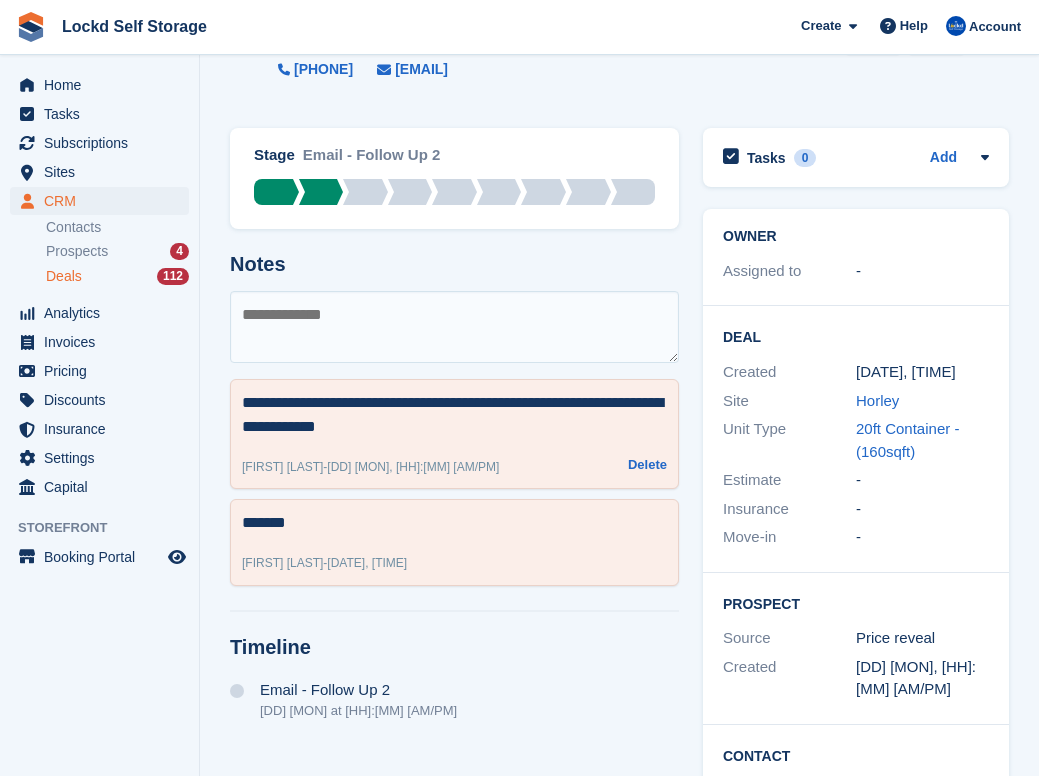scroll, scrollTop: 152, scrollLeft: 0, axis: vertical 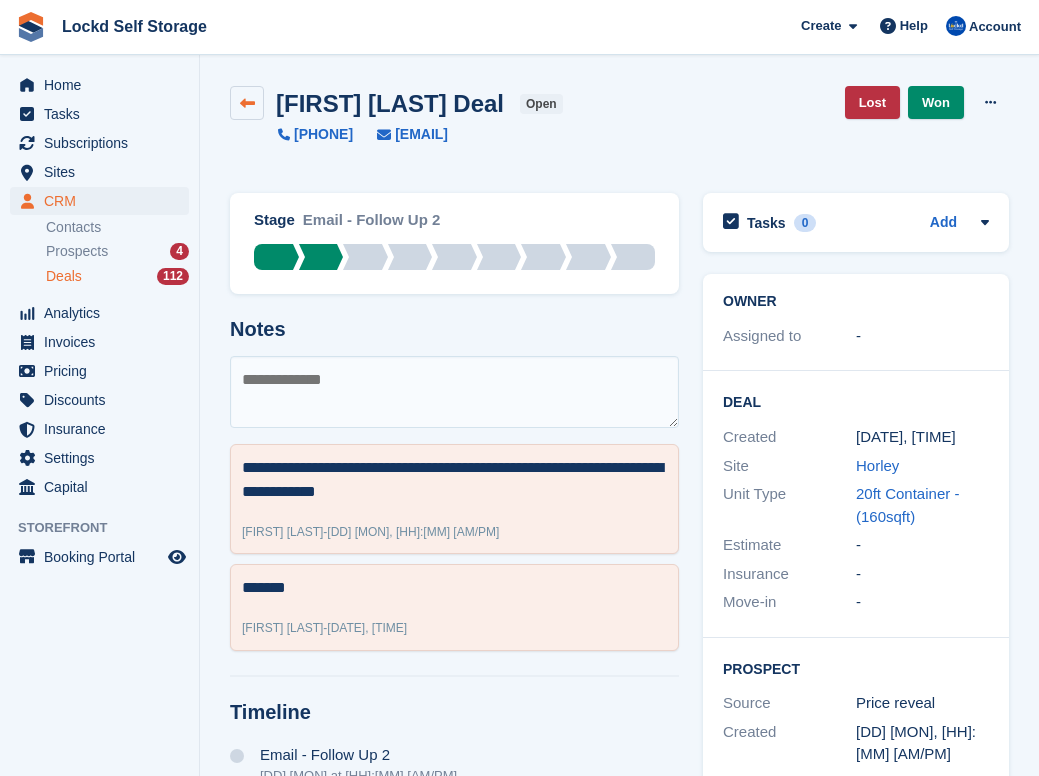 click at bounding box center (247, 103) 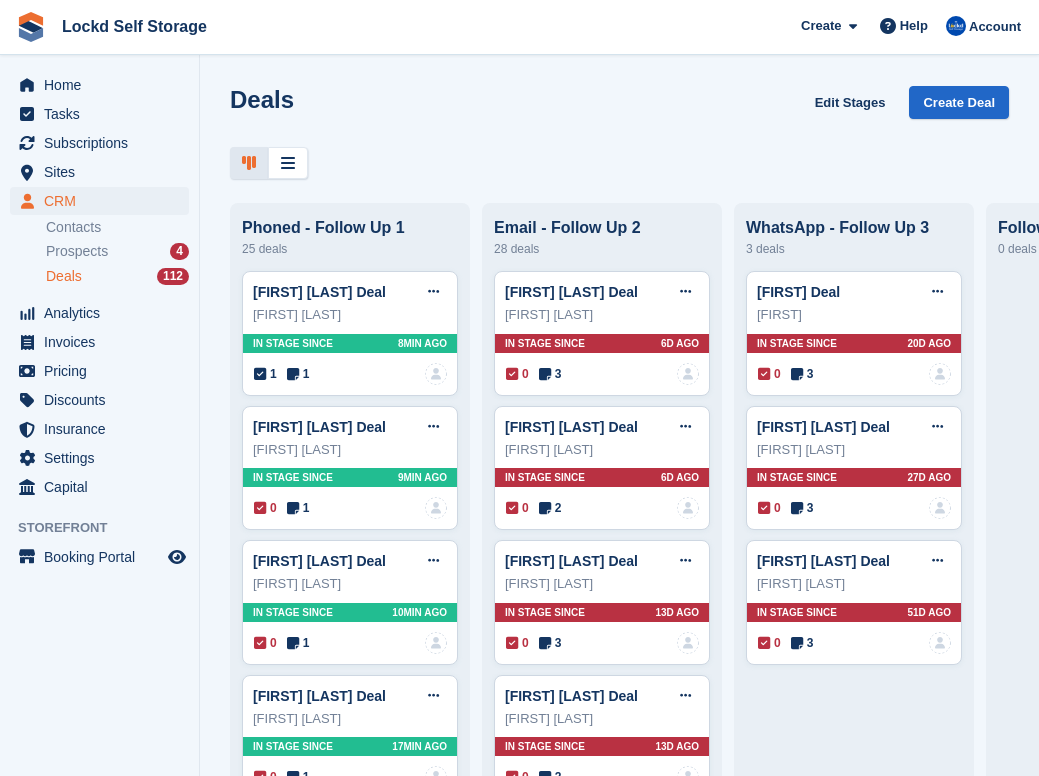 scroll, scrollTop: 0, scrollLeft: 0, axis: both 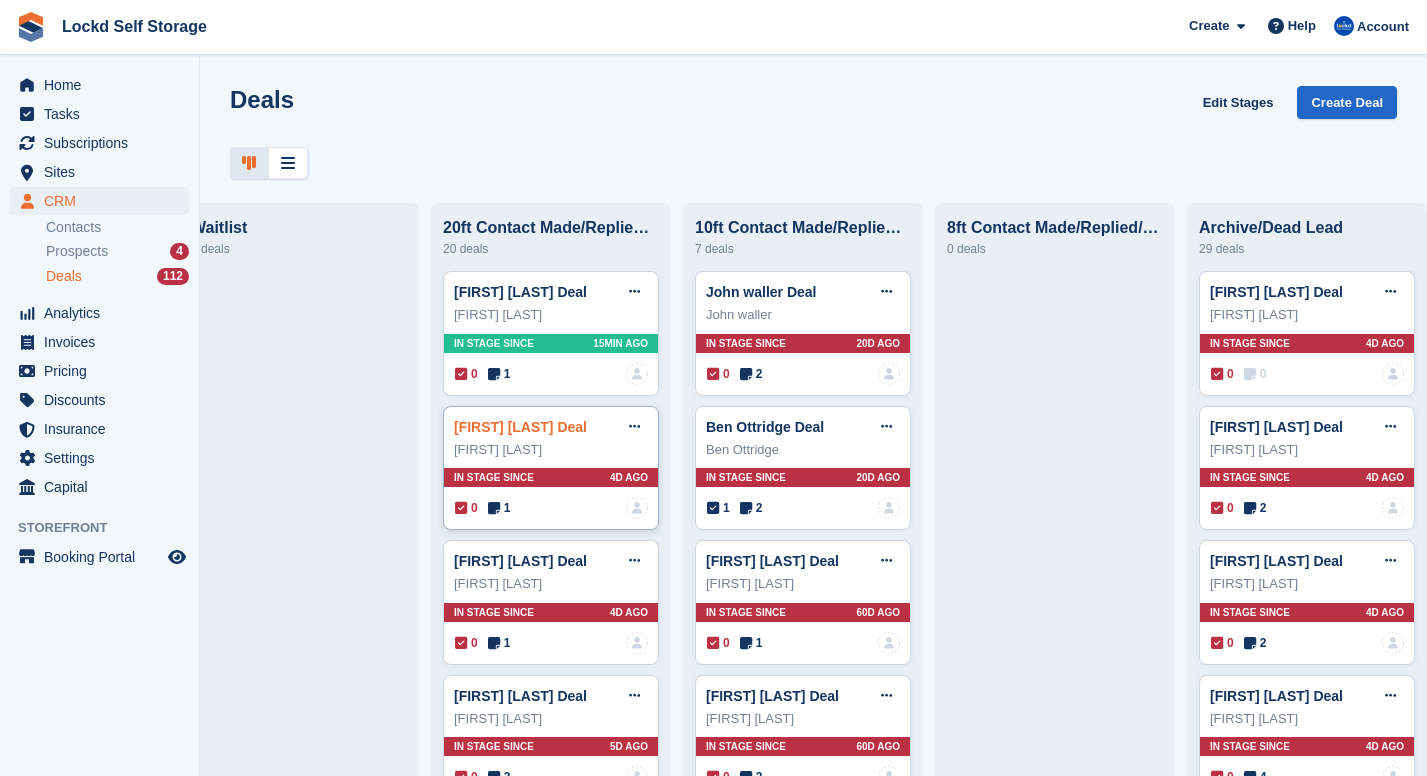 click on "Jourdan garande Deal" at bounding box center (520, 427) 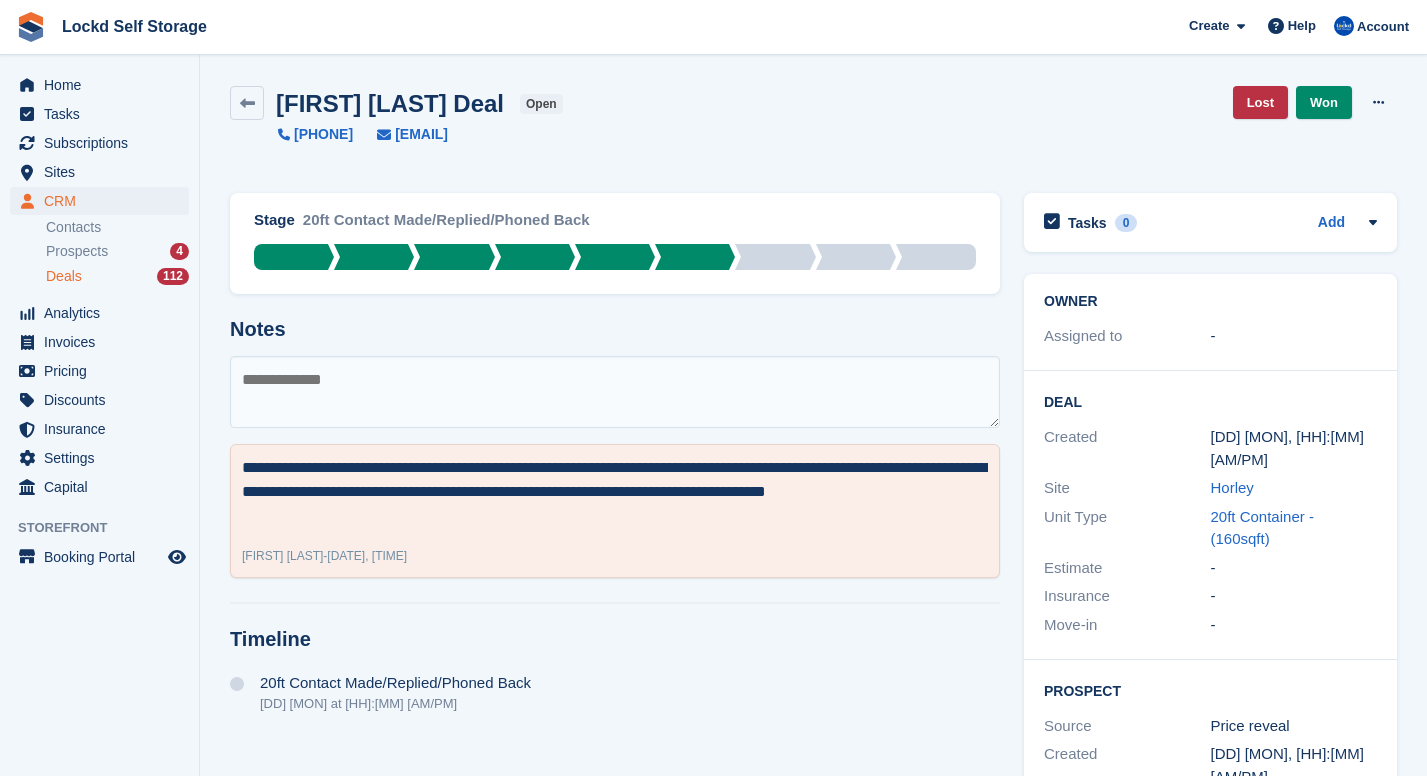 scroll, scrollTop: 0, scrollLeft: 0, axis: both 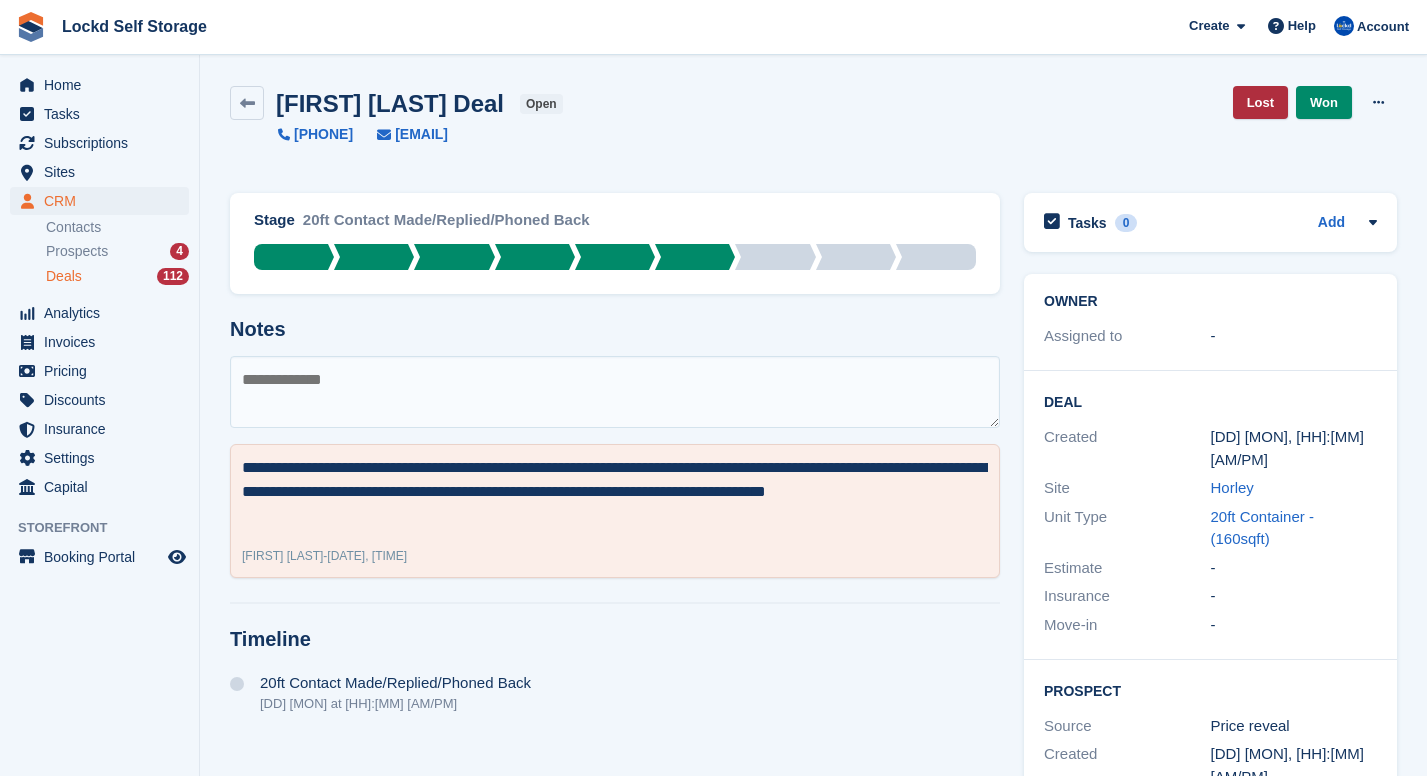 click on "Lost" at bounding box center [1260, 102] 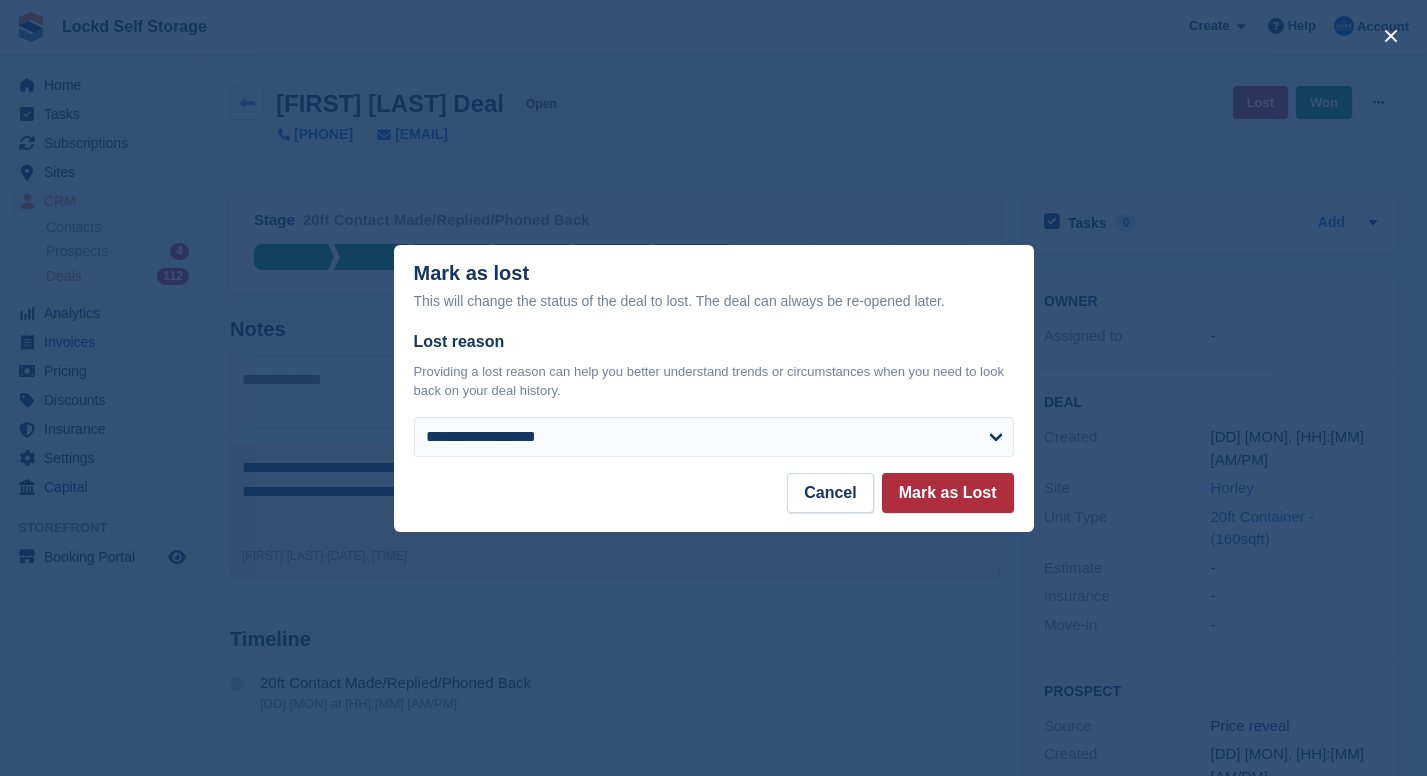 click on "Mark as Lost" at bounding box center (948, 493) 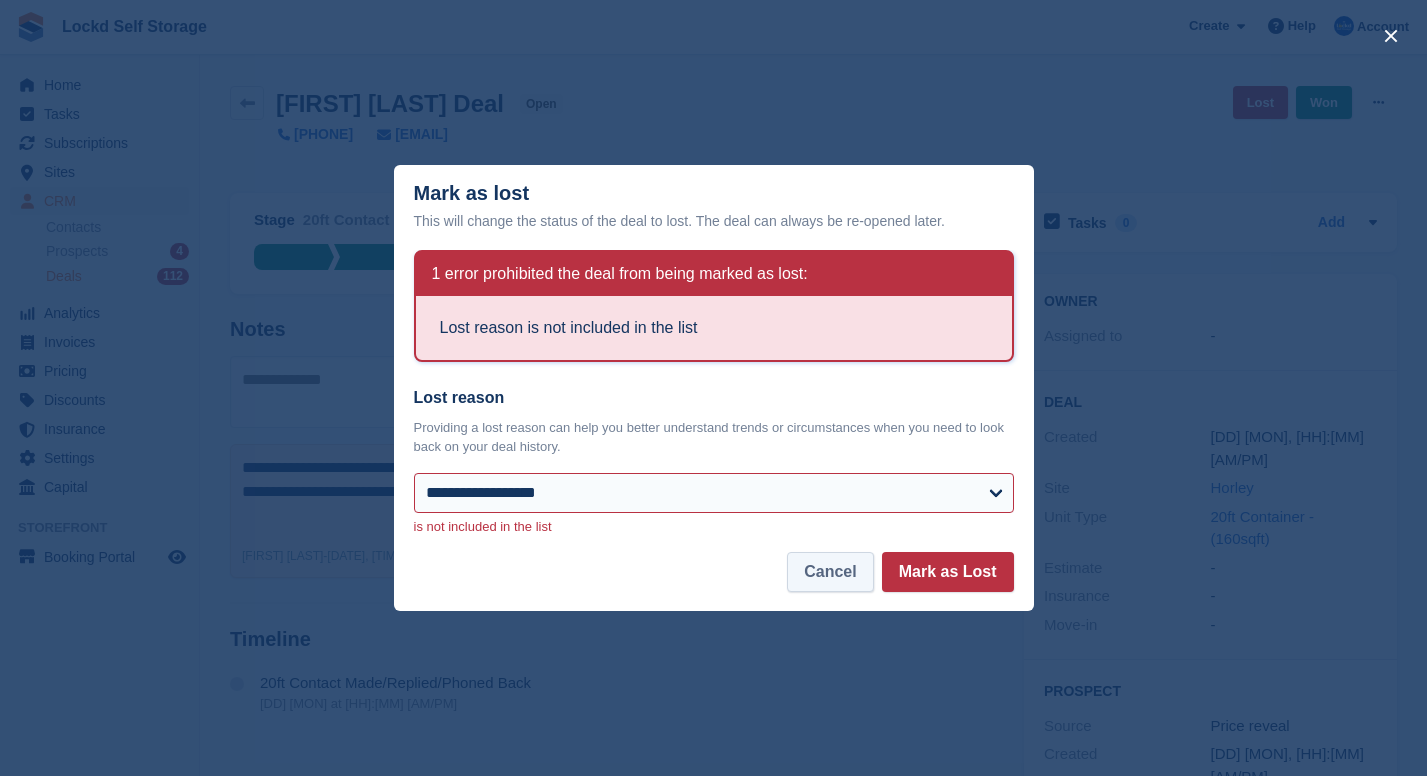click on "Cancel" at bounding box center [830, 572] 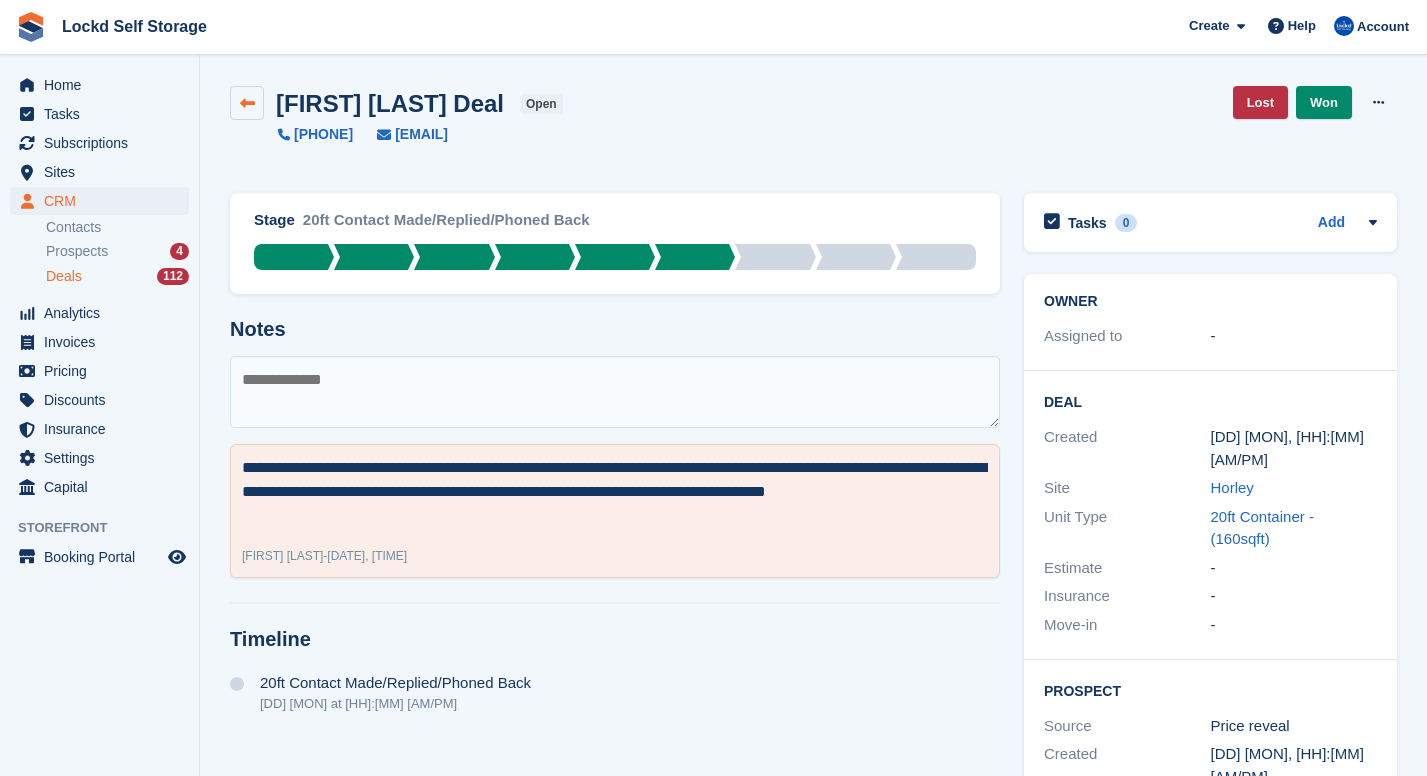 click at bounding box center [247, 103] 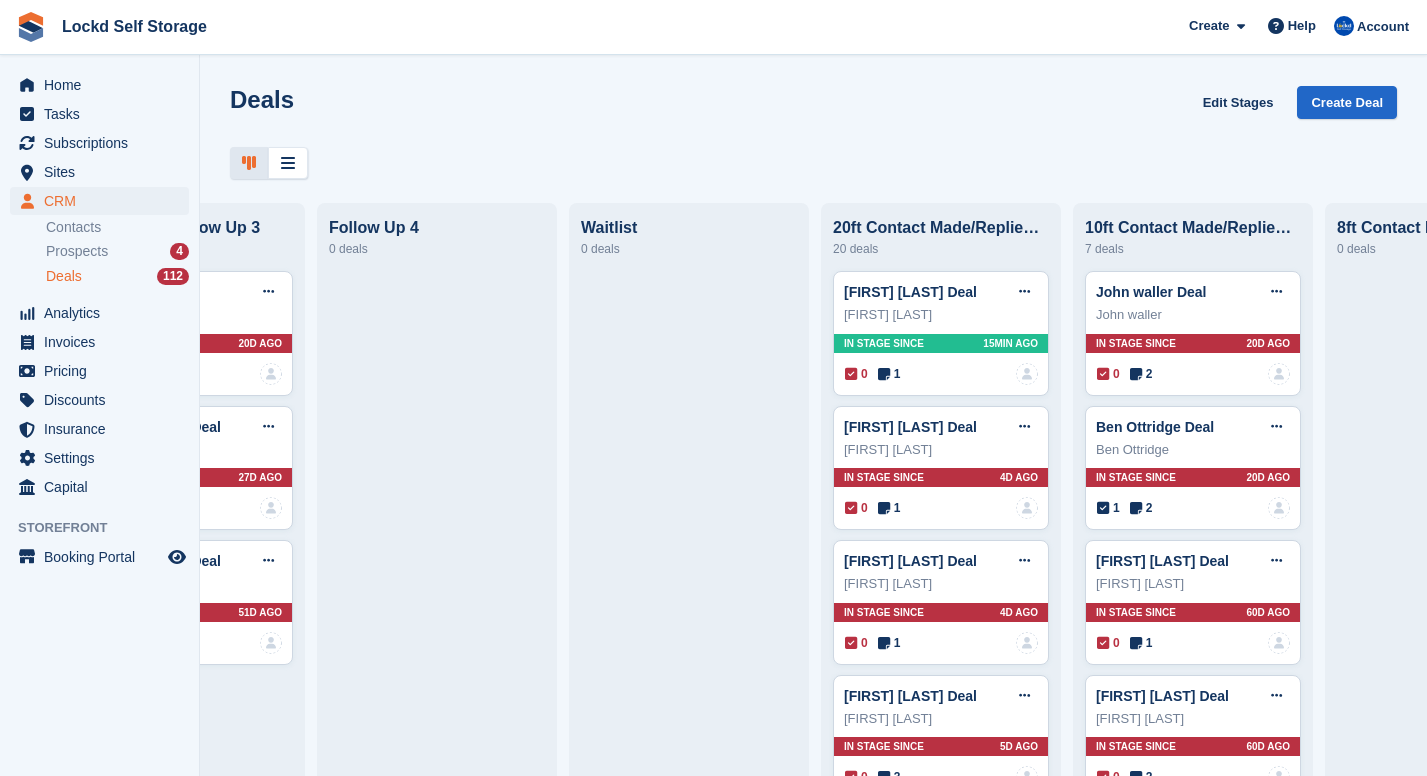 scroll, scrollTop: 0, scrollLeft: 685, axis: horizontal 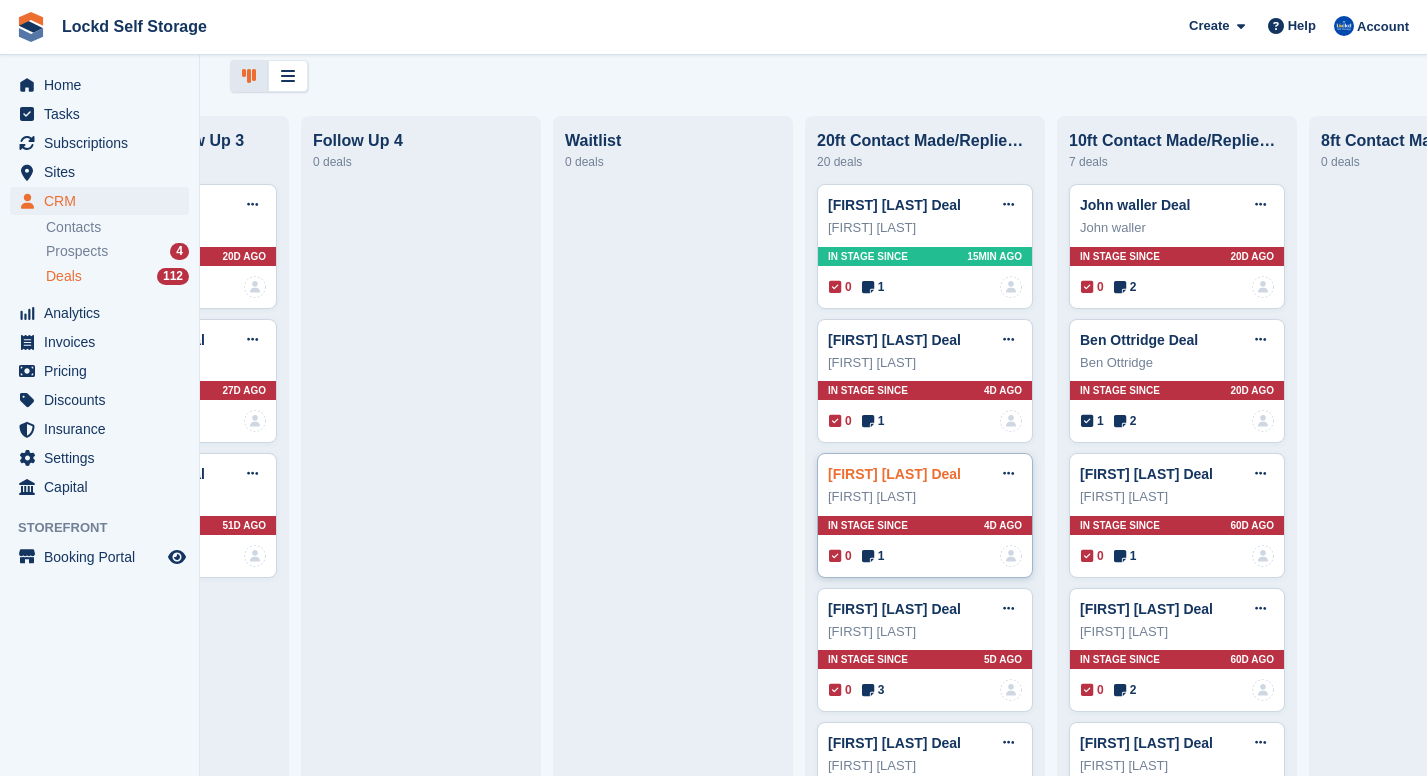 click on "William  Richards  Deal" at bounding box center [894, 474] 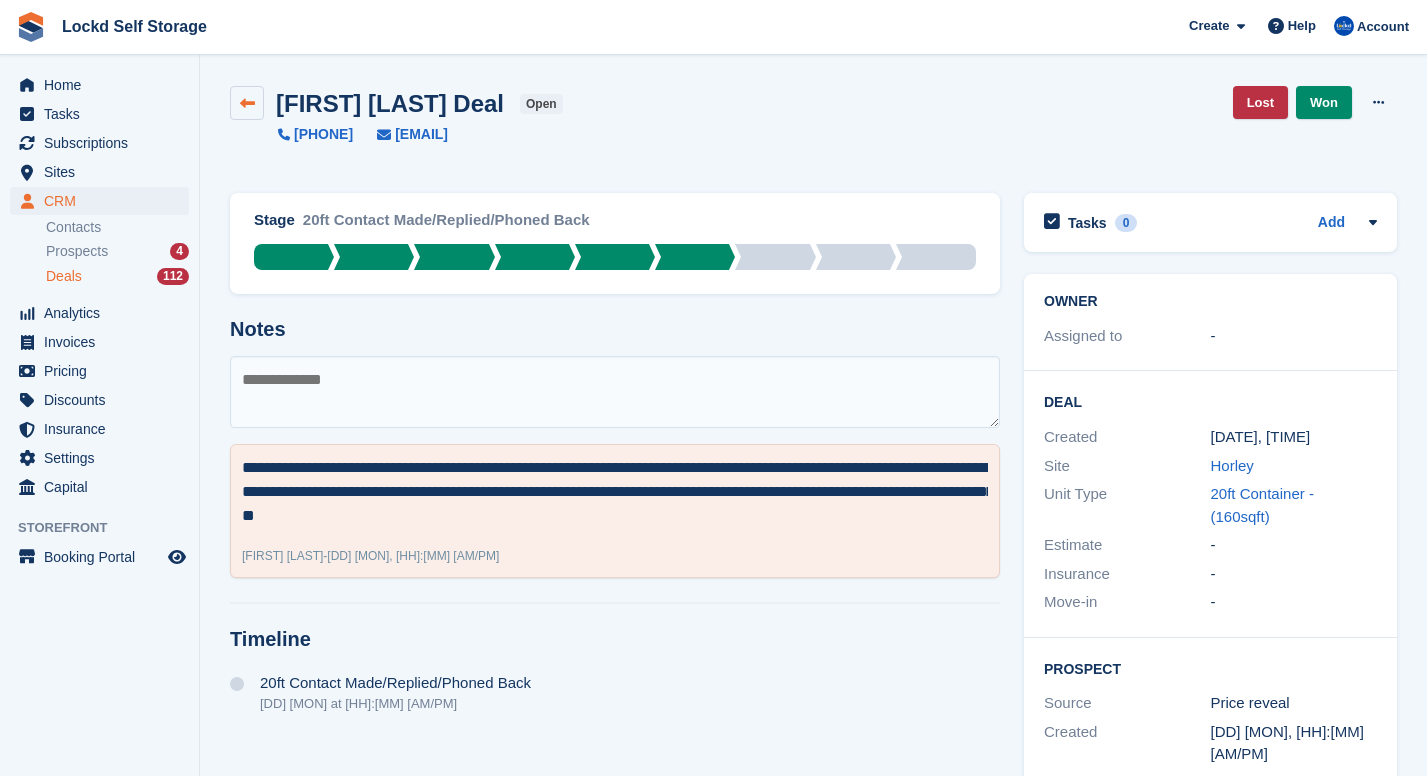 click at bounding box center (247, 103) 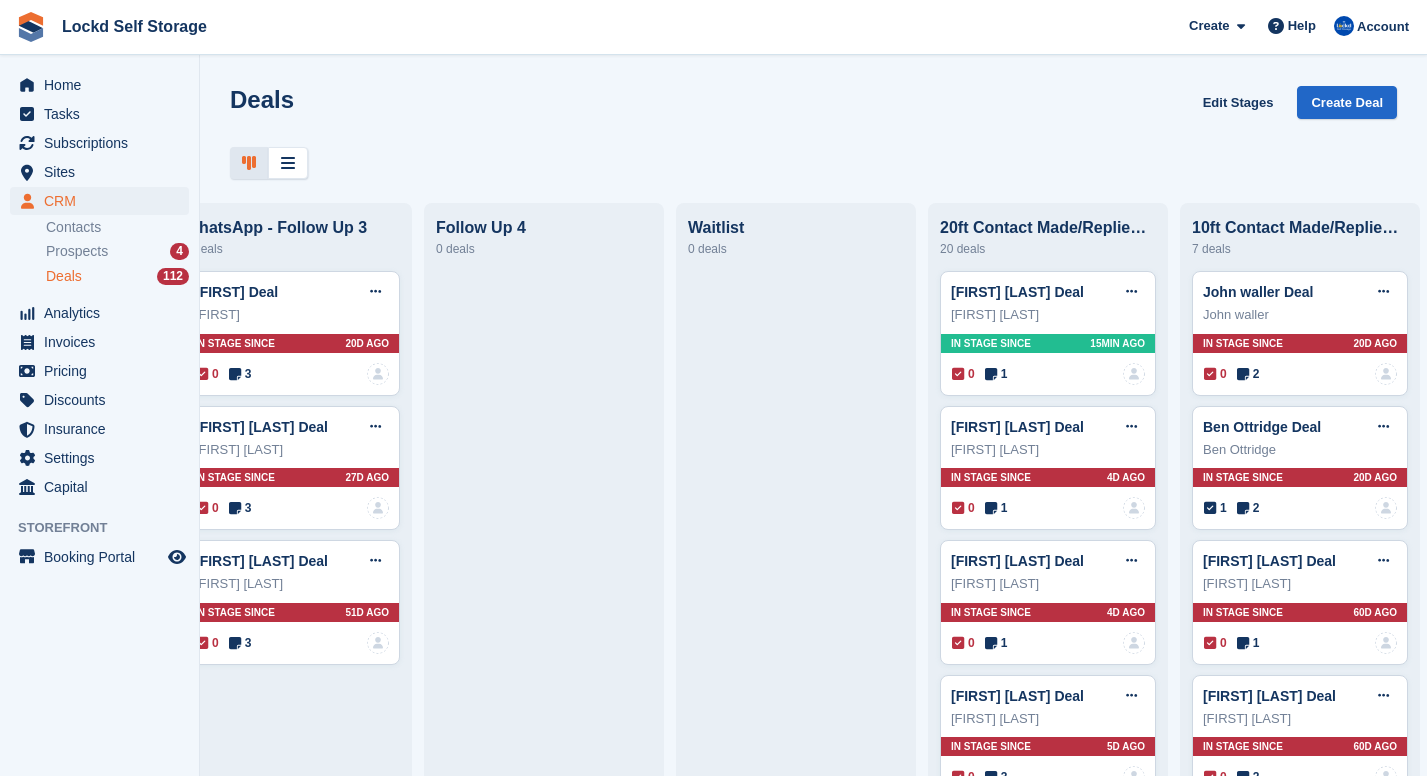 scroll, scrollTop: 0, scrollLeft: 593, axis: horizontal 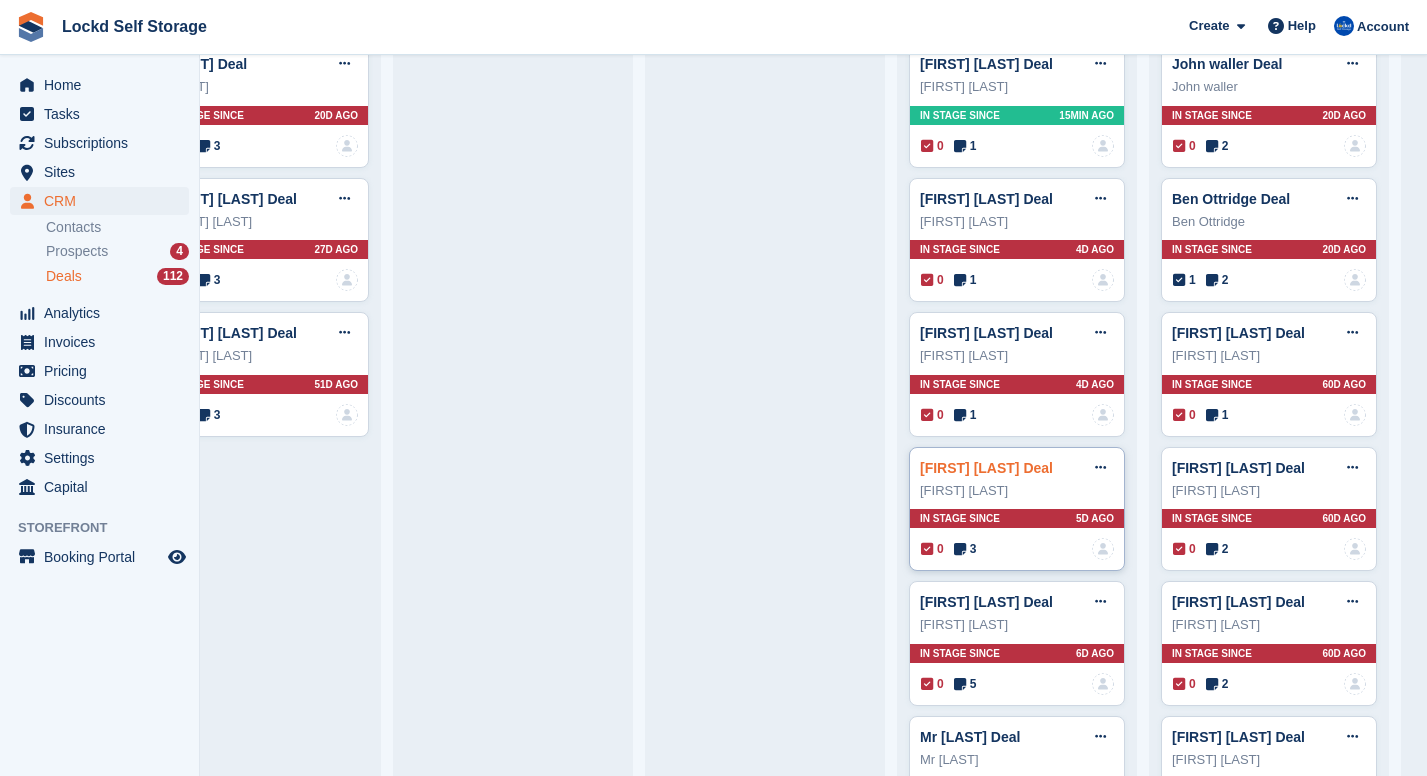 click on "Declan Johnson-Cole Deal" at bounding box center (986, 468) 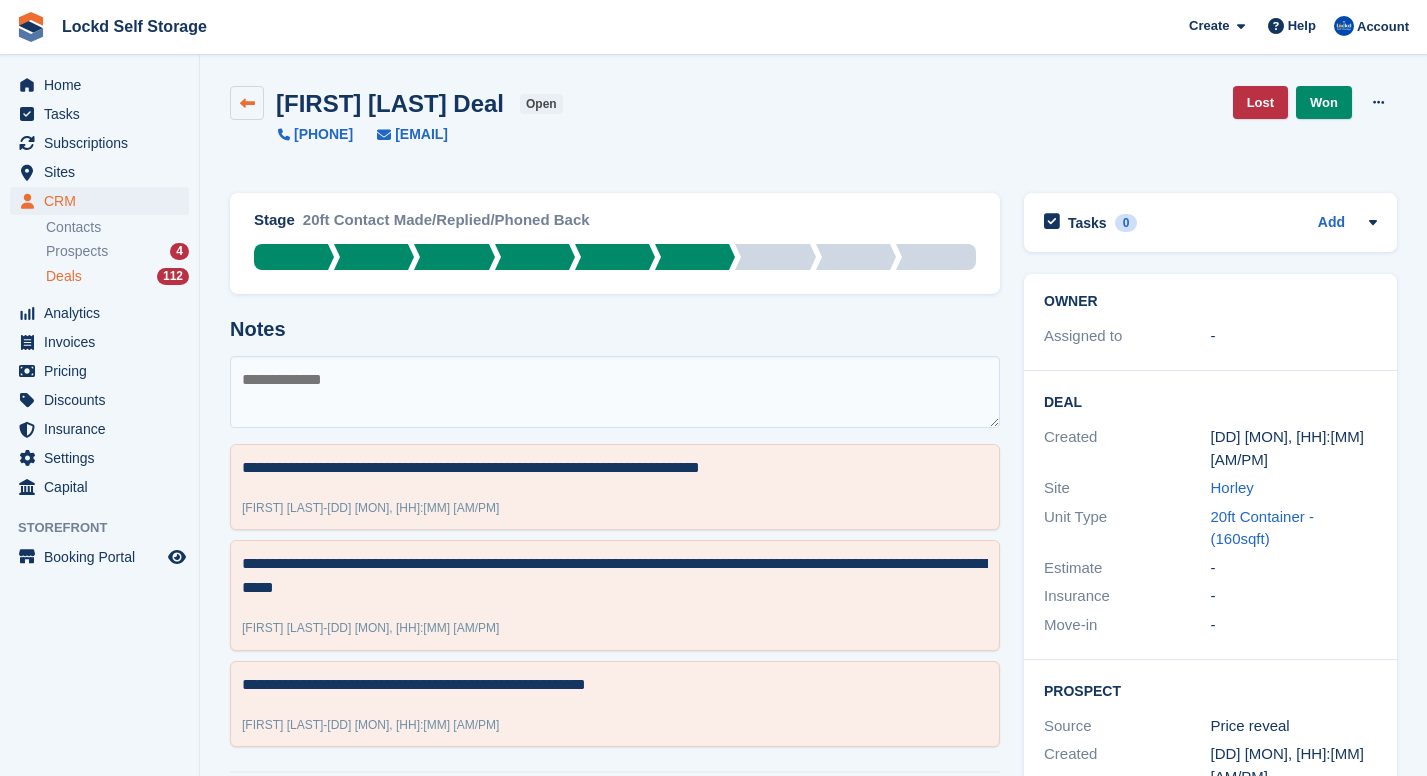 scroll, scrollTop: 0, scrollLeft: 0, axis: both 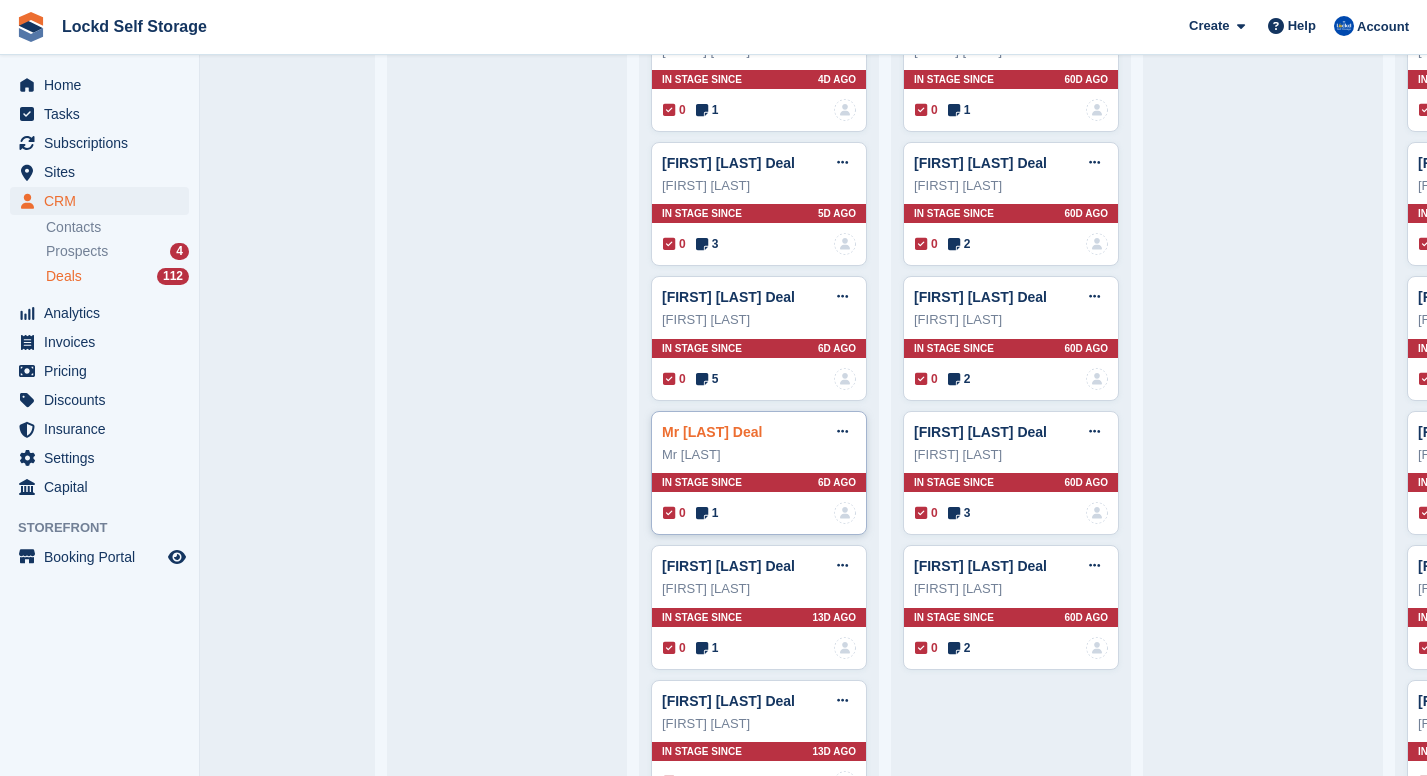 click on "Mr B Thomson Deal" at bounding box center [712, 432] 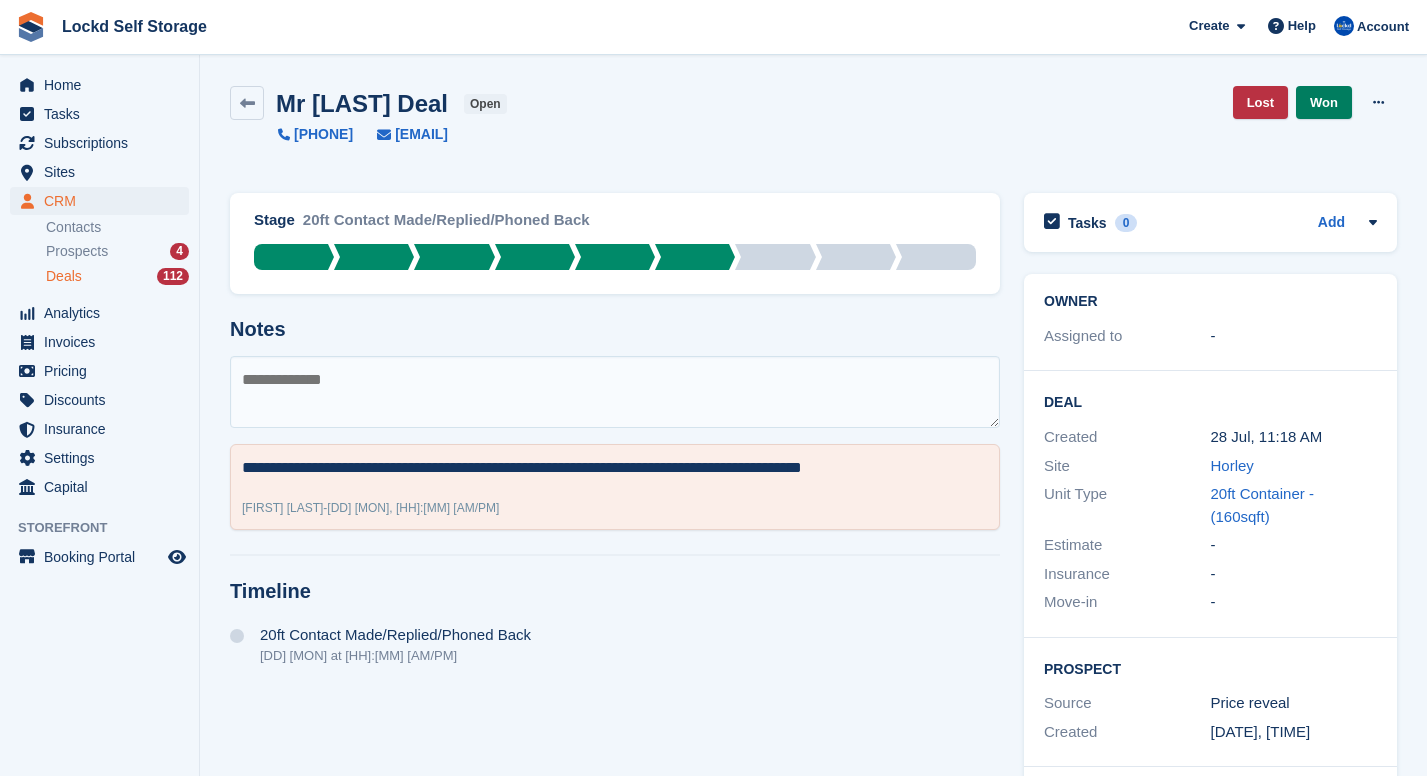 click on "Won" at bounding box center [1324, 102] 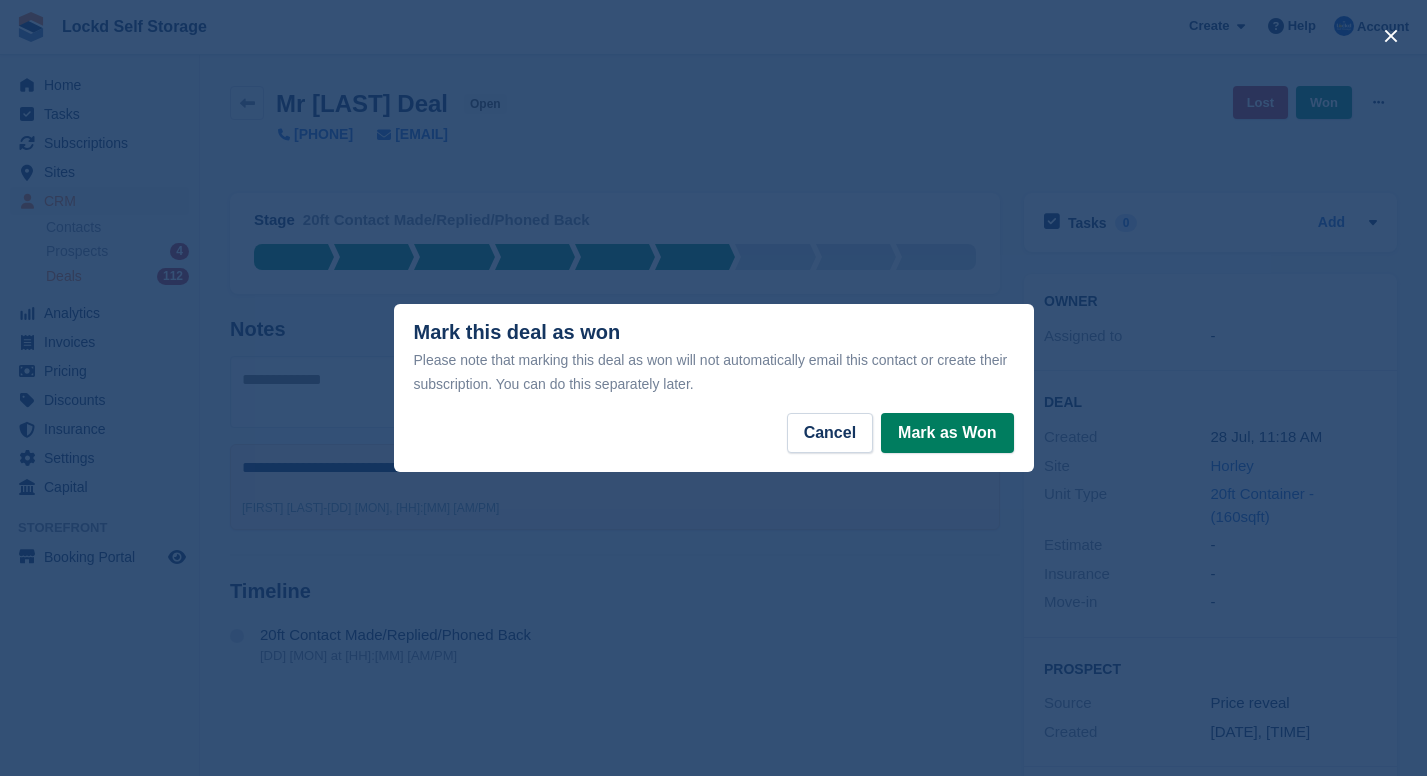 click on "Mark as Won" at bounding box center [947, 433] 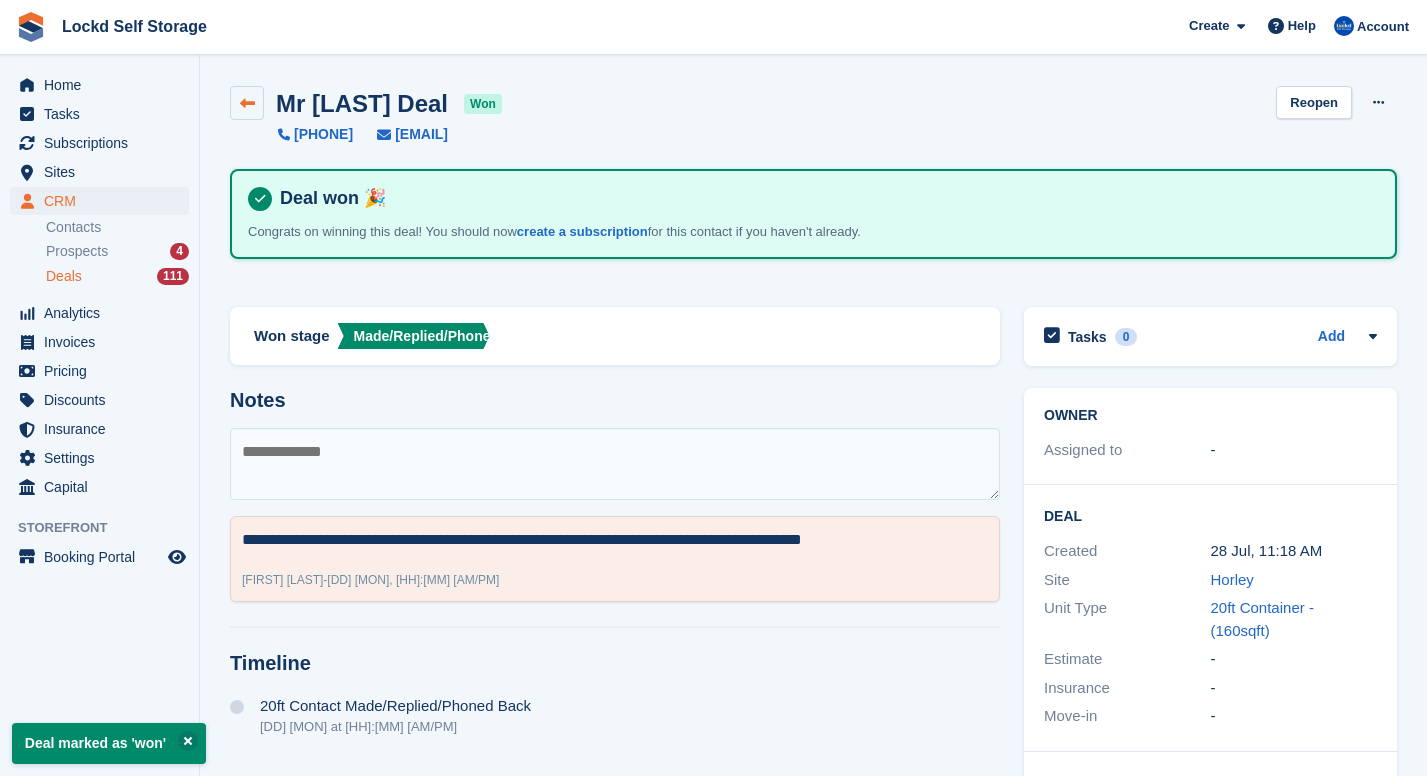 click at bounding box center [247, 103] 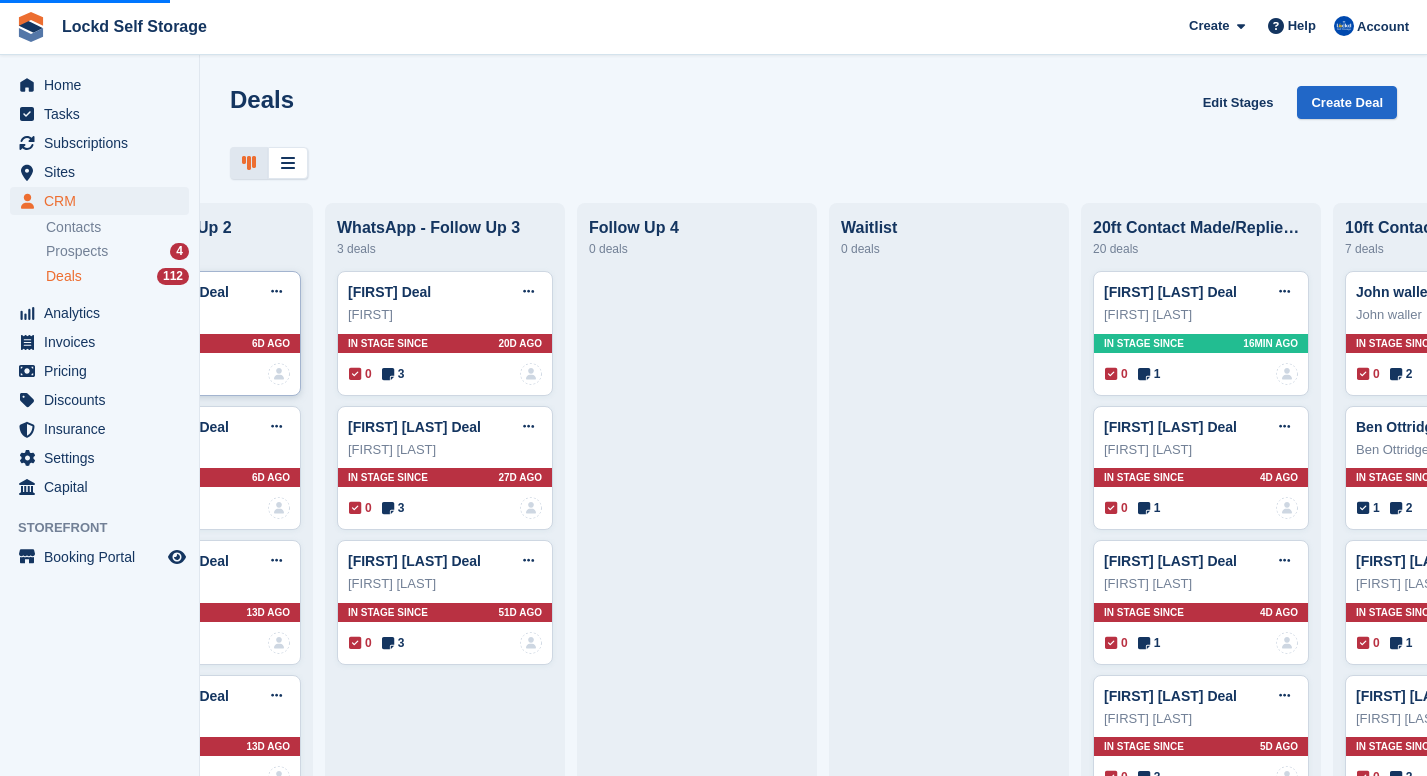 scroll, scrollTop: 0, scrollLeft: 411, axis: horizontal 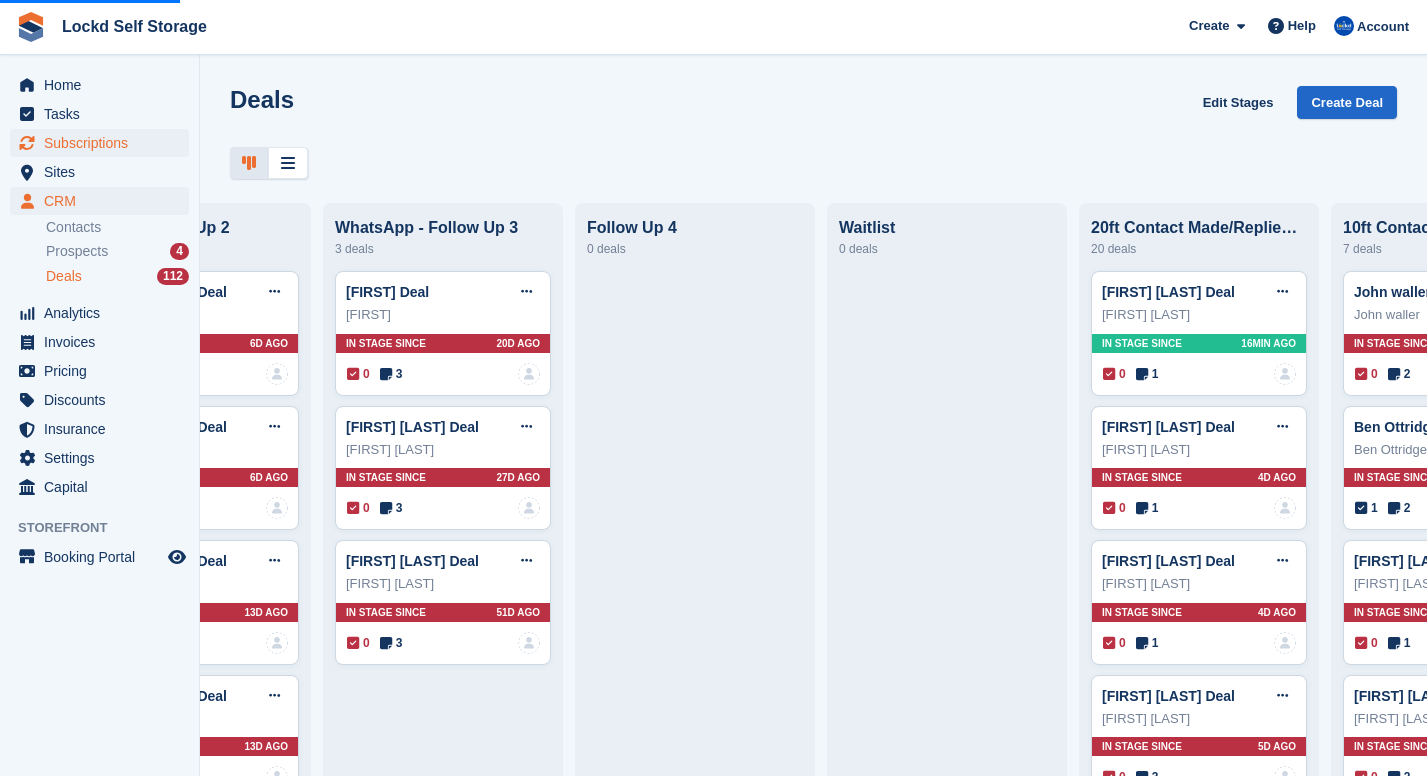 click on "Subscriptions" at bounding box center [99, 143] 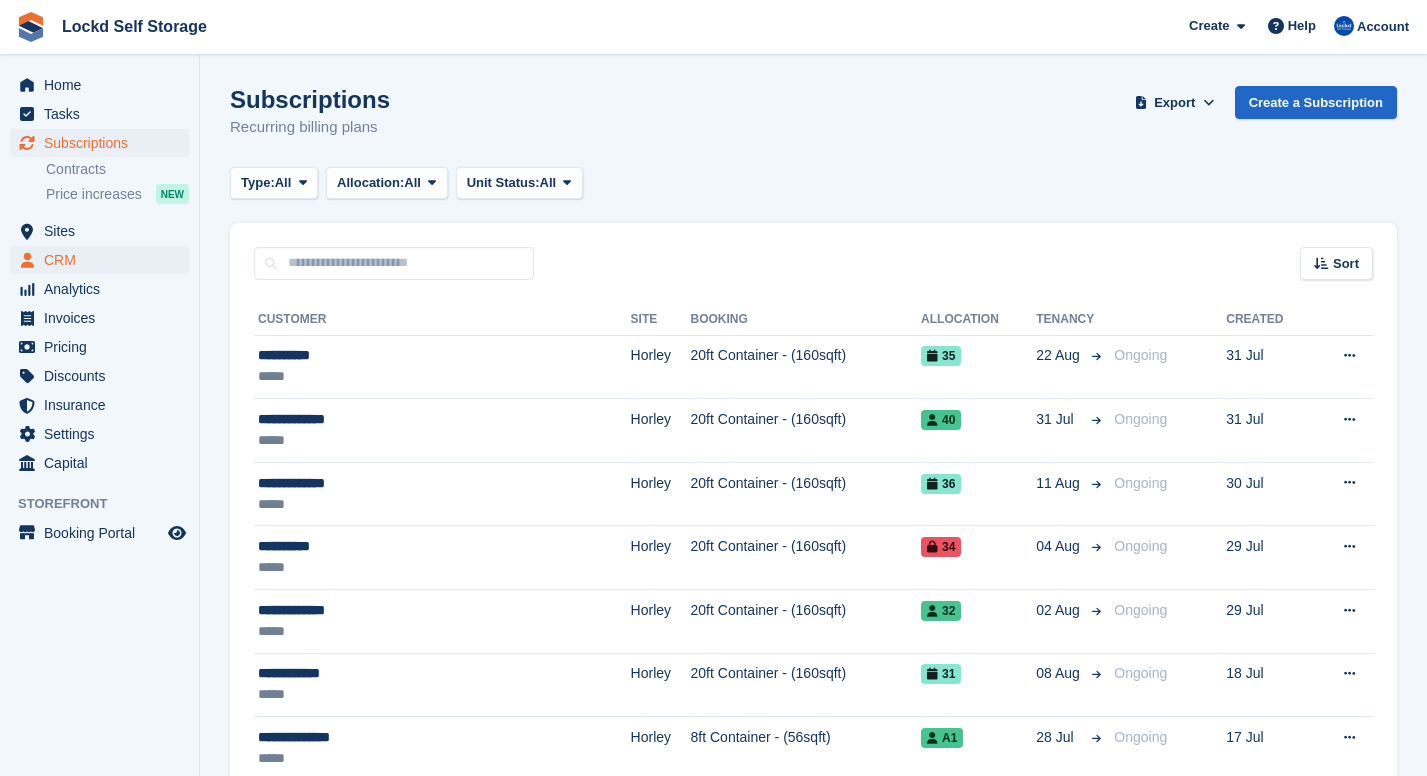click on "CRM" at bounding box center (104, 260) 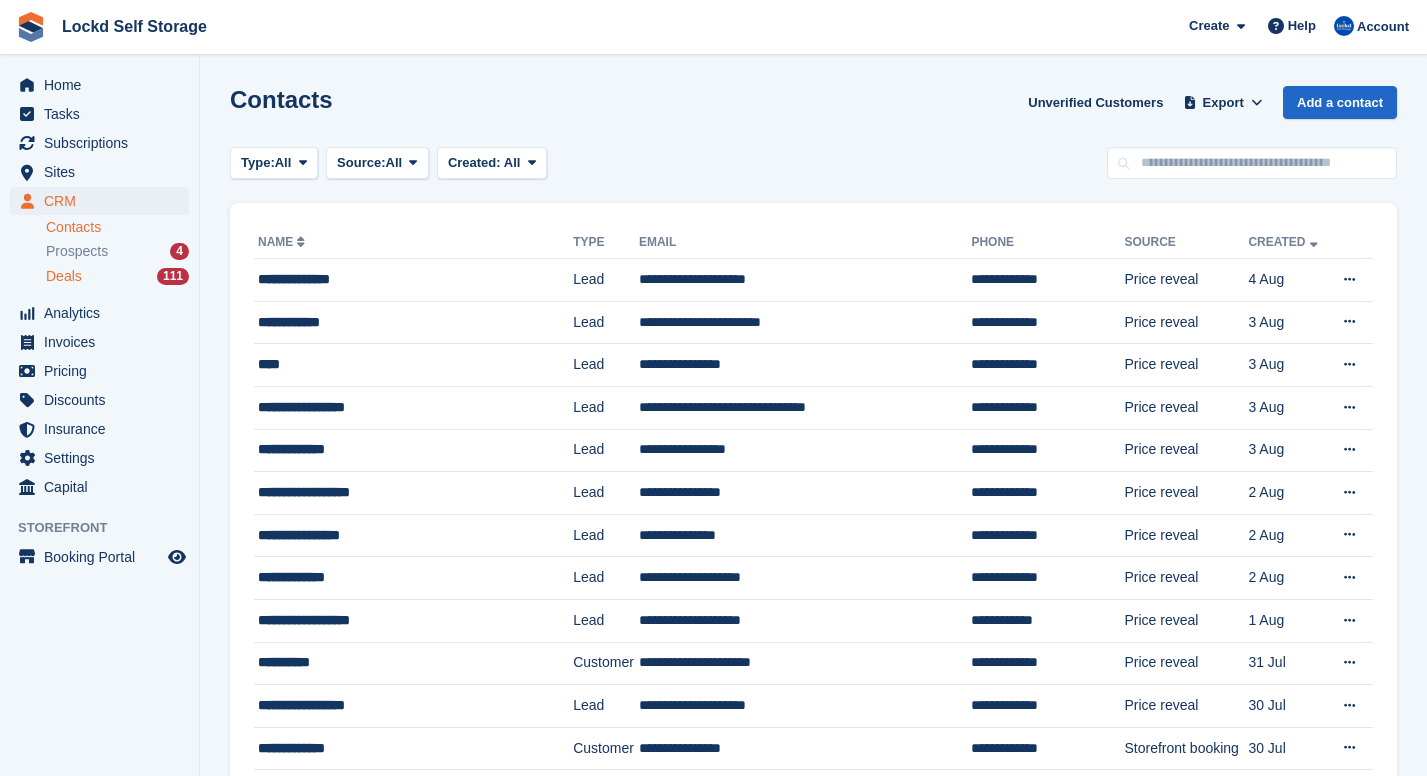 click on "Deals
111" at bounding box center [117, 276] 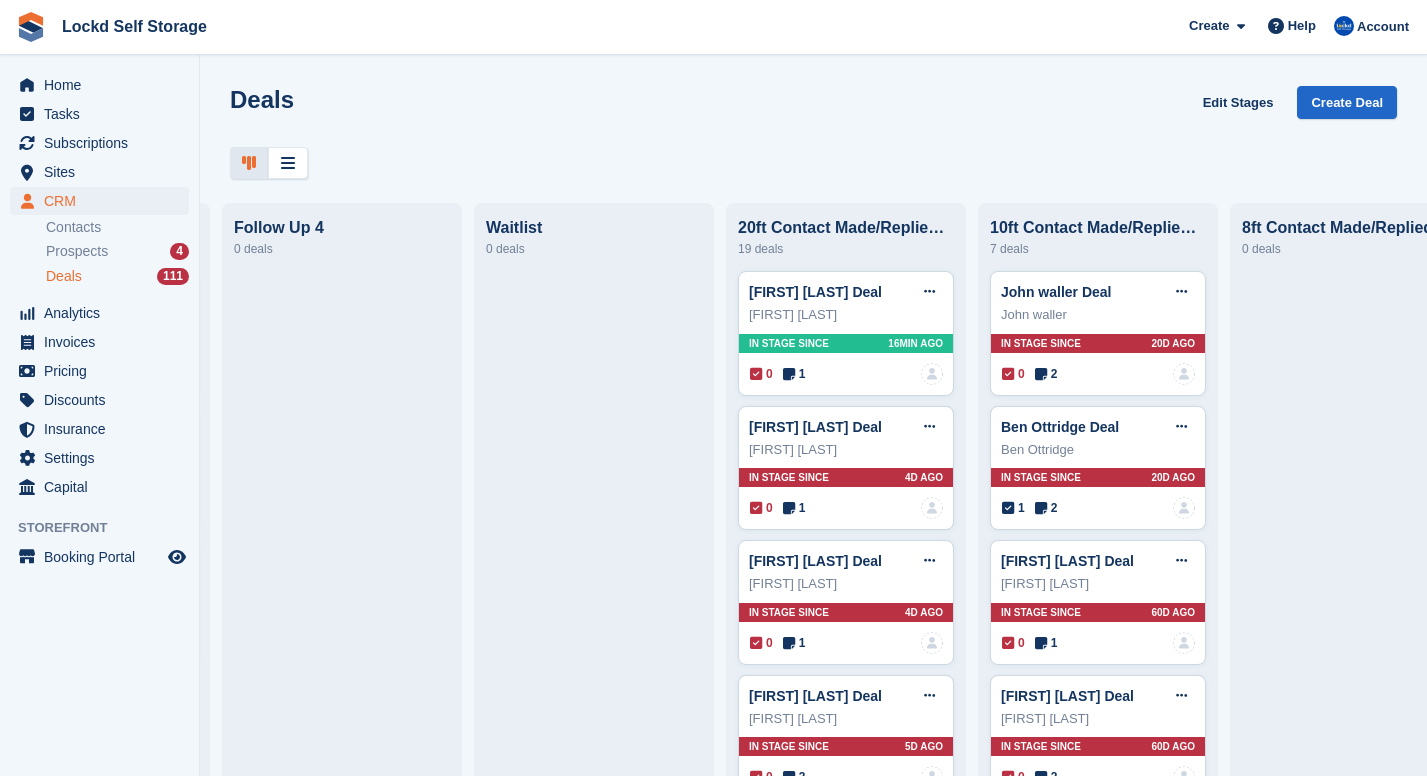 scroll, scrollTop: 0, scrollLeft: 1059, axis: horizontal 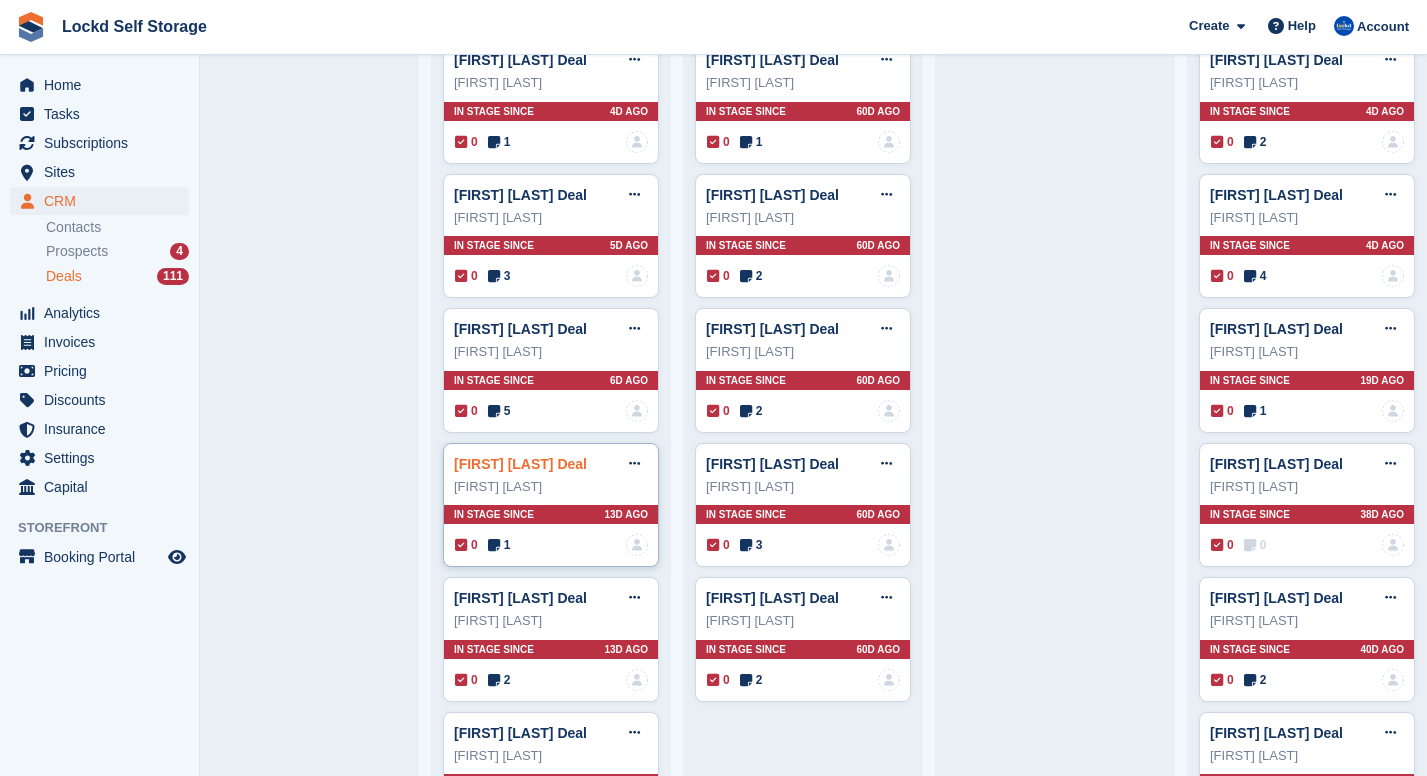 click on "Scott James Clarke Deal" at bounding box center (520, 464) 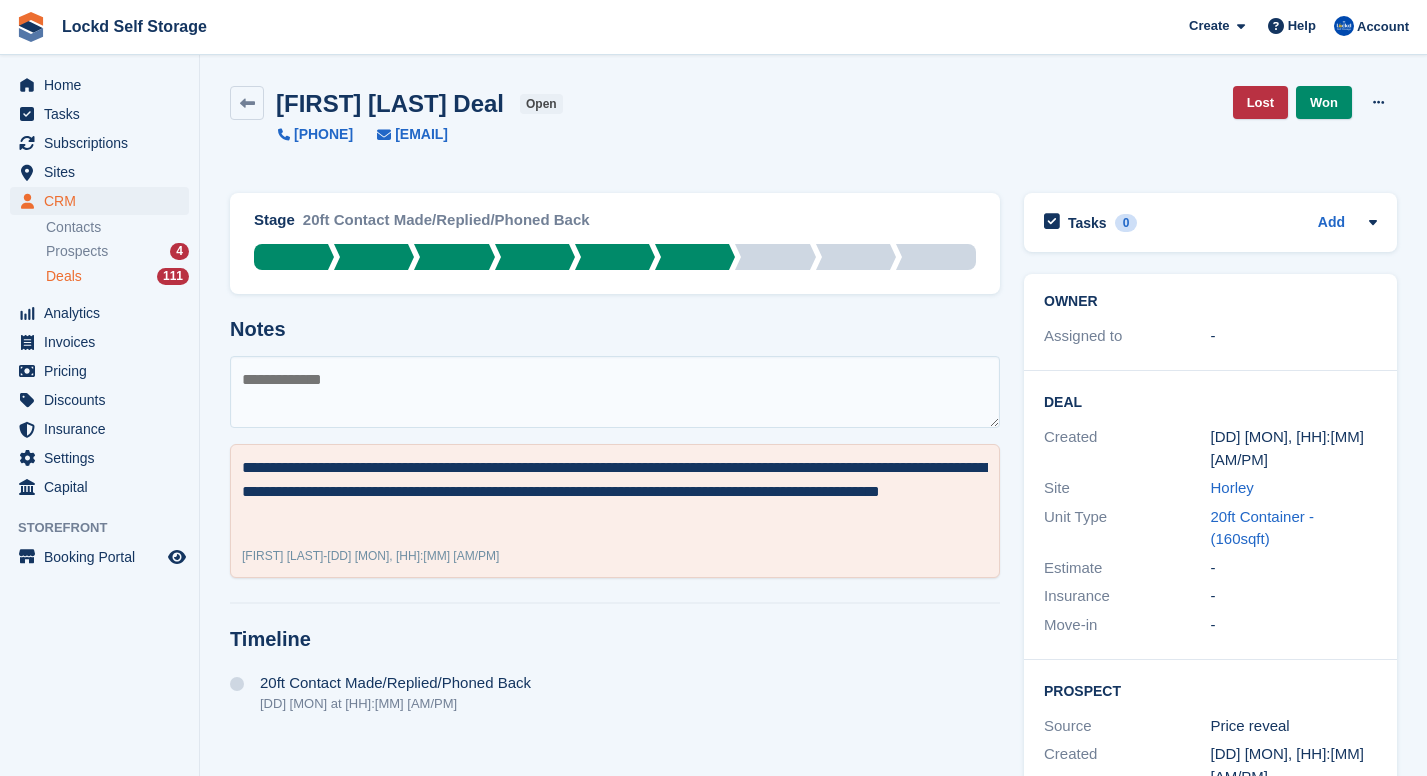 scroll, scrollTop: 0, scrollLeft: 0, axis: both 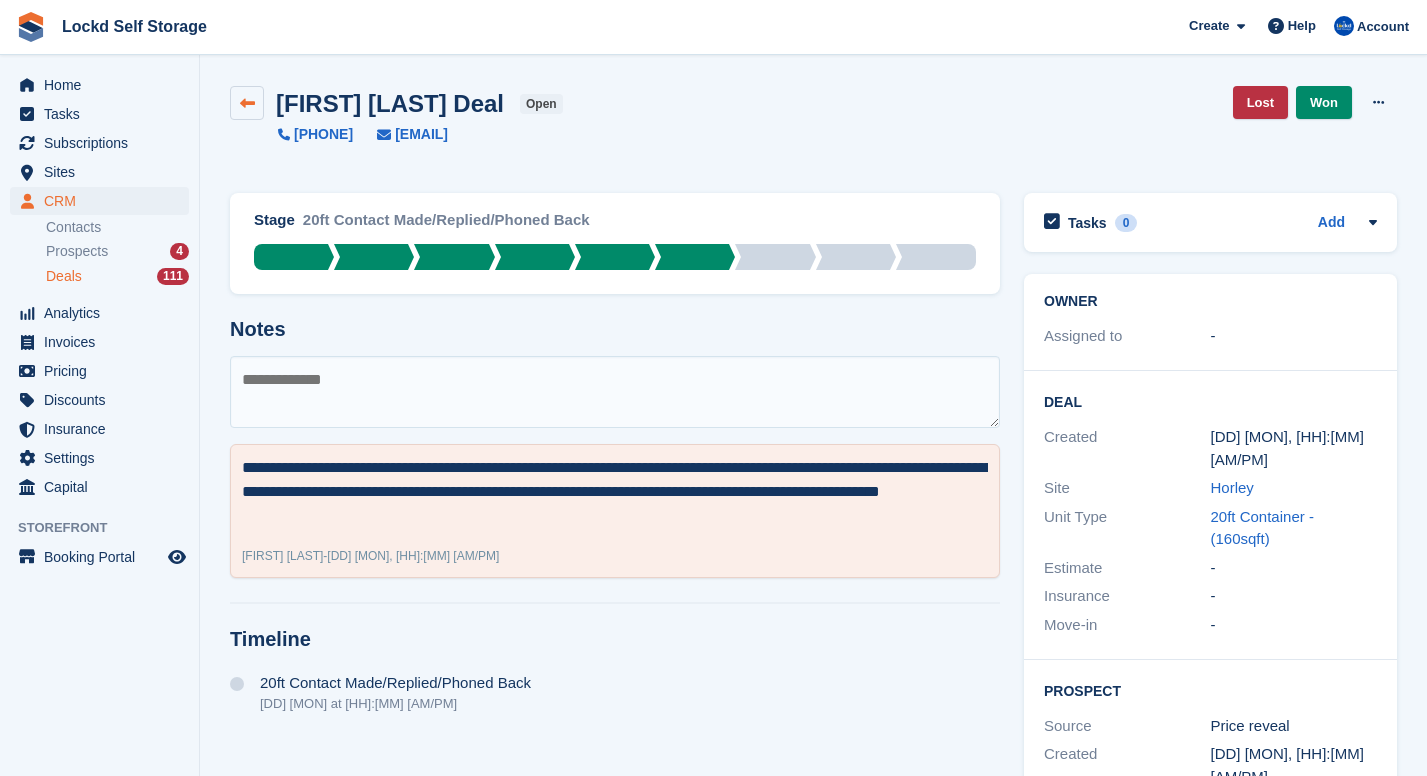 click at bounding box center (247, 103) 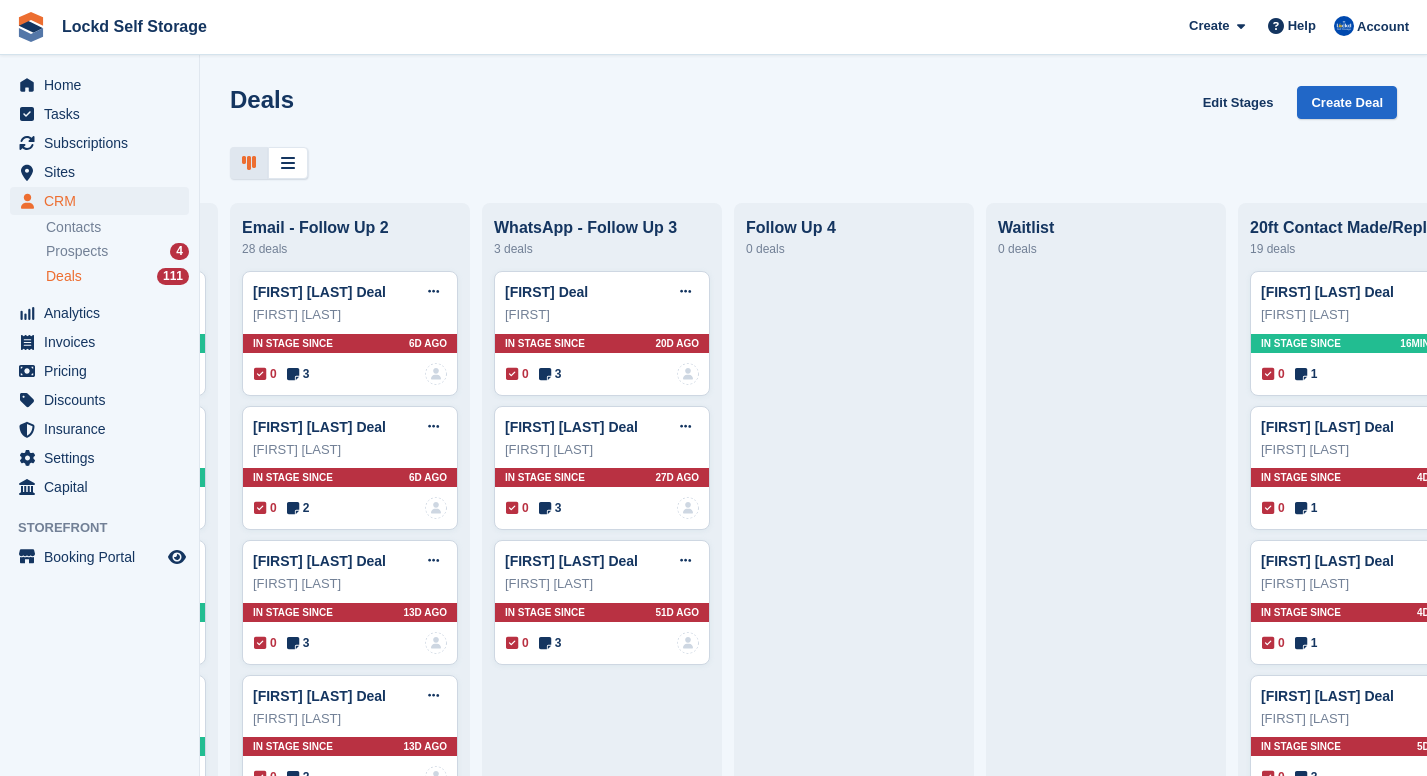 scroll, scrollTop: 0, scrollLeft: 943, axis: horizontal 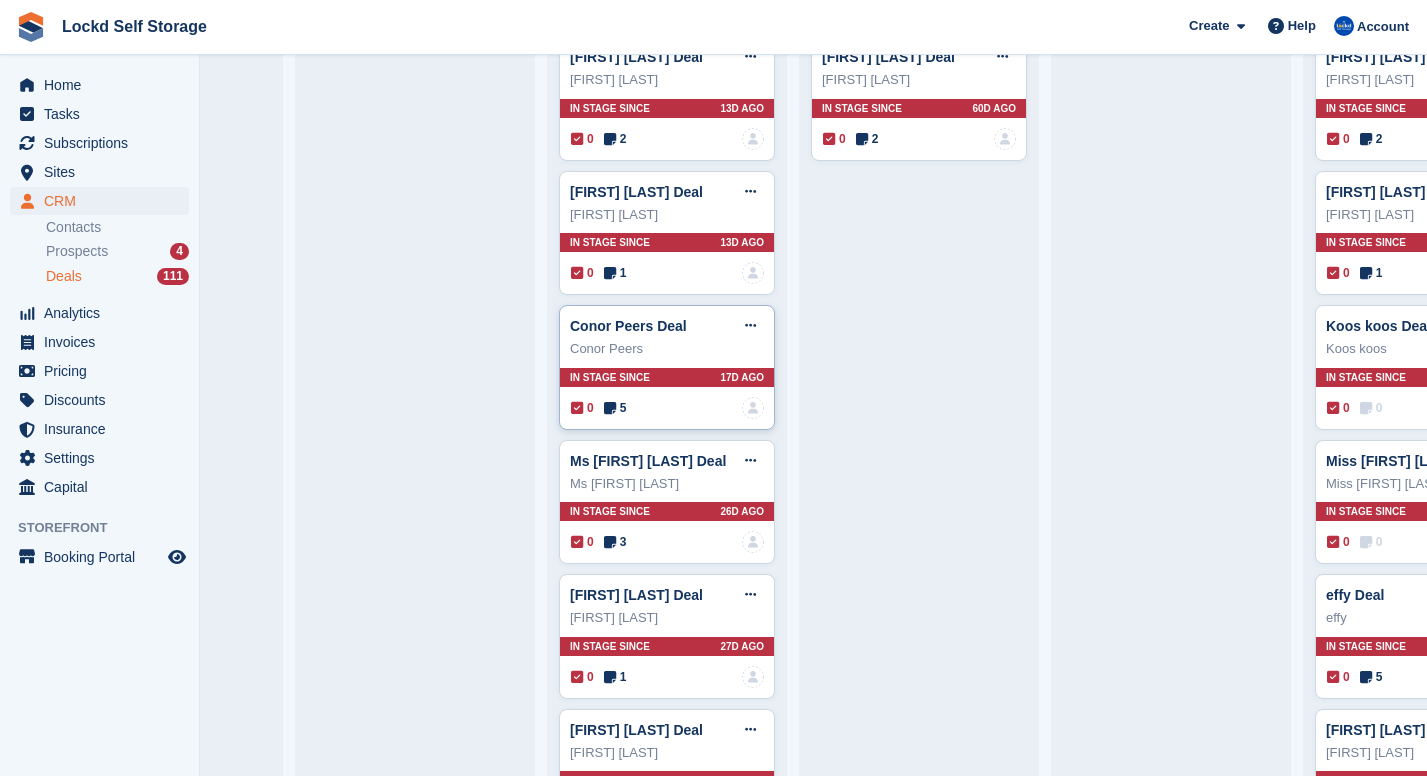 click on "Conor Peers Deal
Edit deal
Mark as won
Mark as lost
Delete deal" at bounding box center (667, 326) 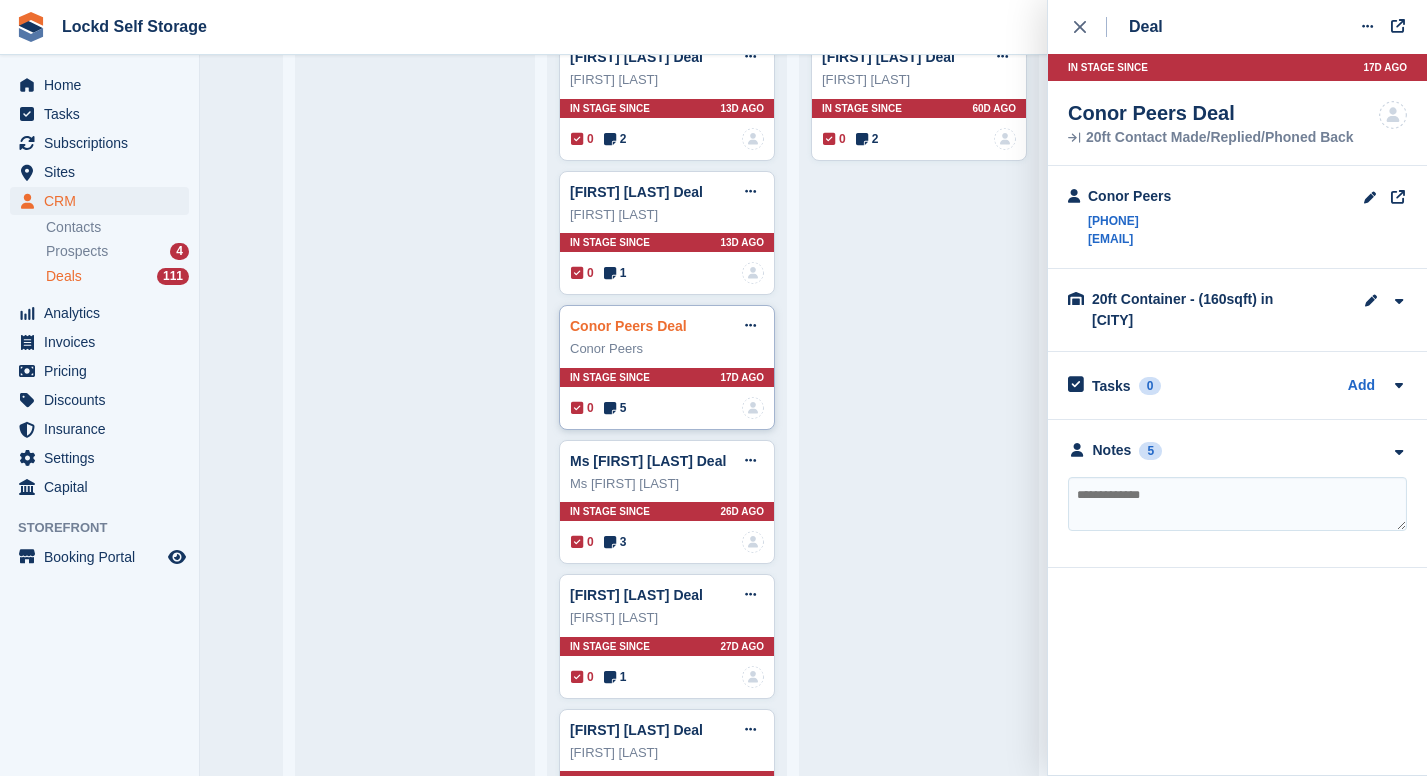 click on "Conor Peers Deal" at bounding box center [628, 326] 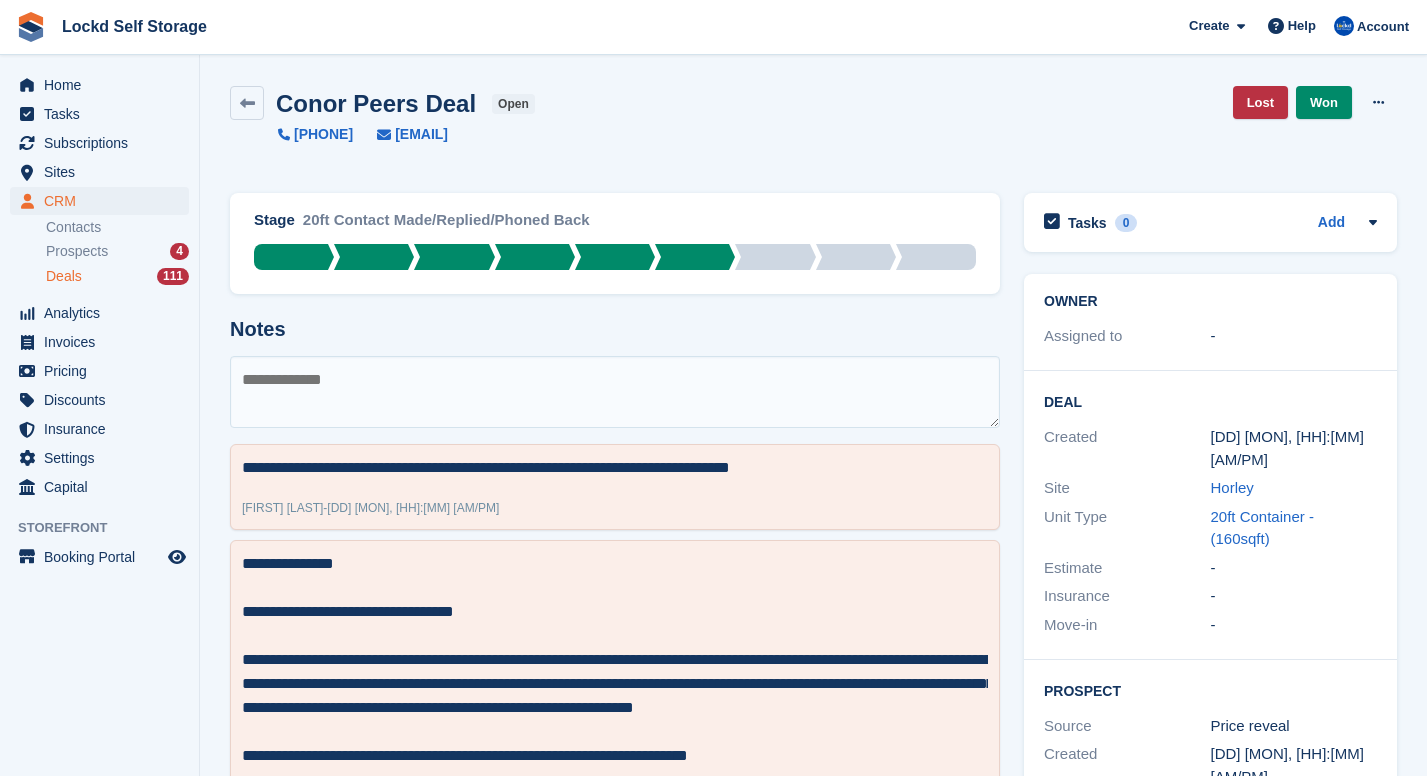 scroll, scrollTop: 0, scrollLeft: 0, axis: both 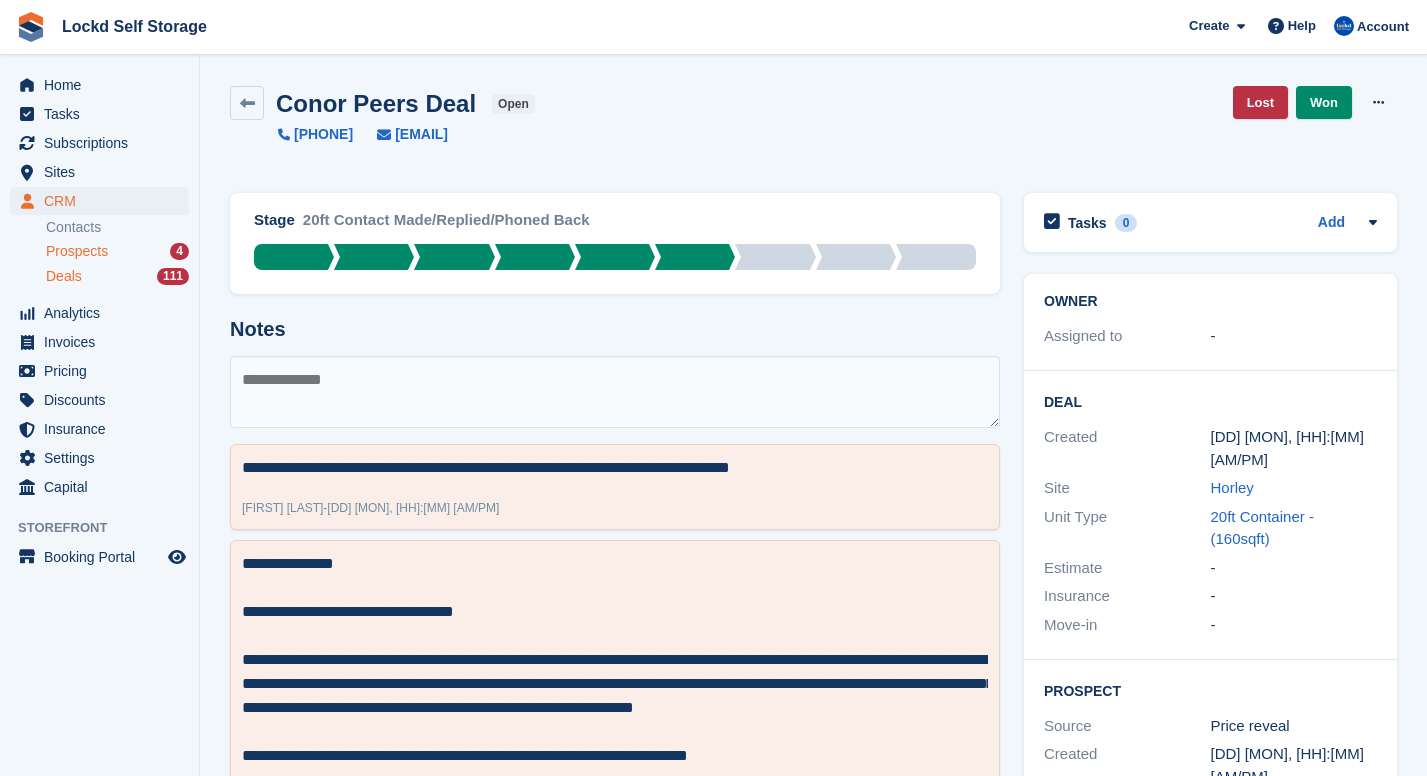 click on "Prospects
4" at bounding box center (117, 251) 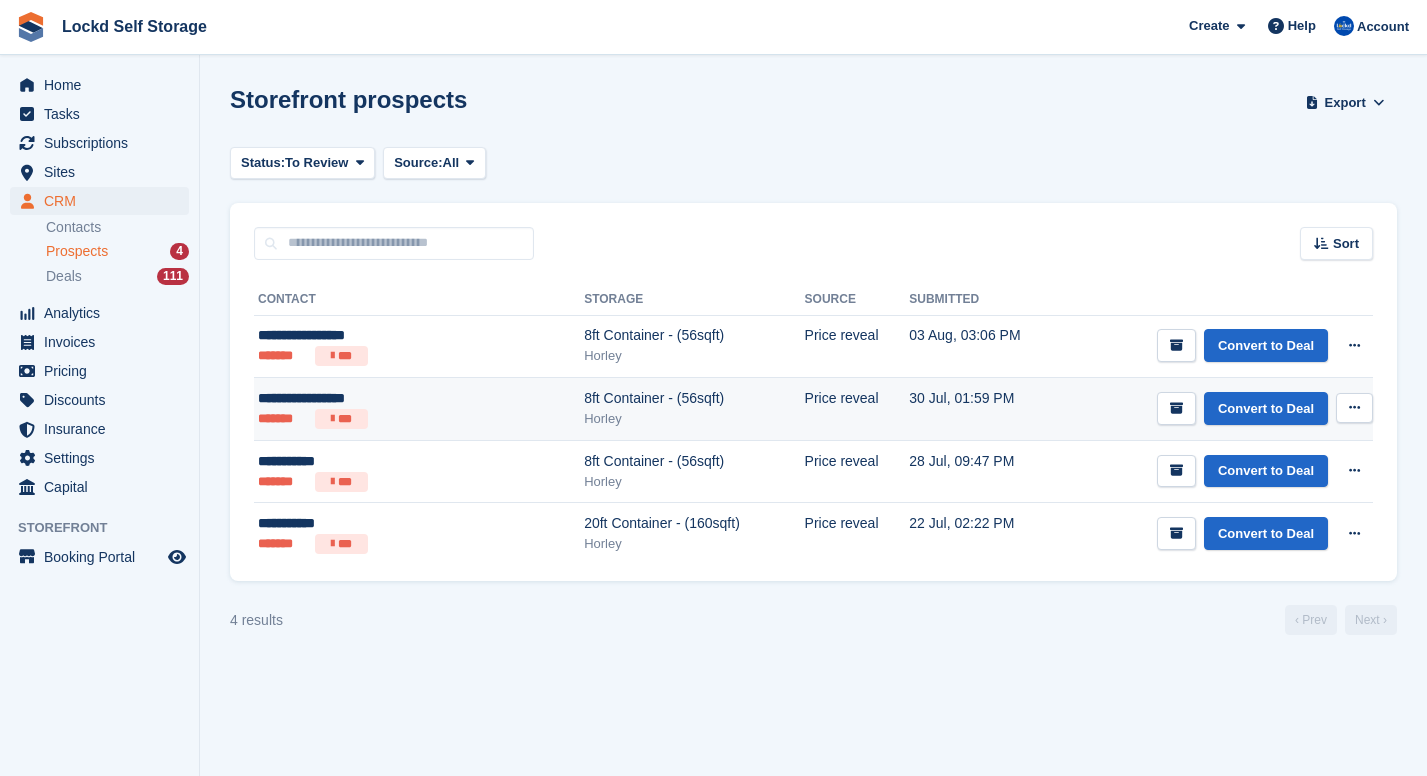scroll, scrollTop: 0, scrollLeft: 0, axis: both 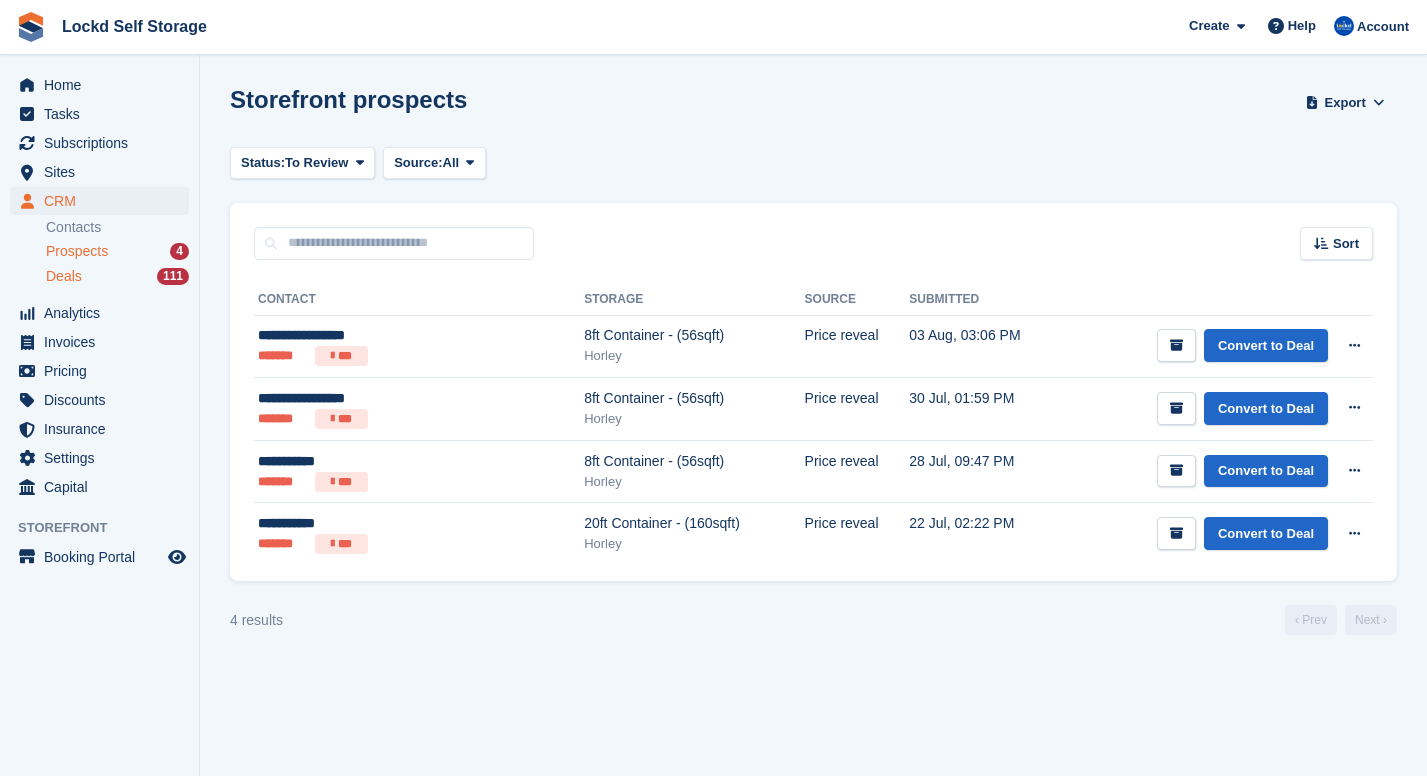 click on "Deals
111" at bounding box center [117, 276] 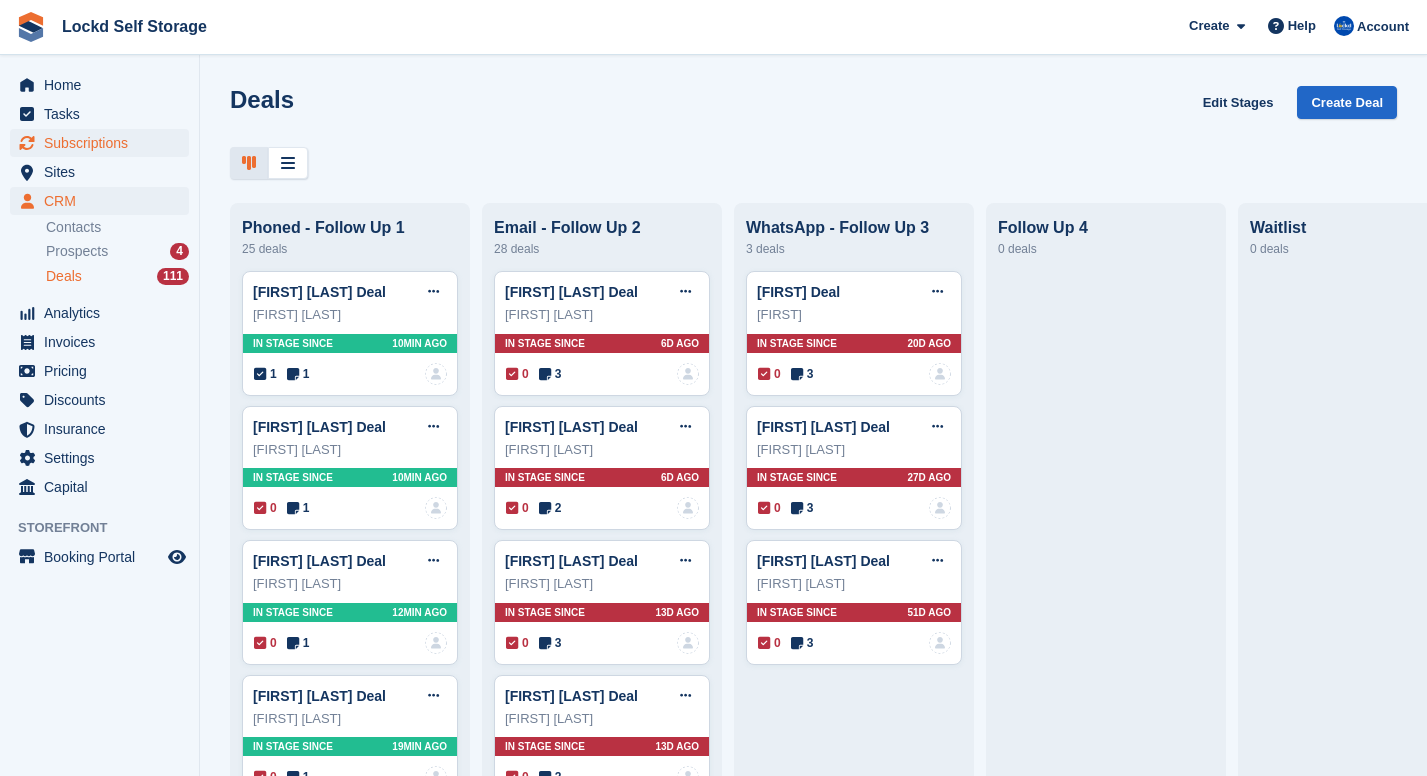 click on "Subscriptions" at bounding box center (104, 143) 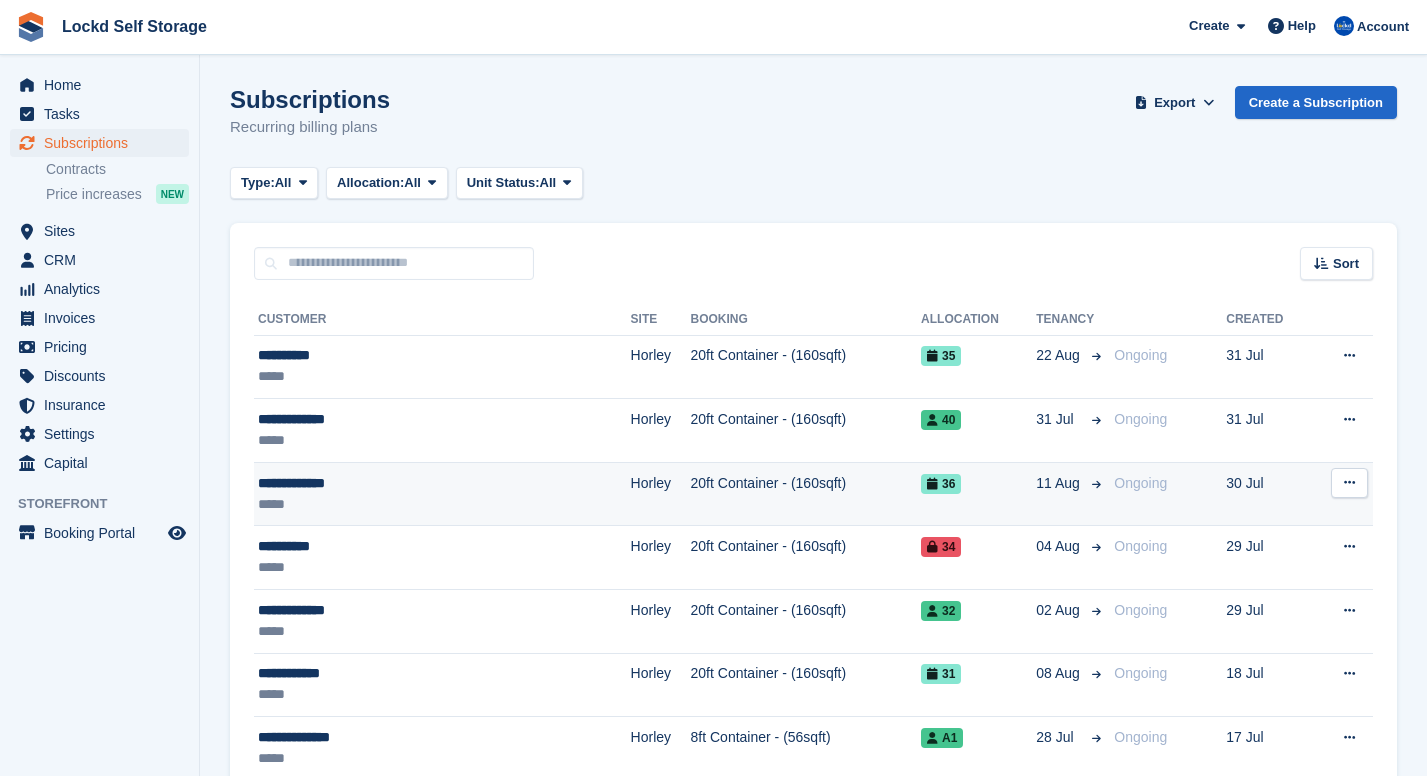 scroll, scrollTop: 54, scrollLeft: 0, axis: vertical 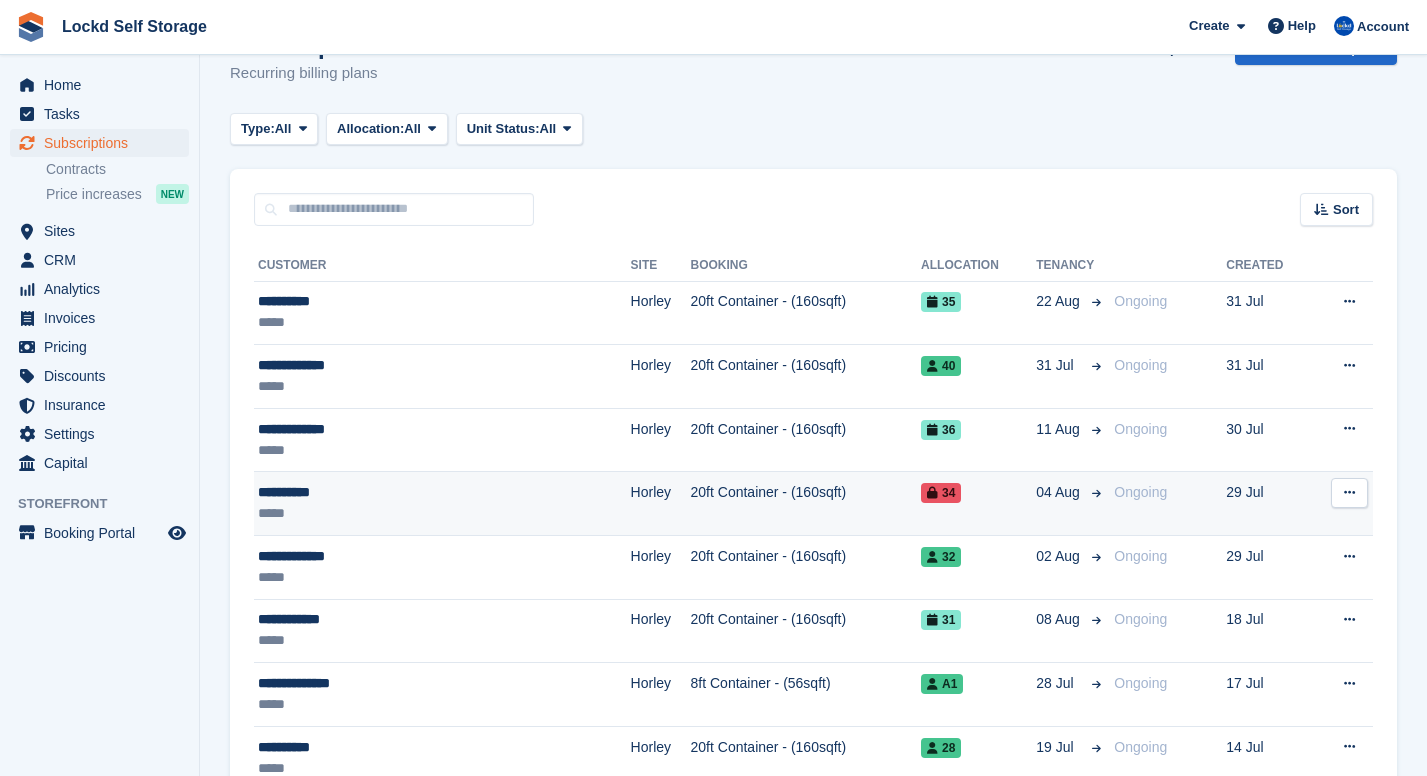 click on "34" at bounding box center (941, 493) 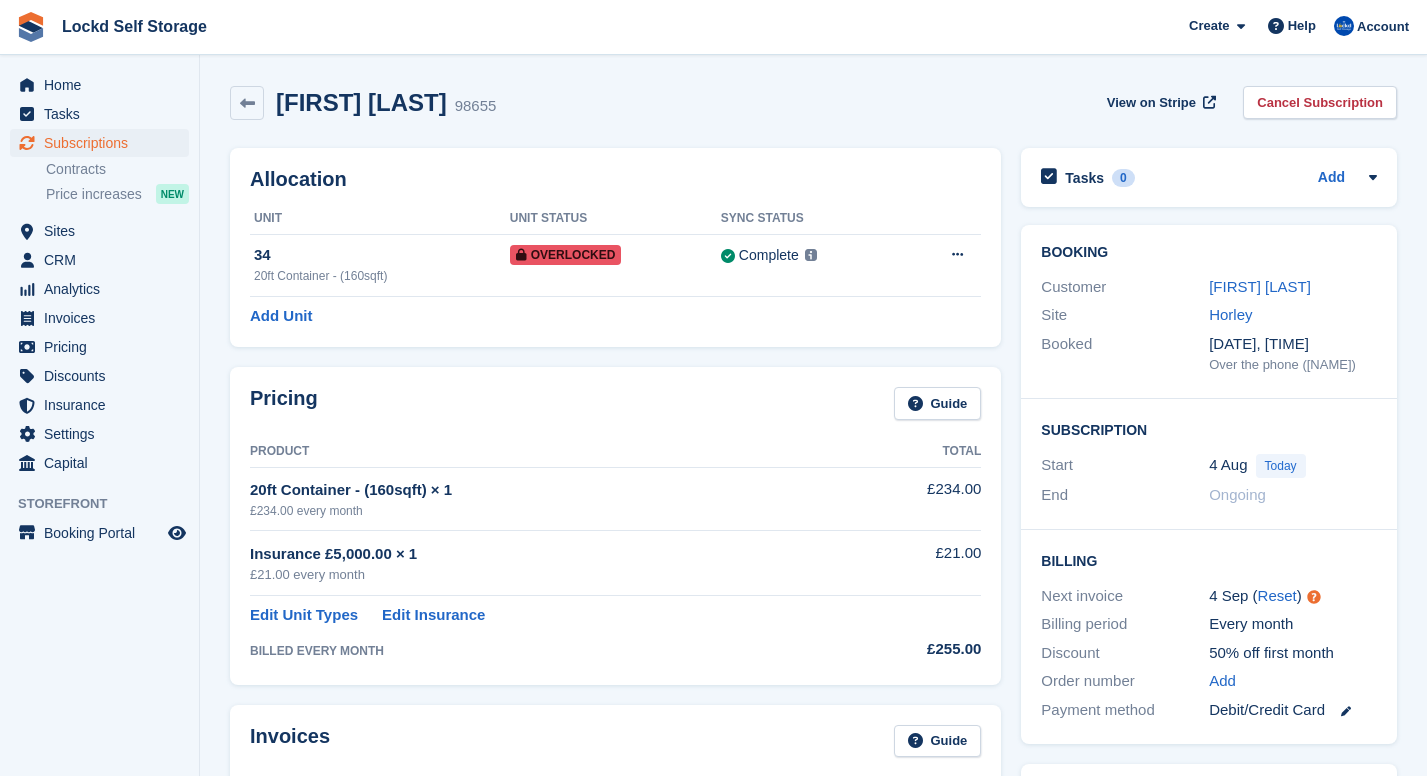 scroll, scrollTop: 0, scrollLeft: 0, axis: both 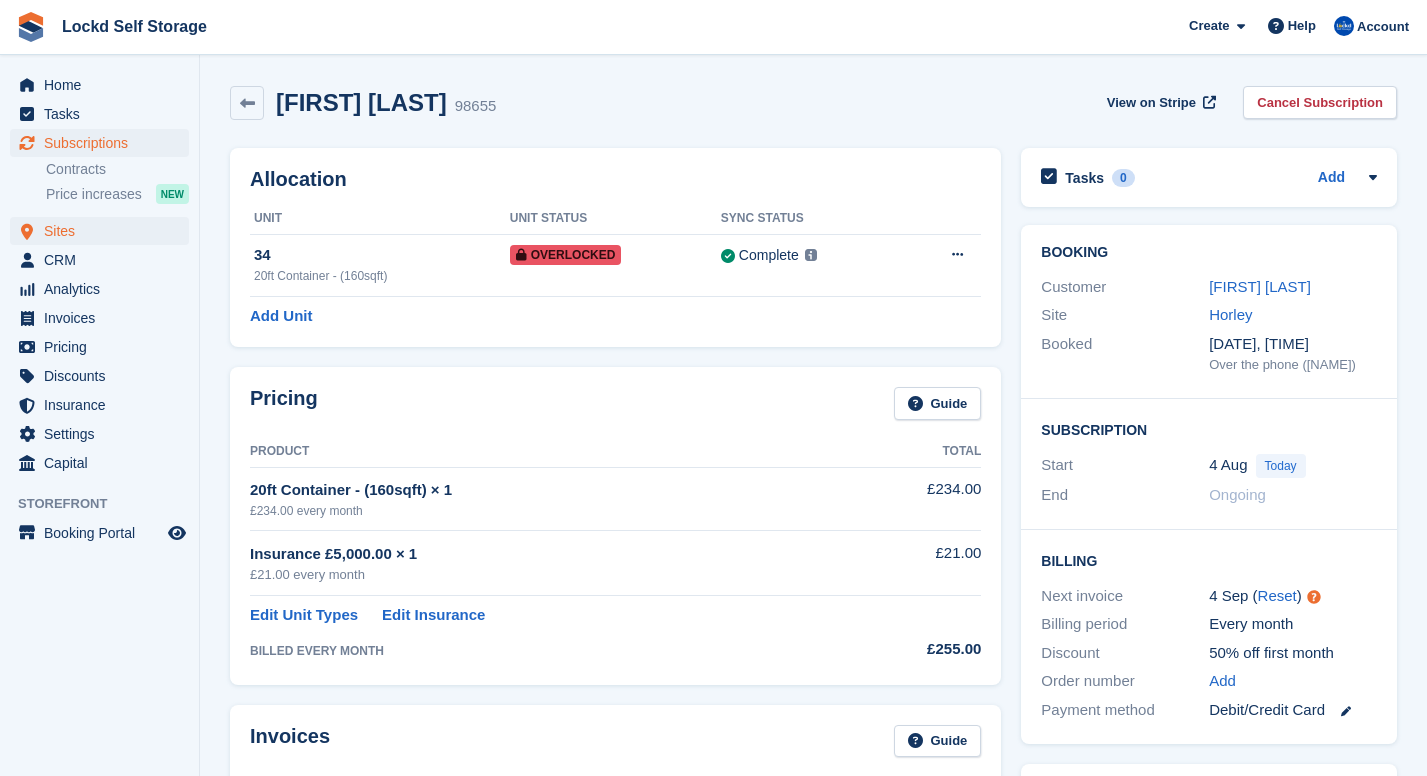 click on "Sites" at bounding box center (104, 231) 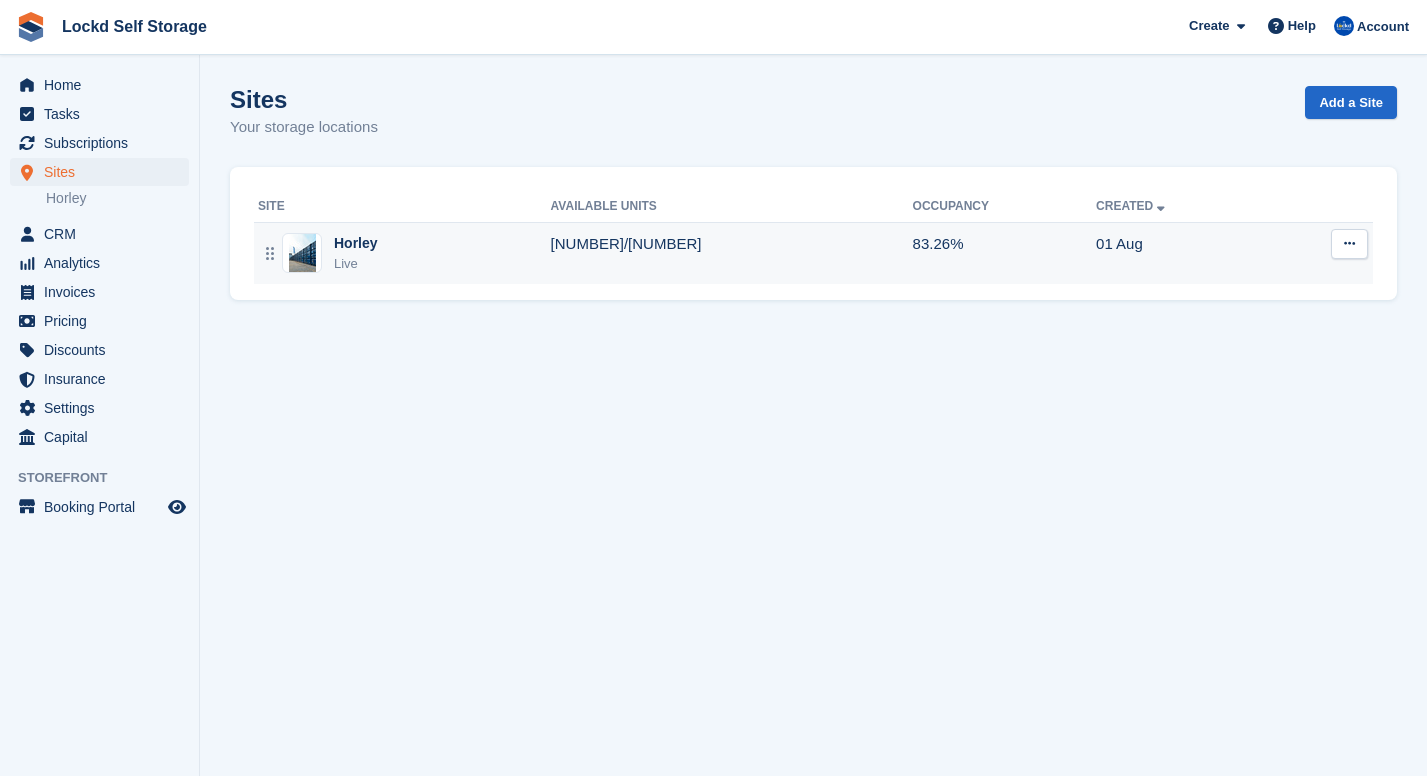 click on "Horley
Live" at bounding box center (404, 253) 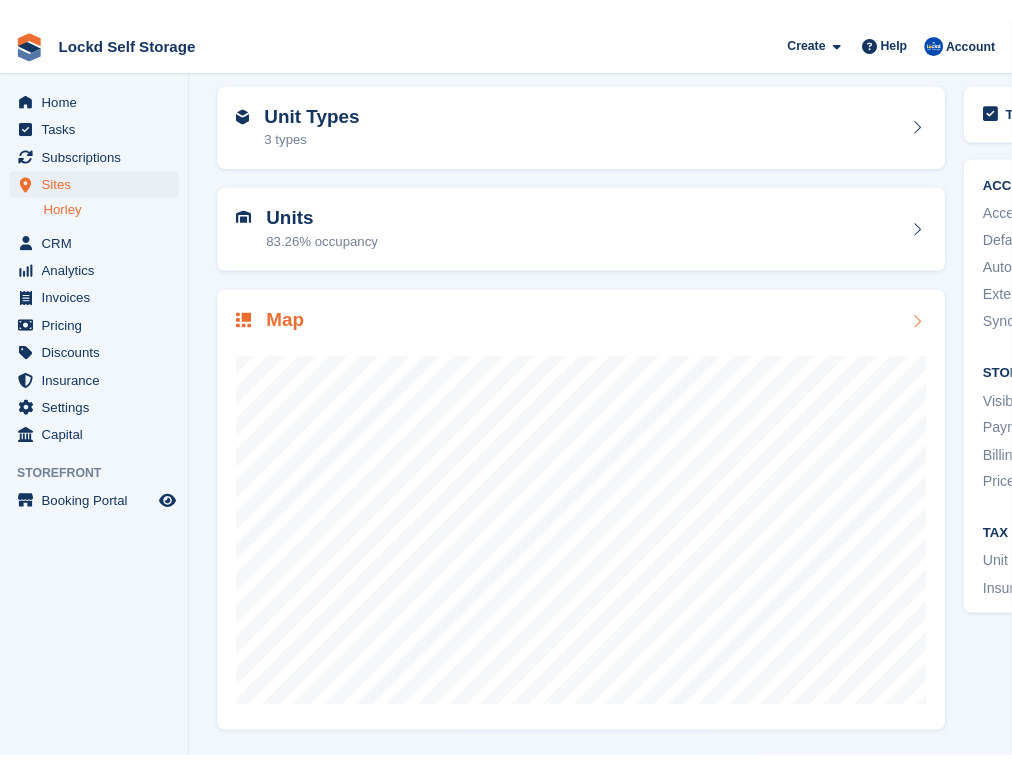 scroll, scrollTop: 76, scrollLeft: 0, axis: vertical 